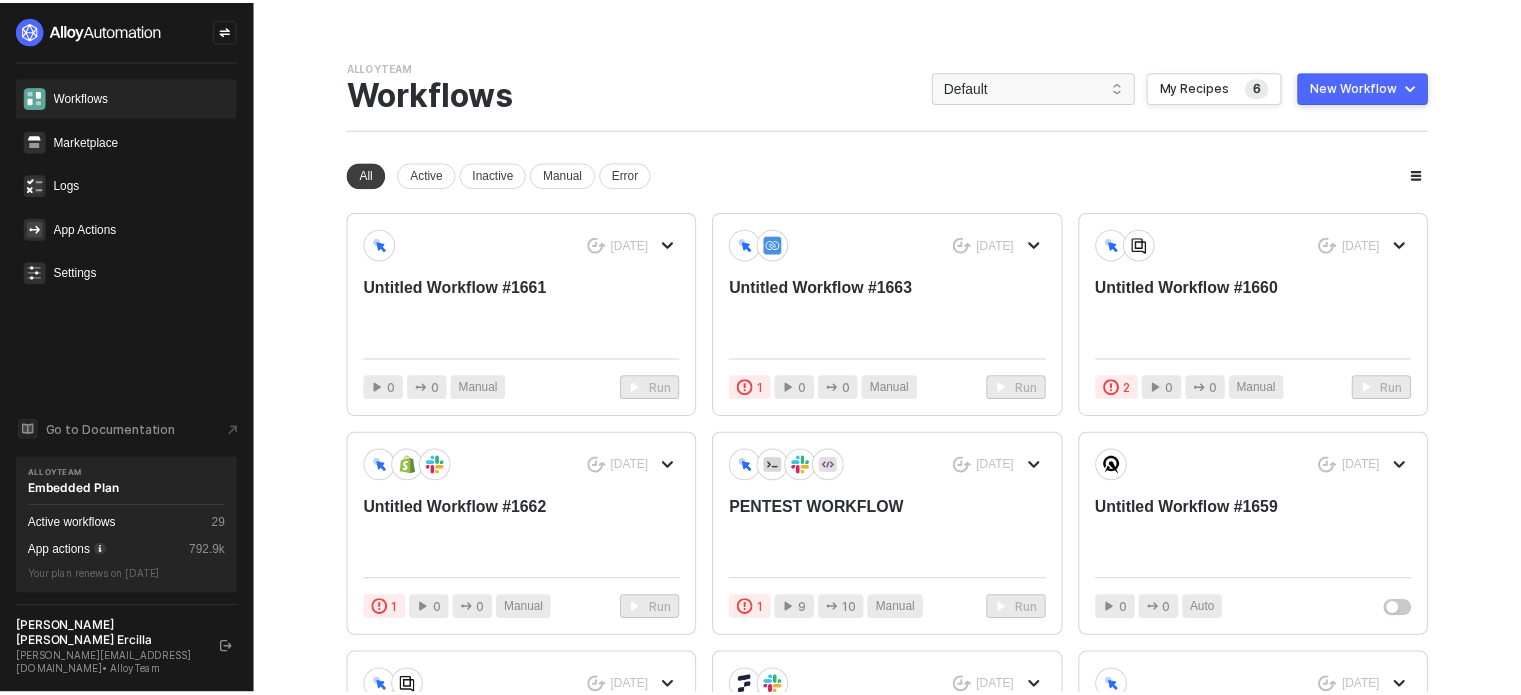 scroll, scrollTop: 0, scrollLeft: 0, axis: both 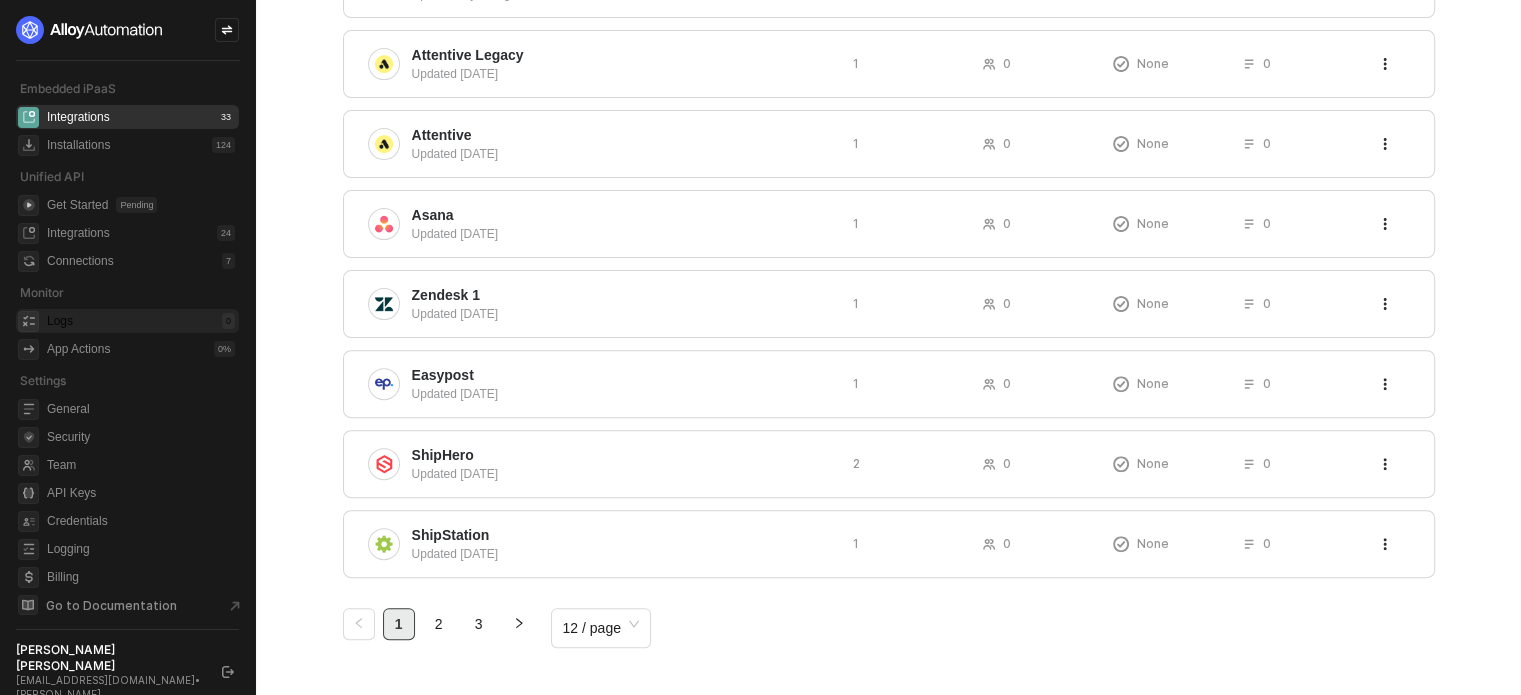 click on "Logs 0" at bounding box center (141, 321) 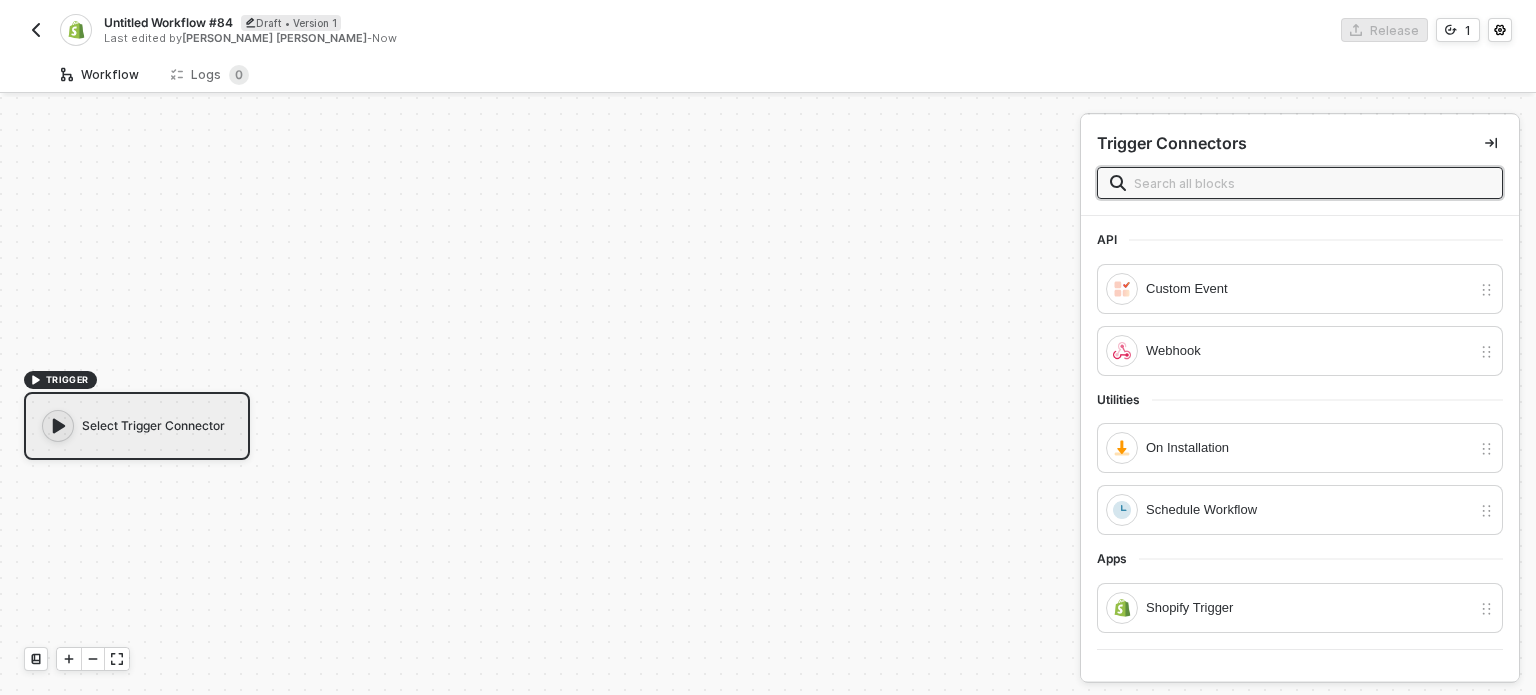 scroll, scrollTop: 0, scrollLeft: 0, axis: both 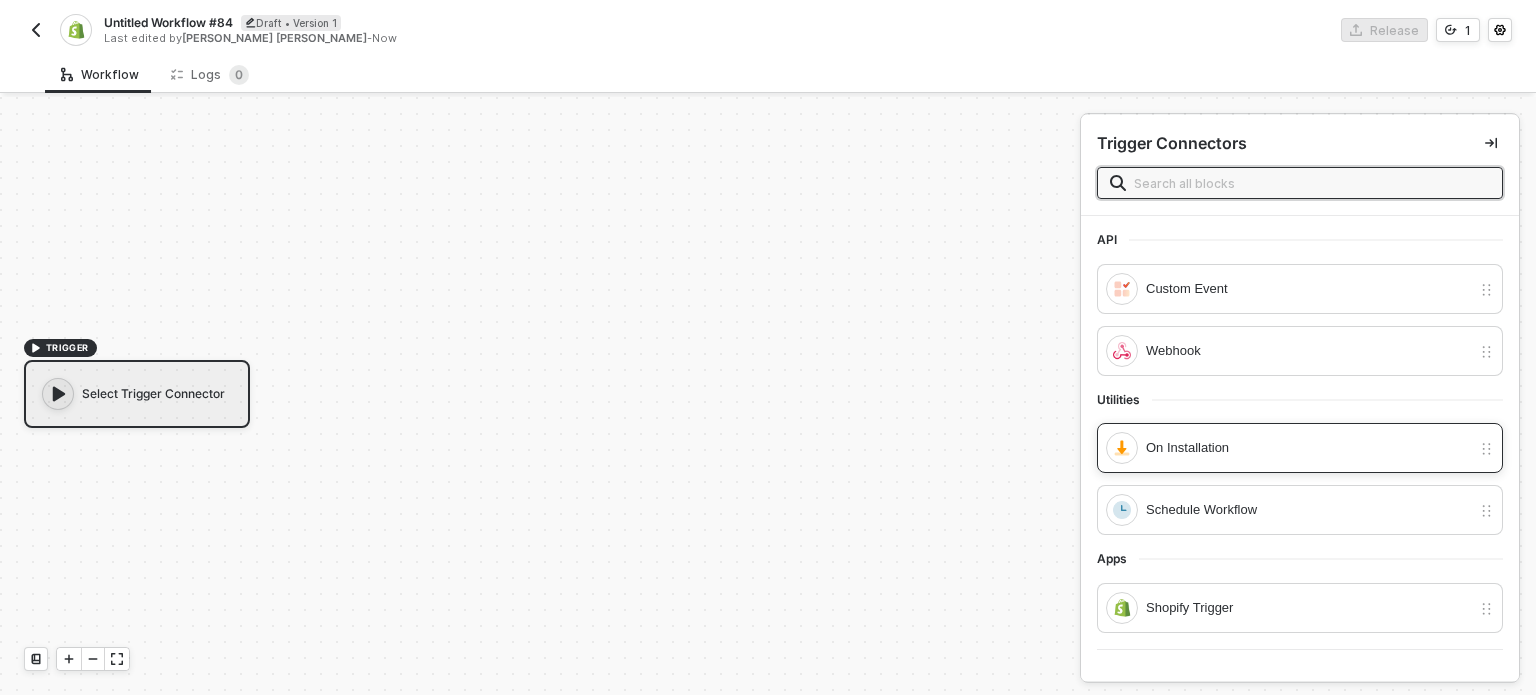 click on "On Installation" at bounding box center [1308, 448] 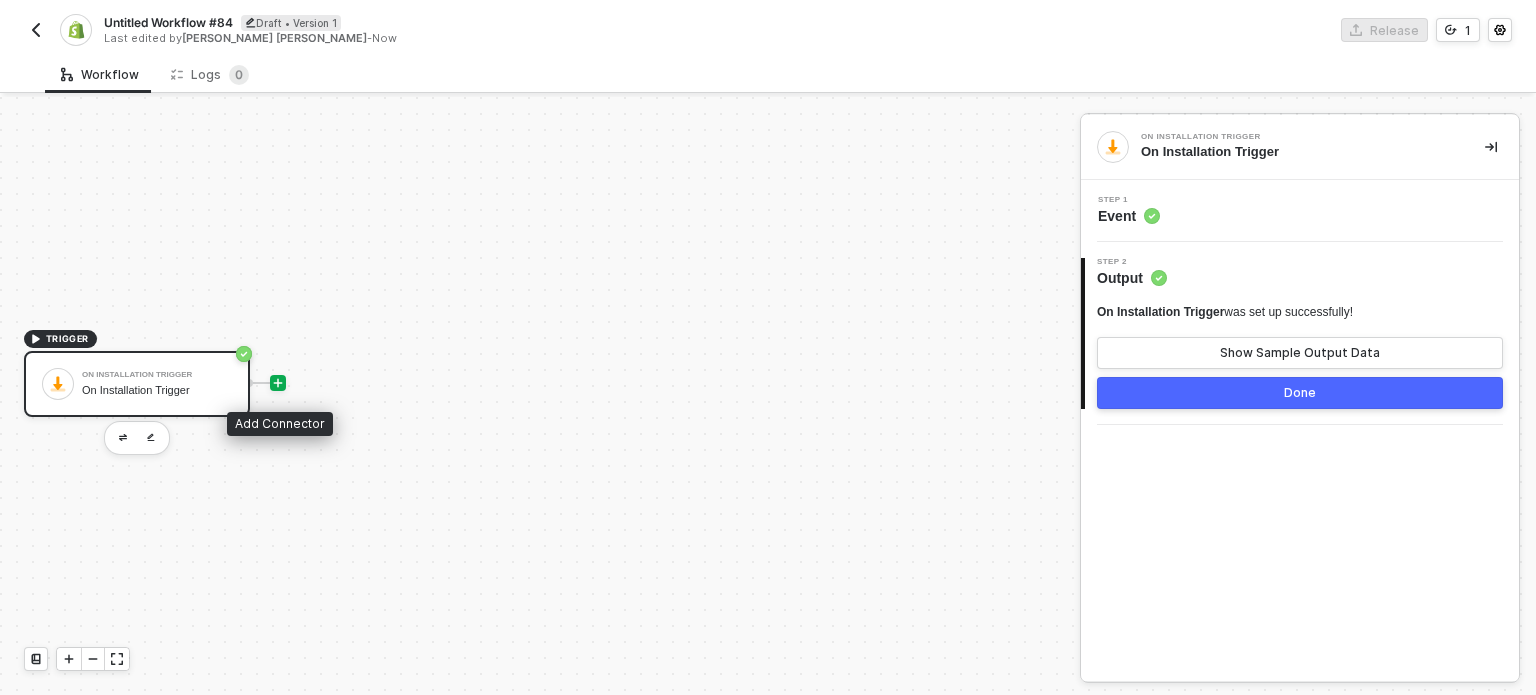 click 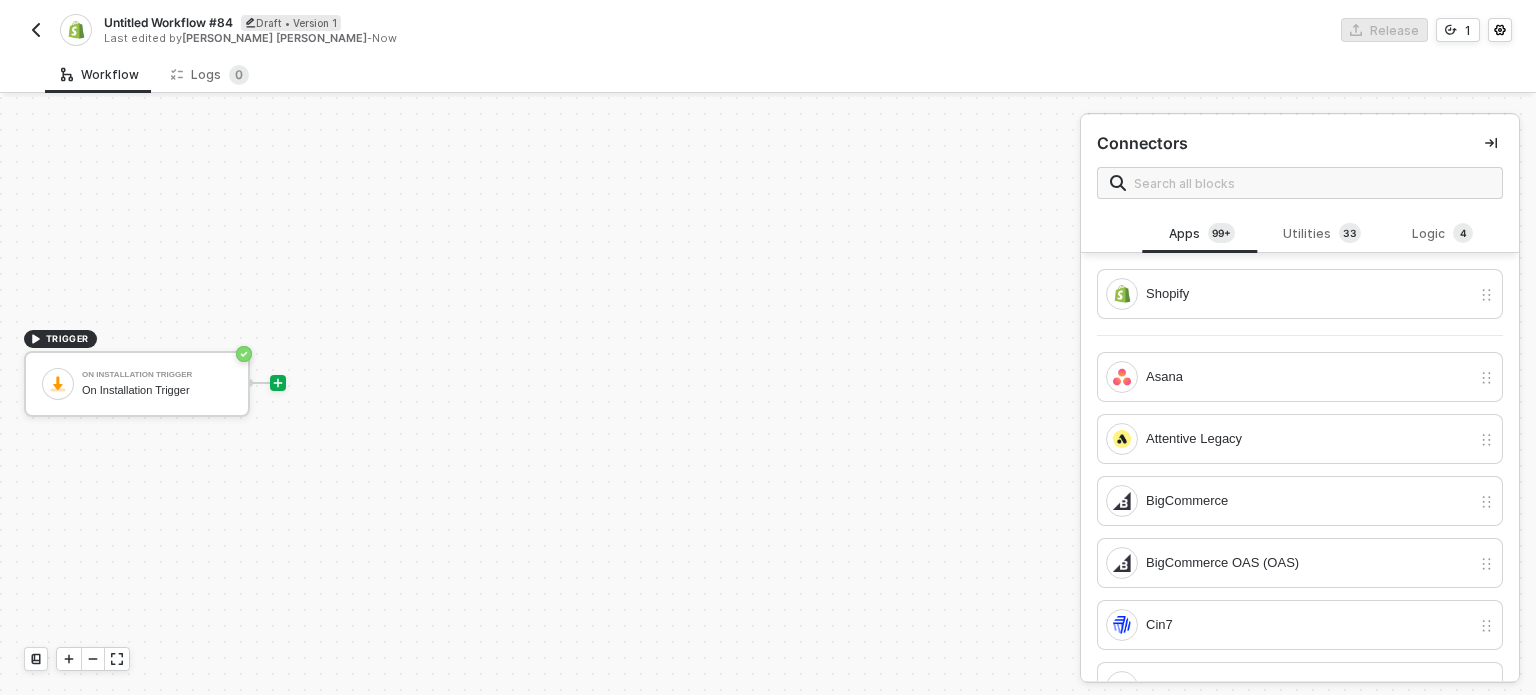 click on "Untitled Workflow #84    Draft • Version   1 Last edited by  Michelle Mae  -  Now Release 1" at bounding box center (768, 28) 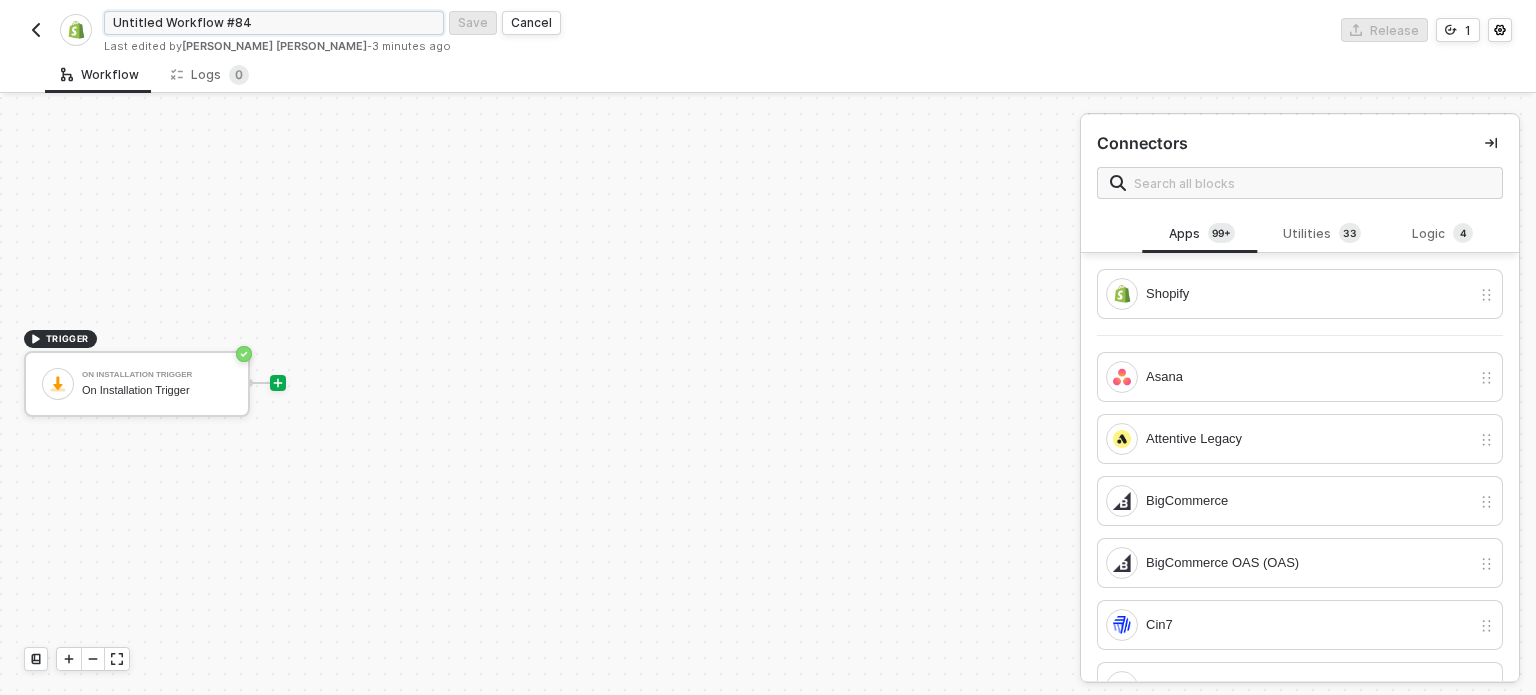 click on "Untitled Workflow #84" at bounding box center (274, 23) 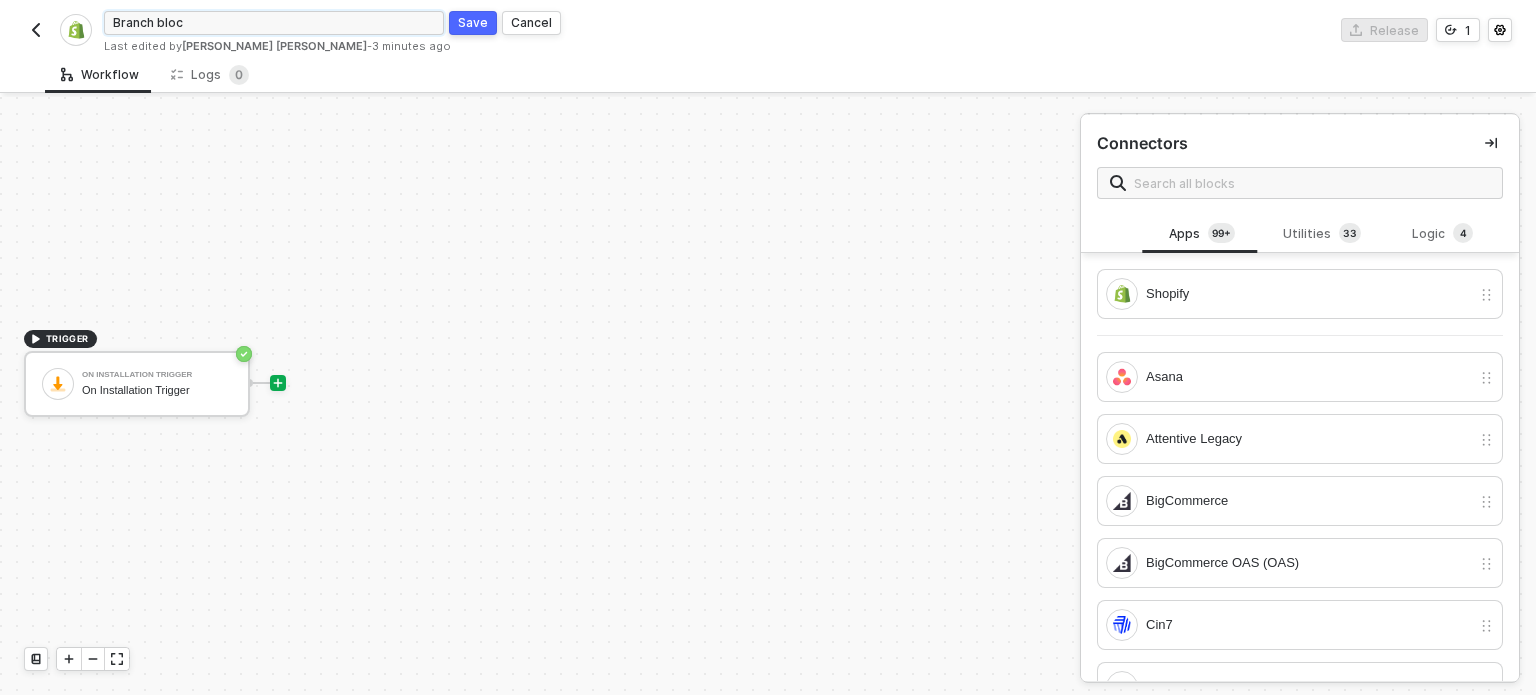 type on "Branch block" 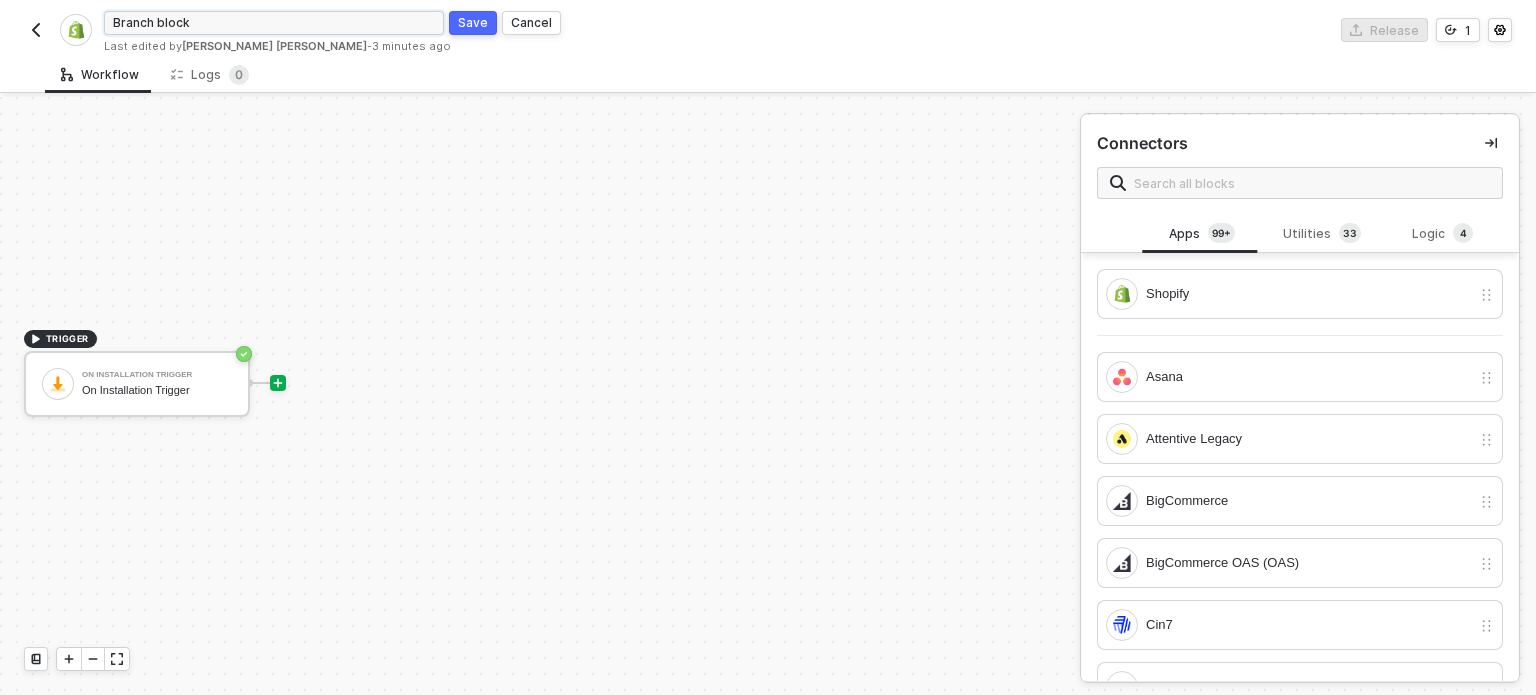 click on "Save" at bounding box center [473, 23] 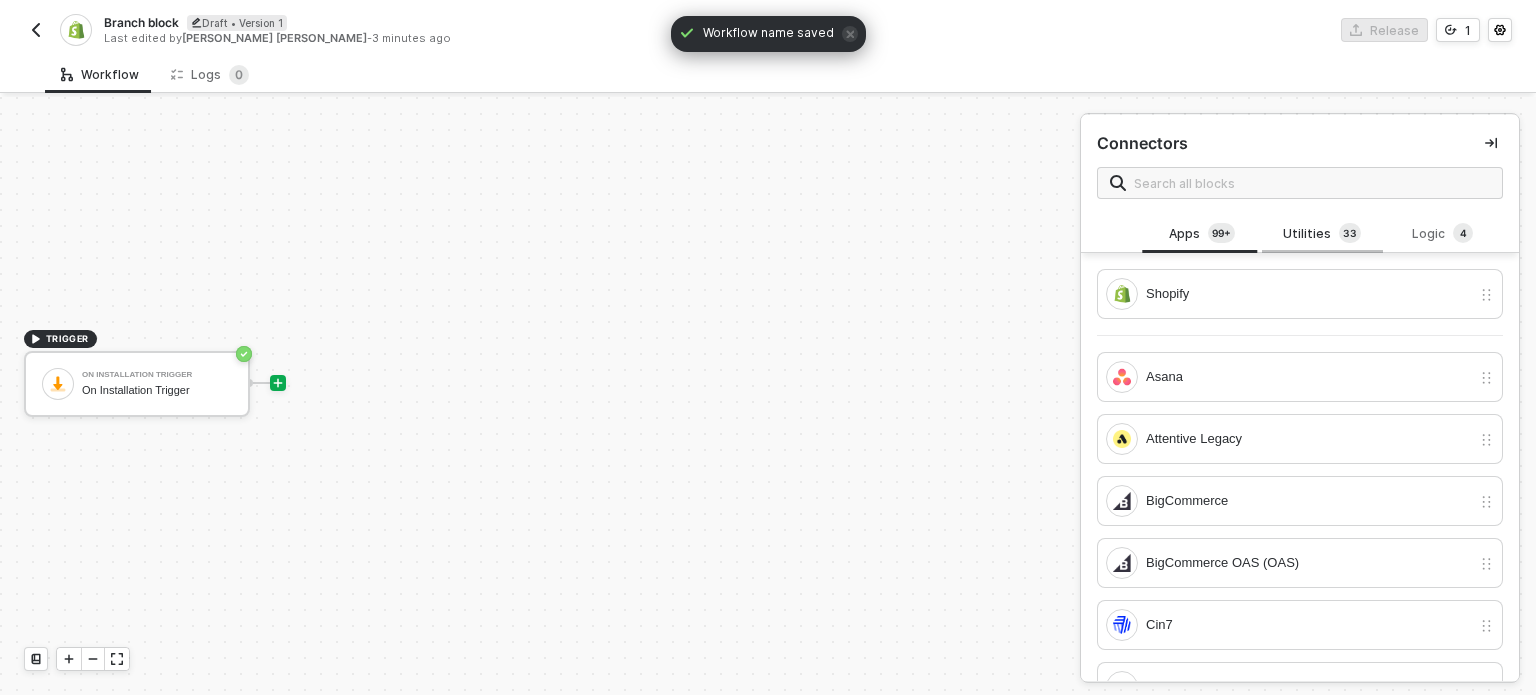 click on "3 3" at bounding box center [1350, 233] 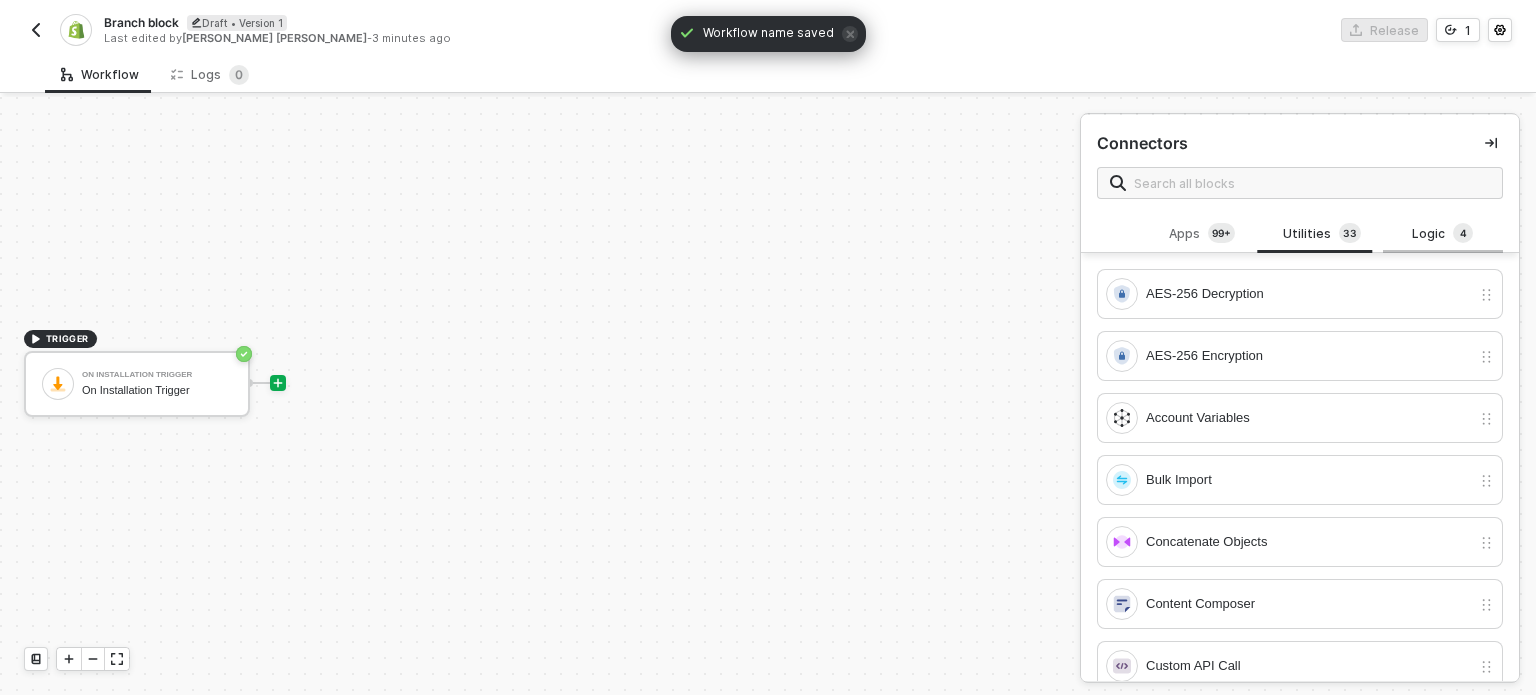 click on "Logic 4" at bounding box center [1443, 234] 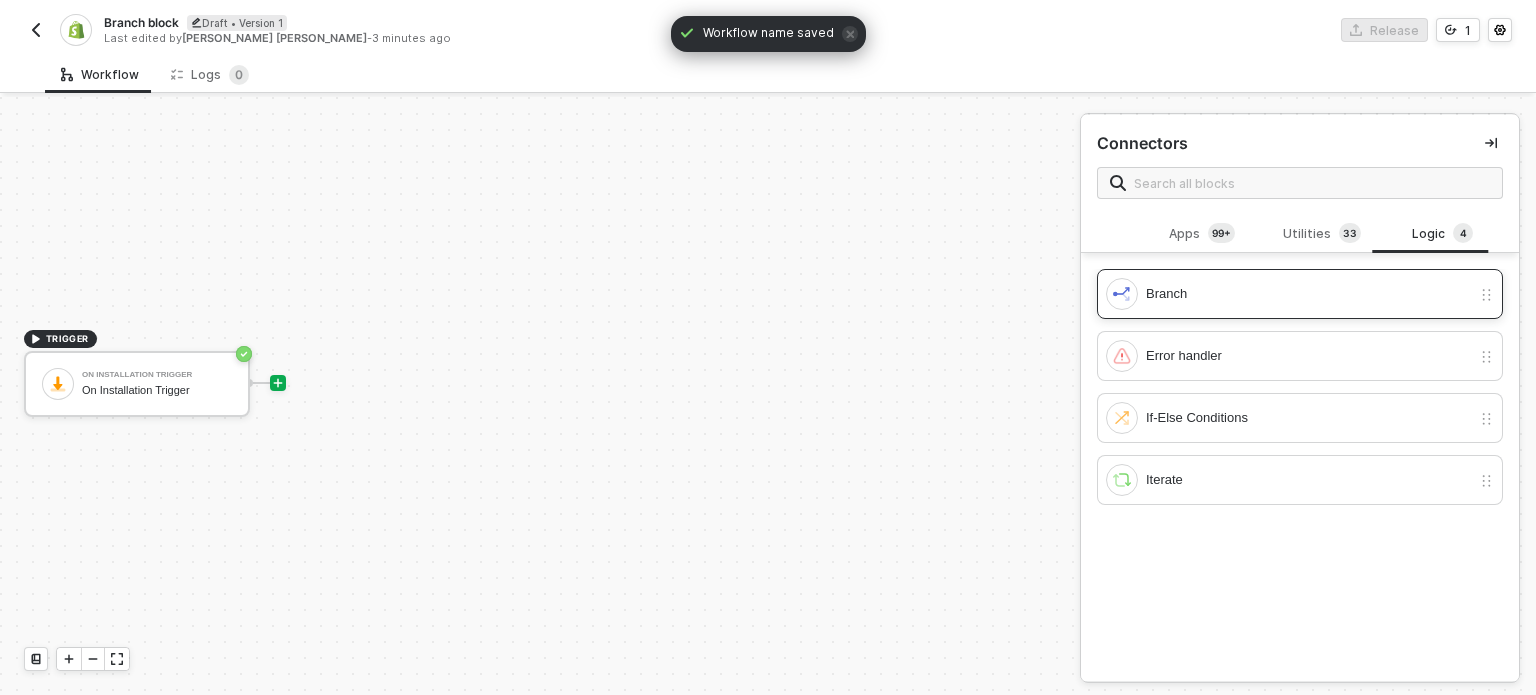 click on "Branch" at bounding box center (1308, 294) 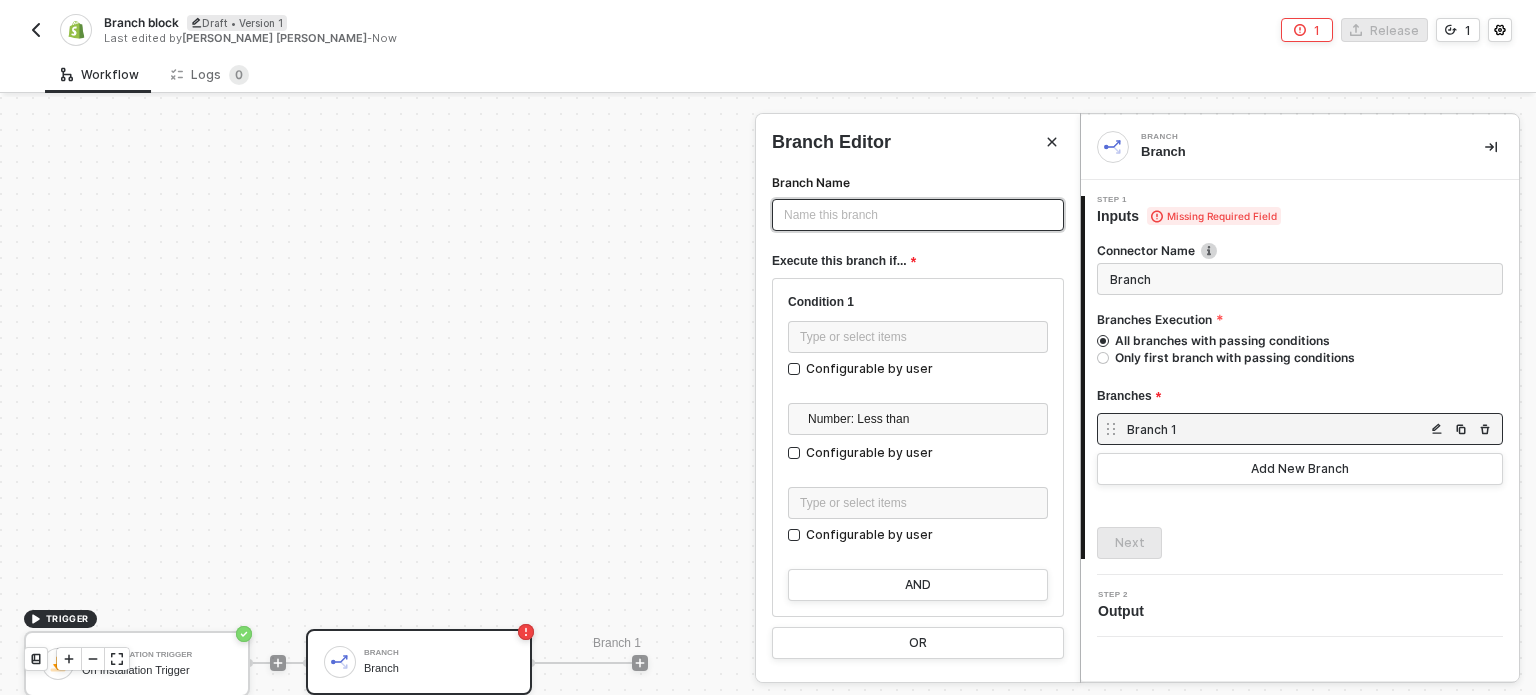 click on "Name this branch ﻿" at bounding box center [918, 215] 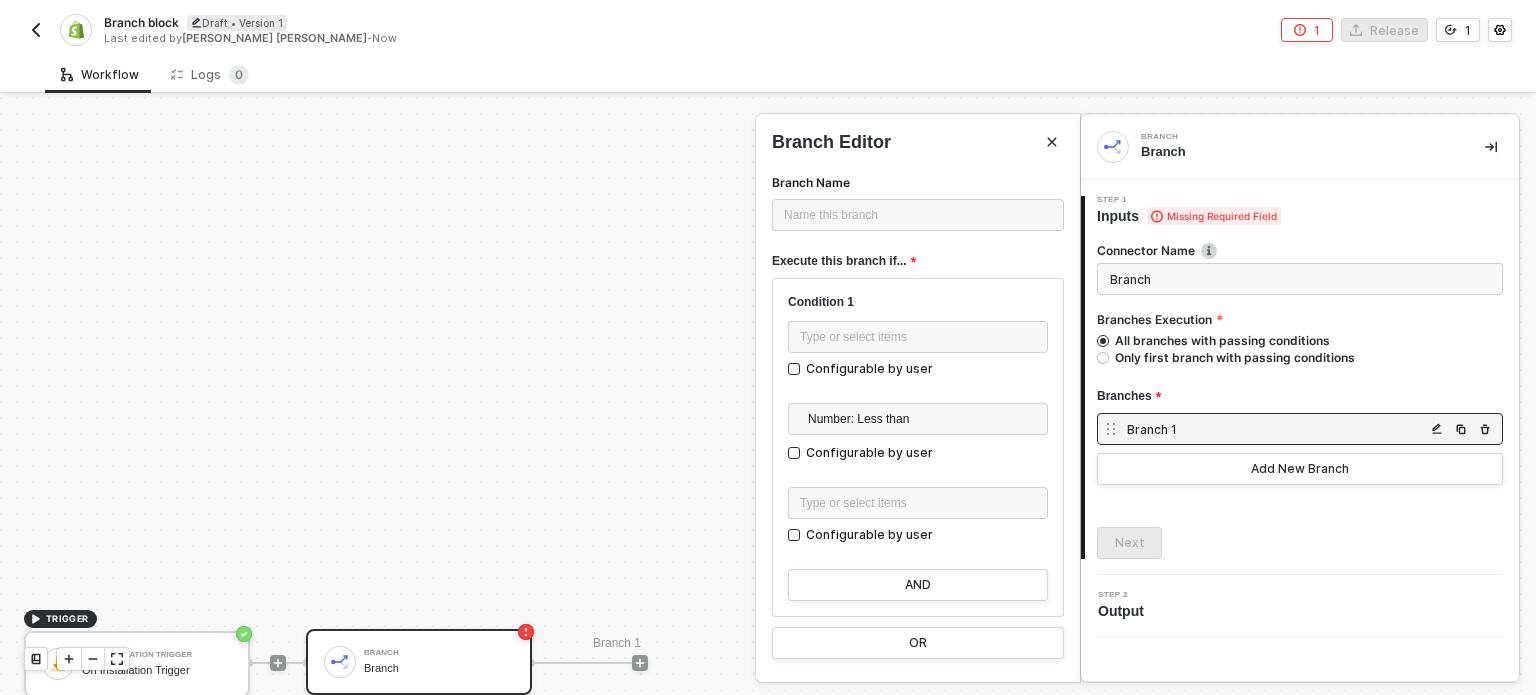 click at bounding box center [768, 398] 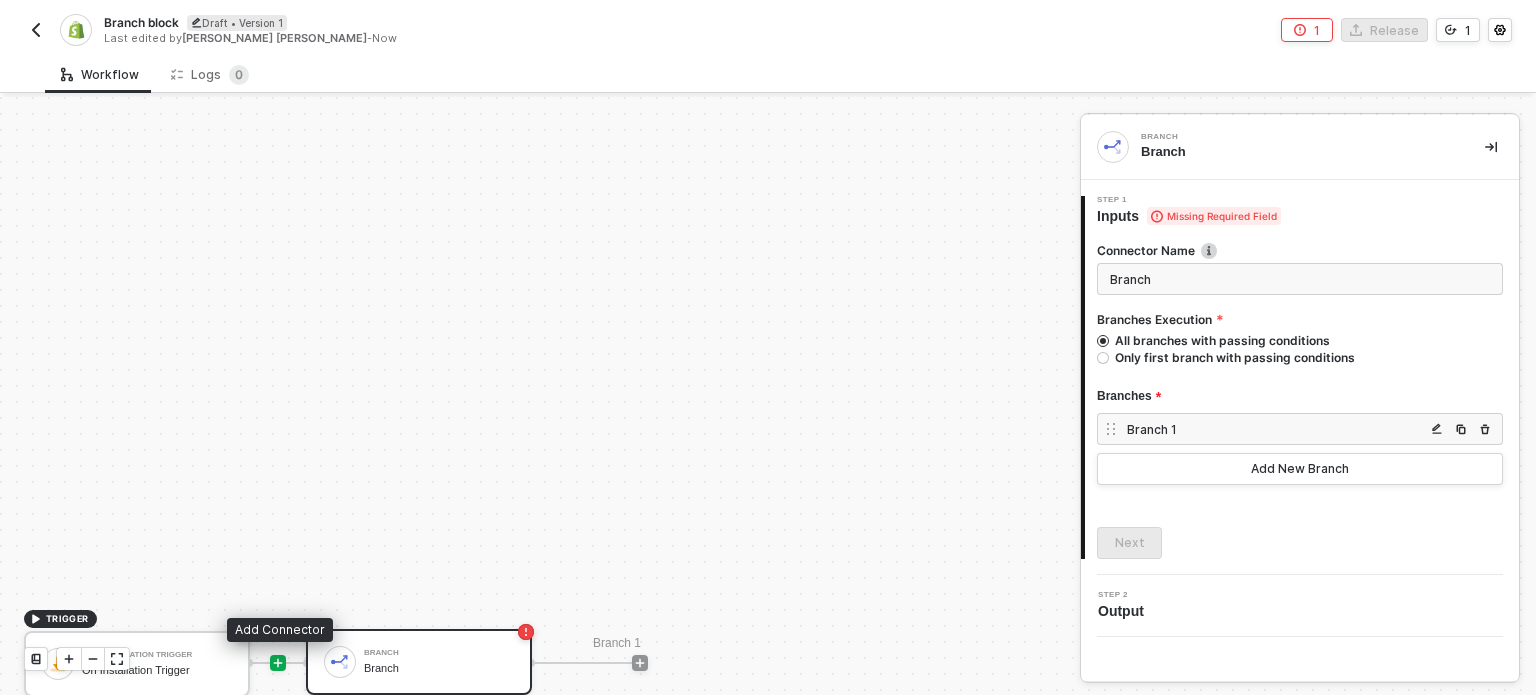 click 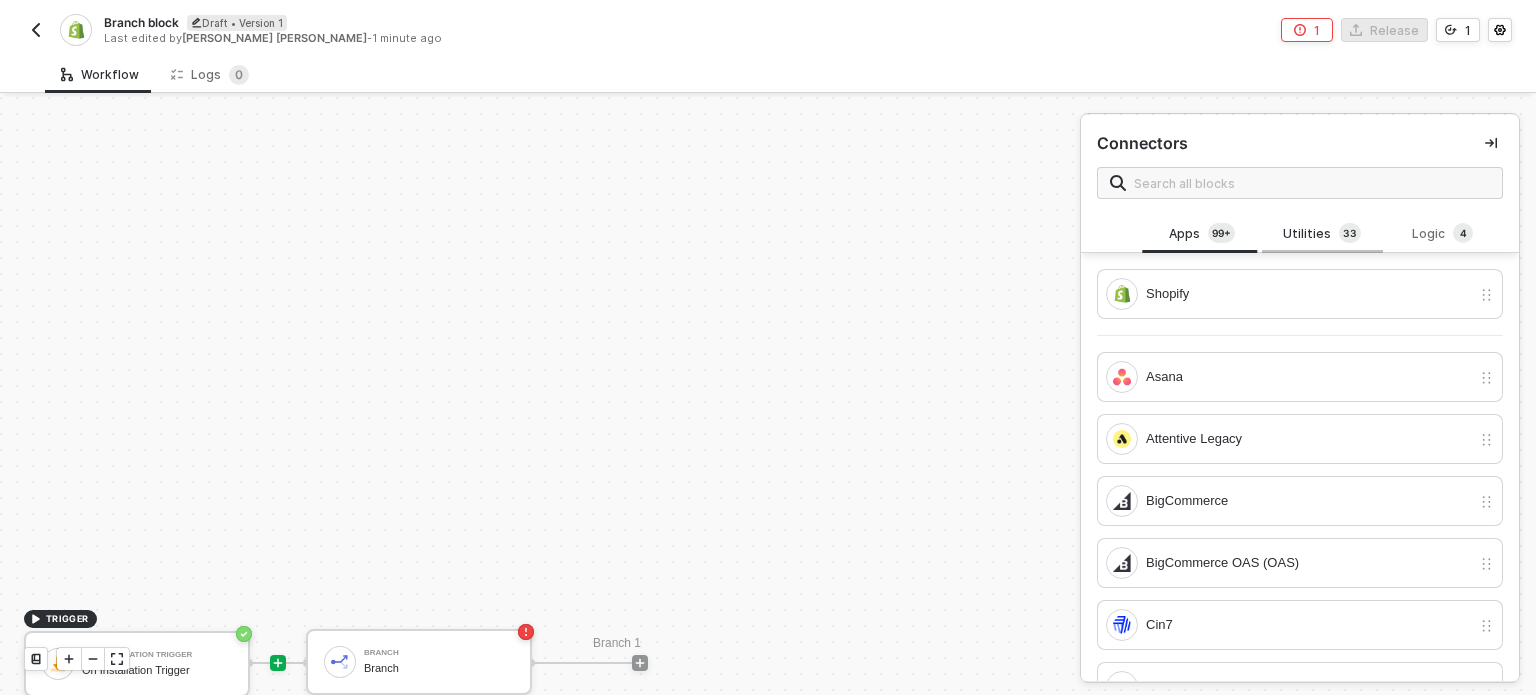 click on "Utilities 3 3" at bounding box center (1322, 234) 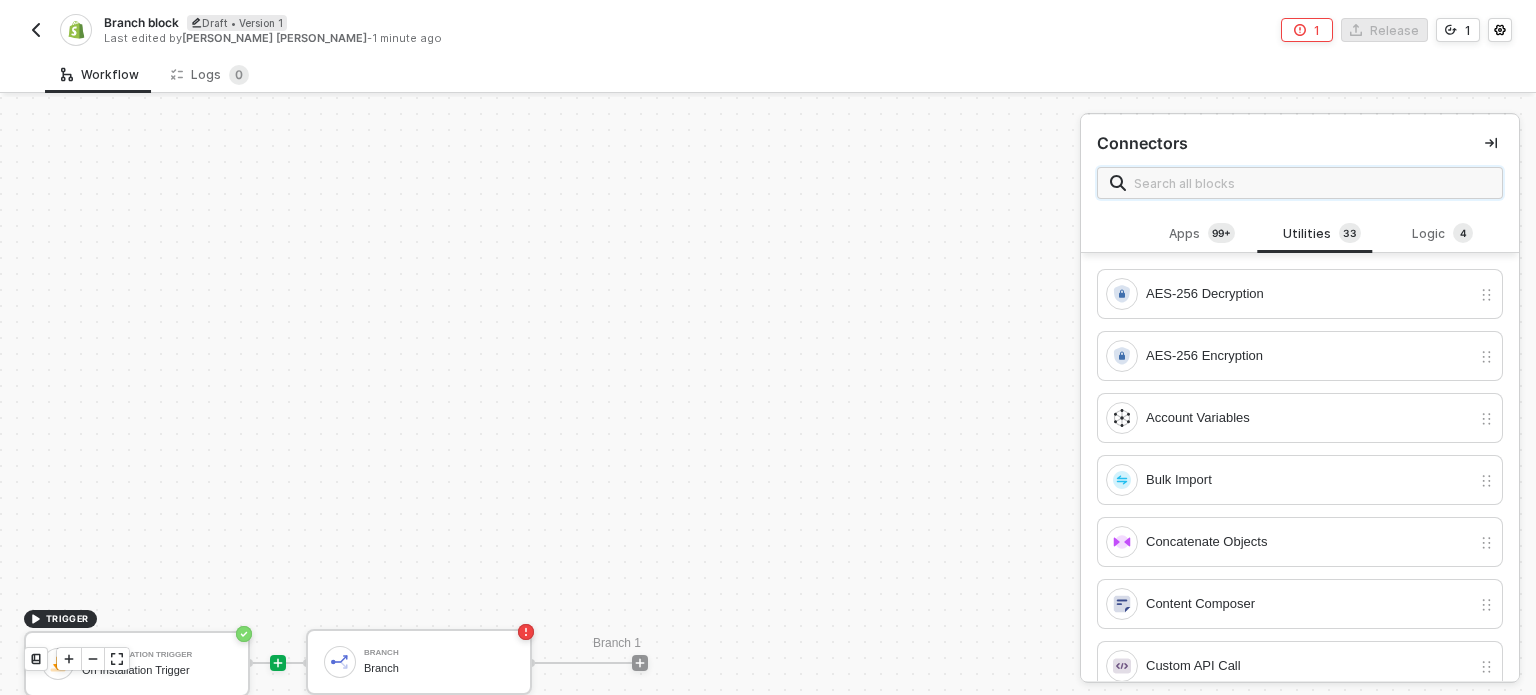 click at bounding box center (1312, 183) 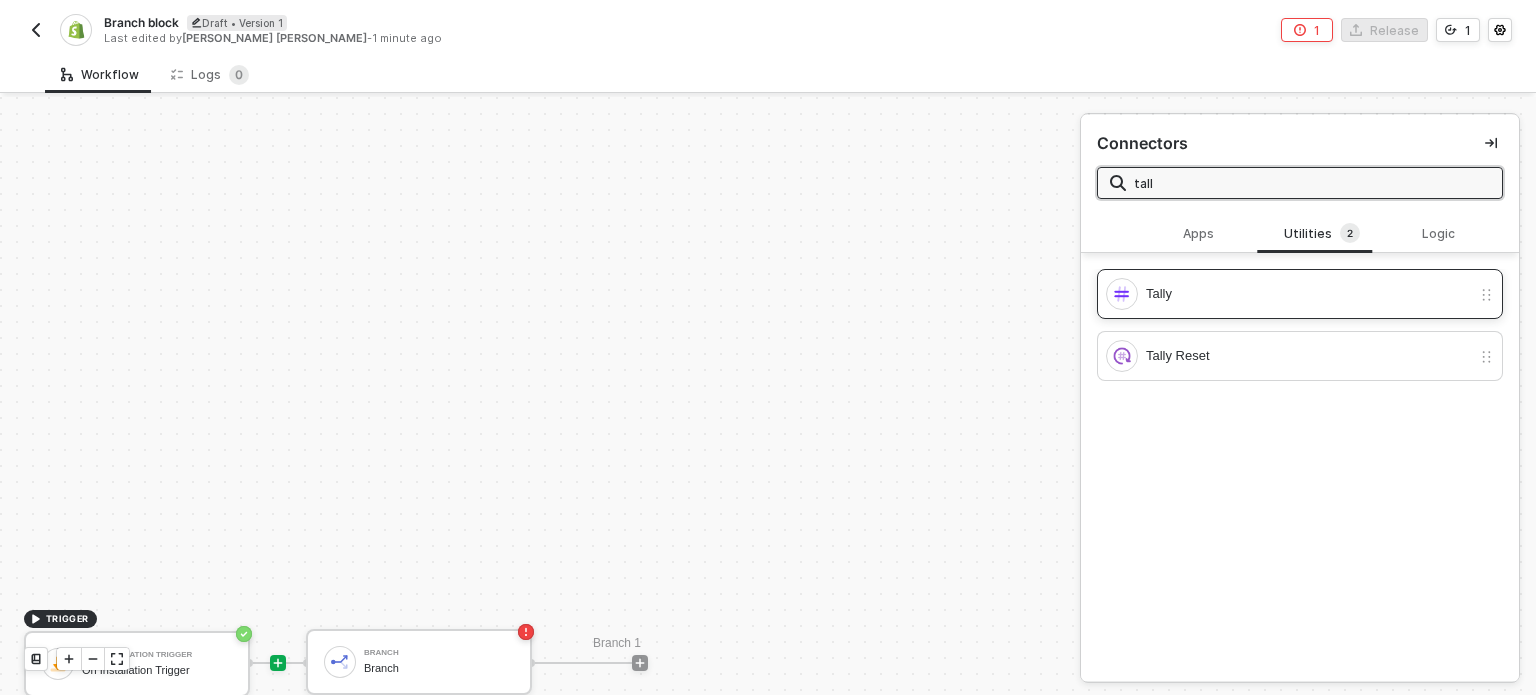 type on "tall" 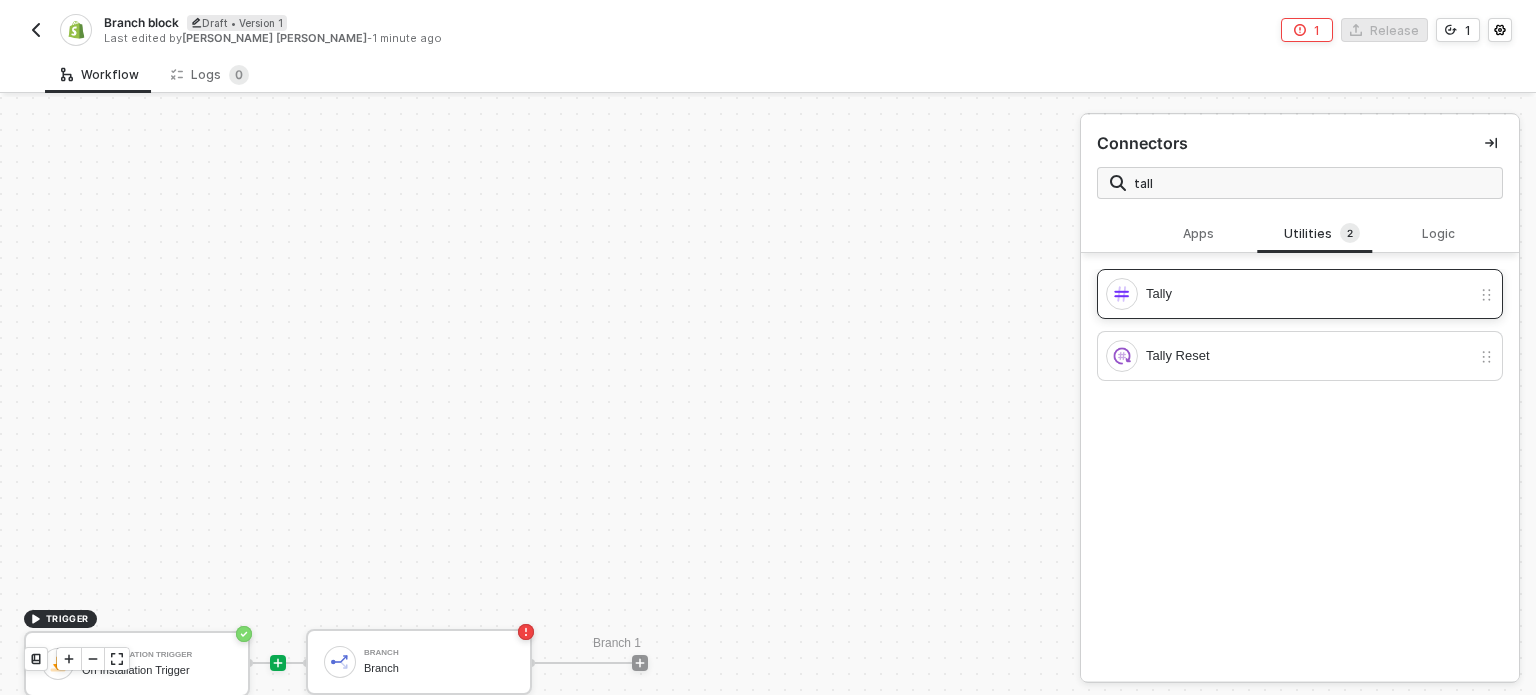 click on "Tally" at bounding box center (1308, 294) 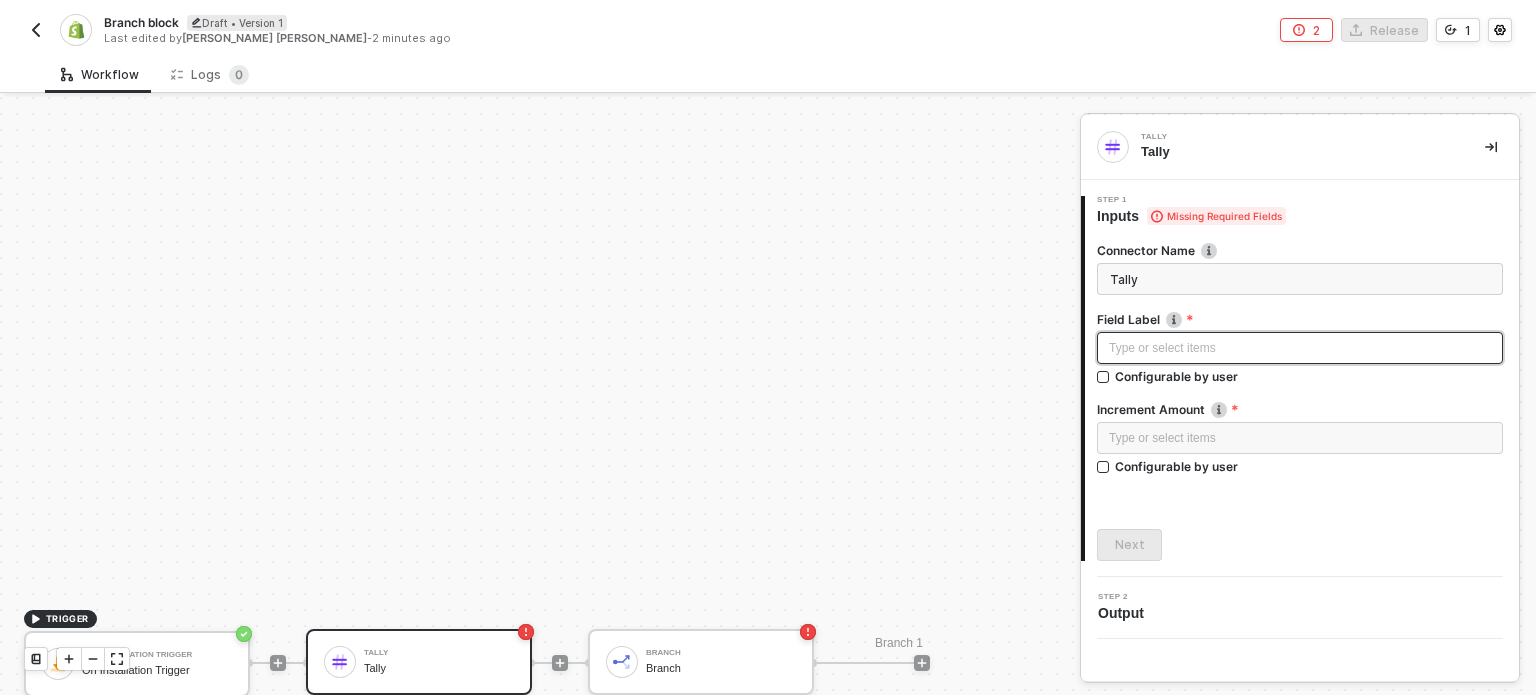 click on "Type or select items ﻿" at bounding box center [1300, 348] 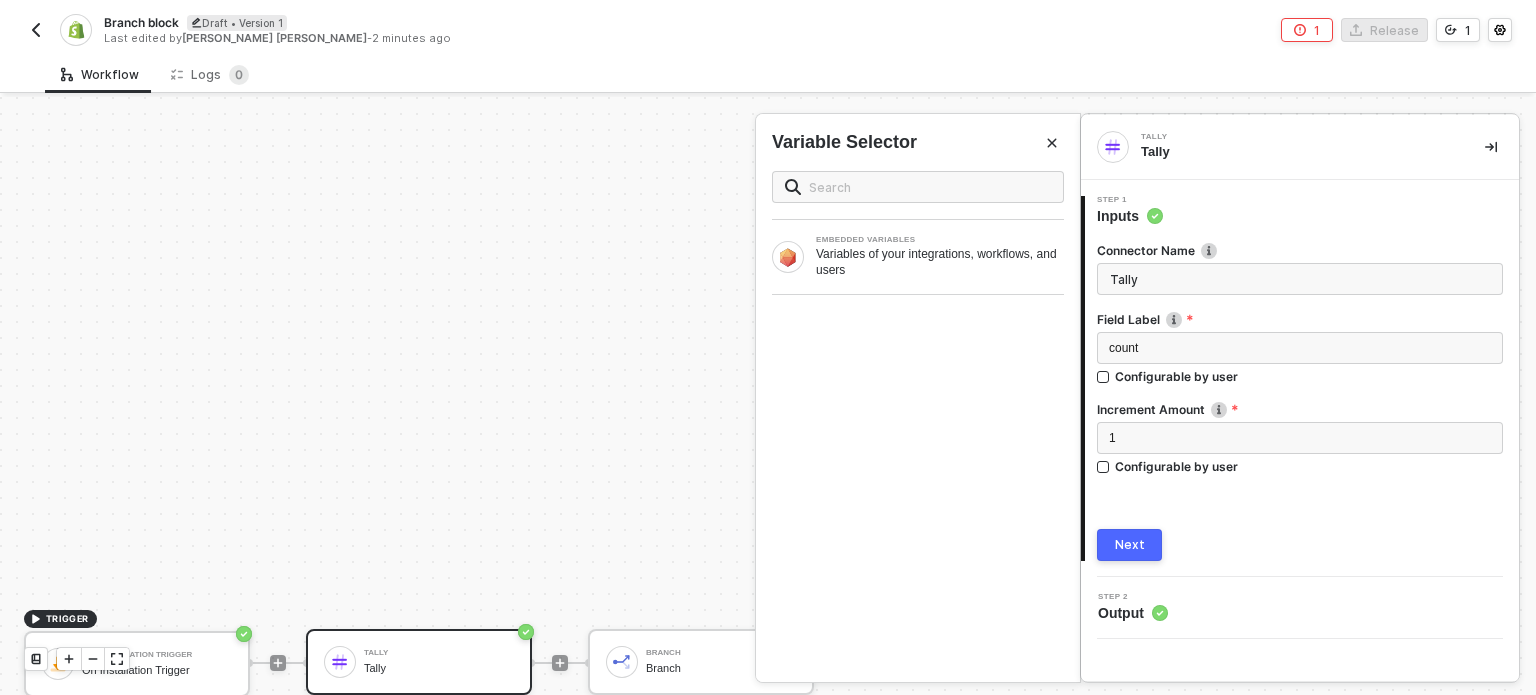 click on "Next" at bounding box center [1130, 545] 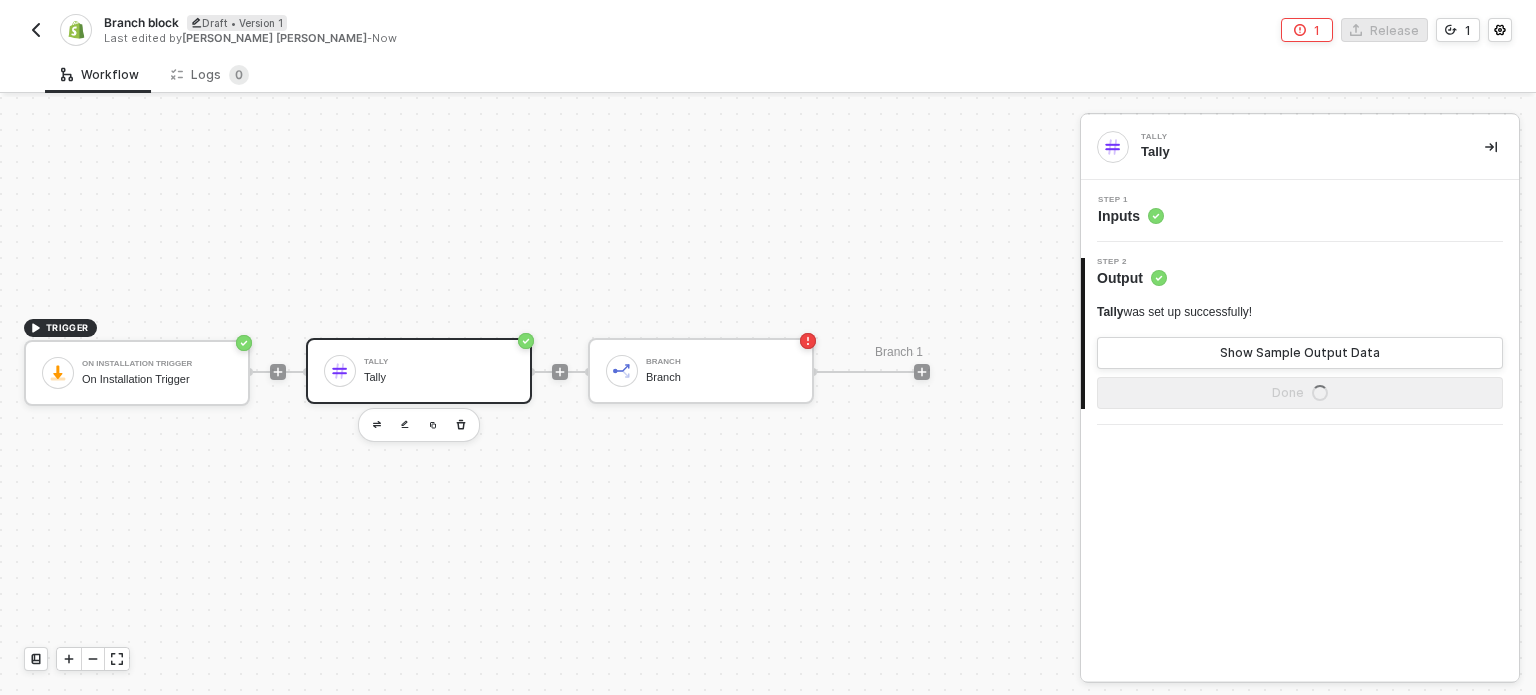 scroll, scrollTop: 332, scrollLeft: 0, axis: vertical 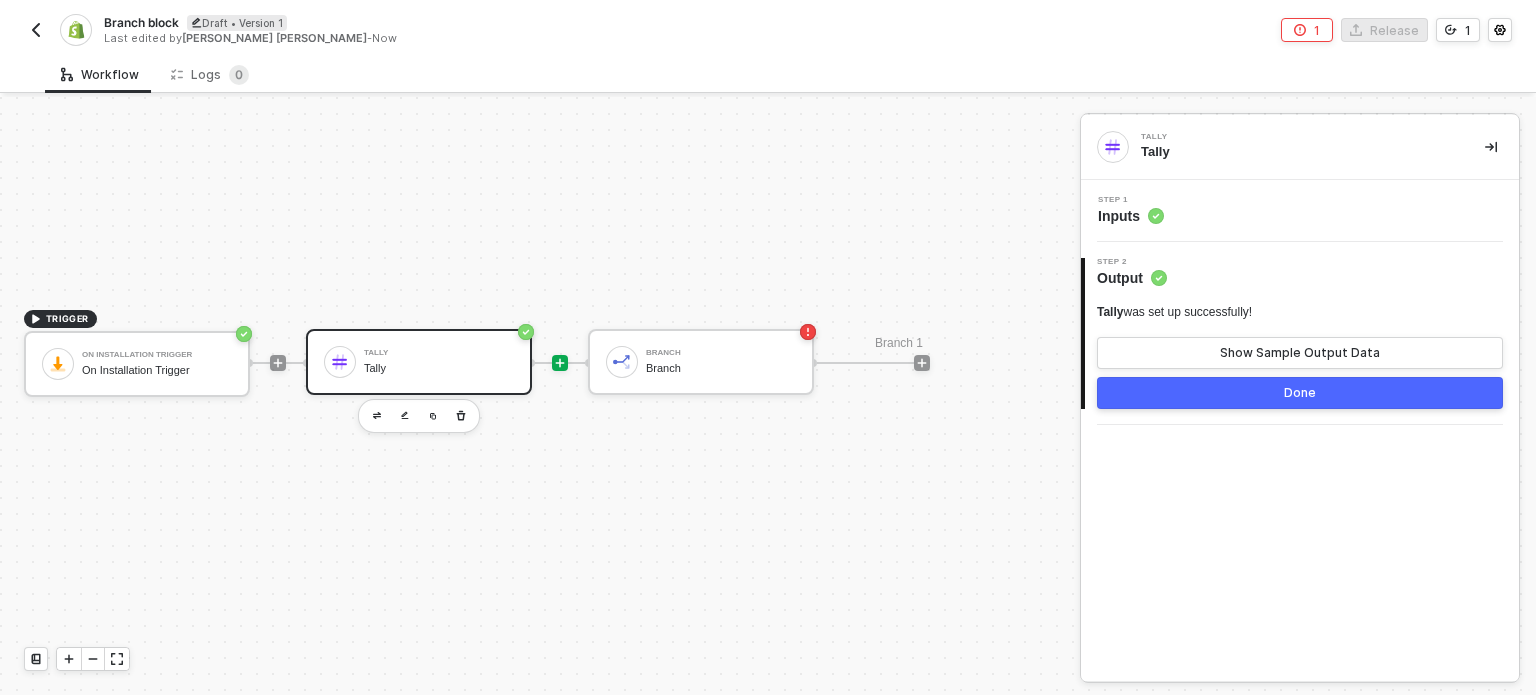 click at bounding box center (278, 363) 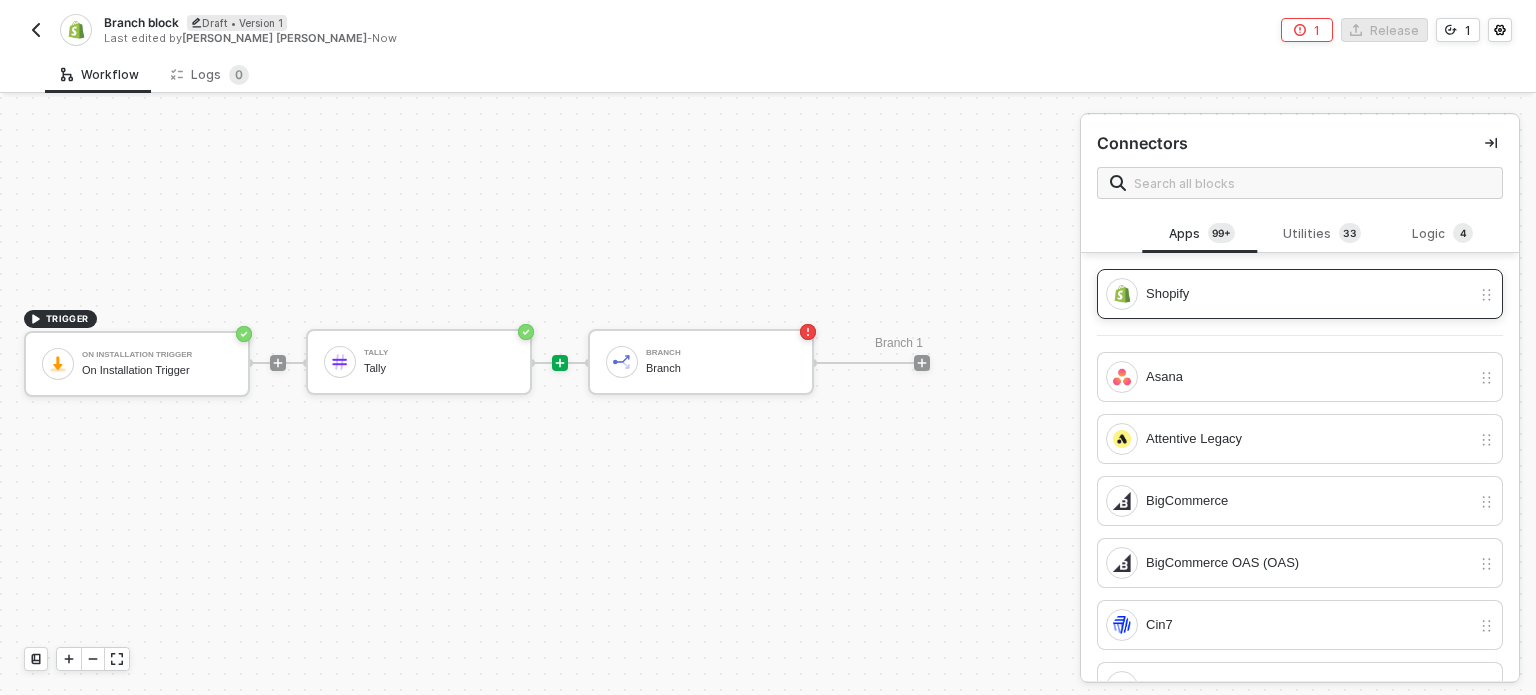 click on "Shopify" at bounding box center [1288, 294] 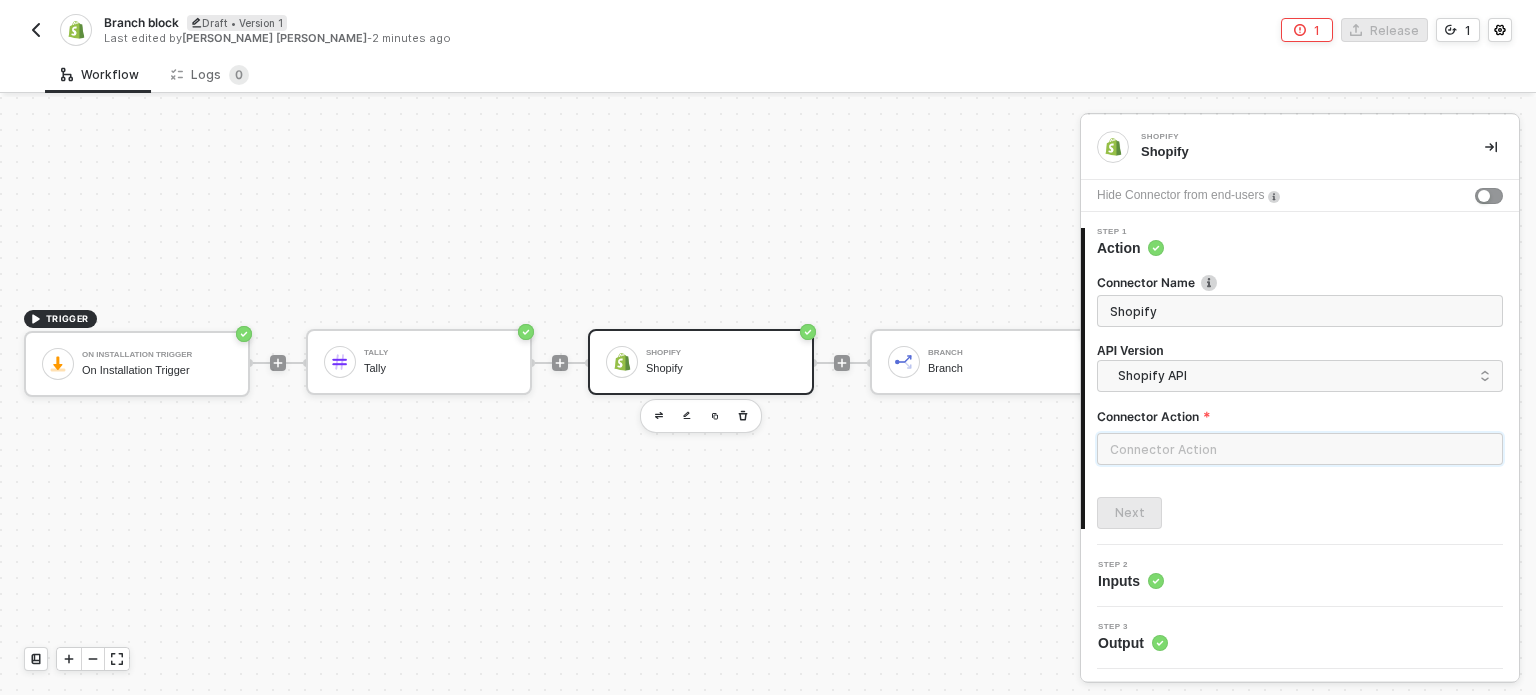 click at bounding box center [1300, 449] 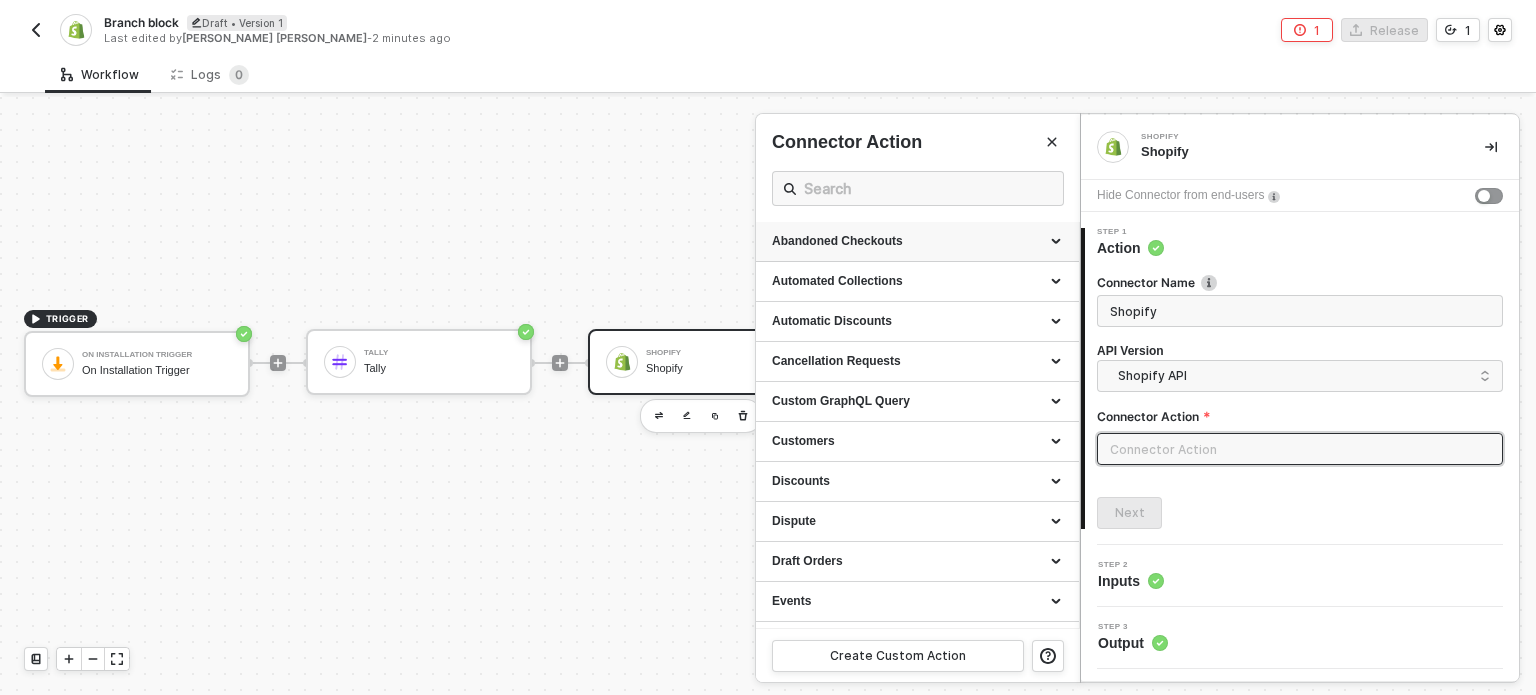 click on "Abandoned Checkouts" at bounding box center [917, 242] 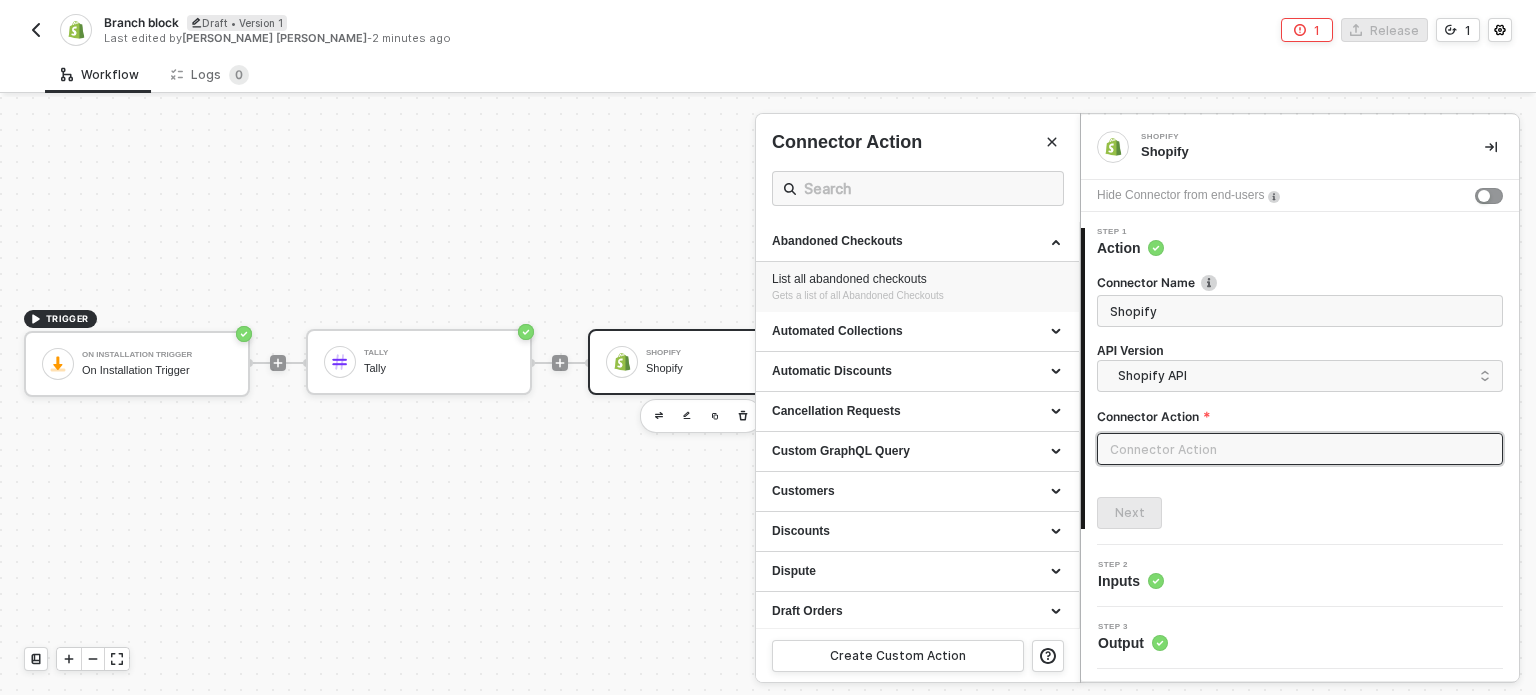click on "List all abandoned checkouts" at bounding box center [917, 279] 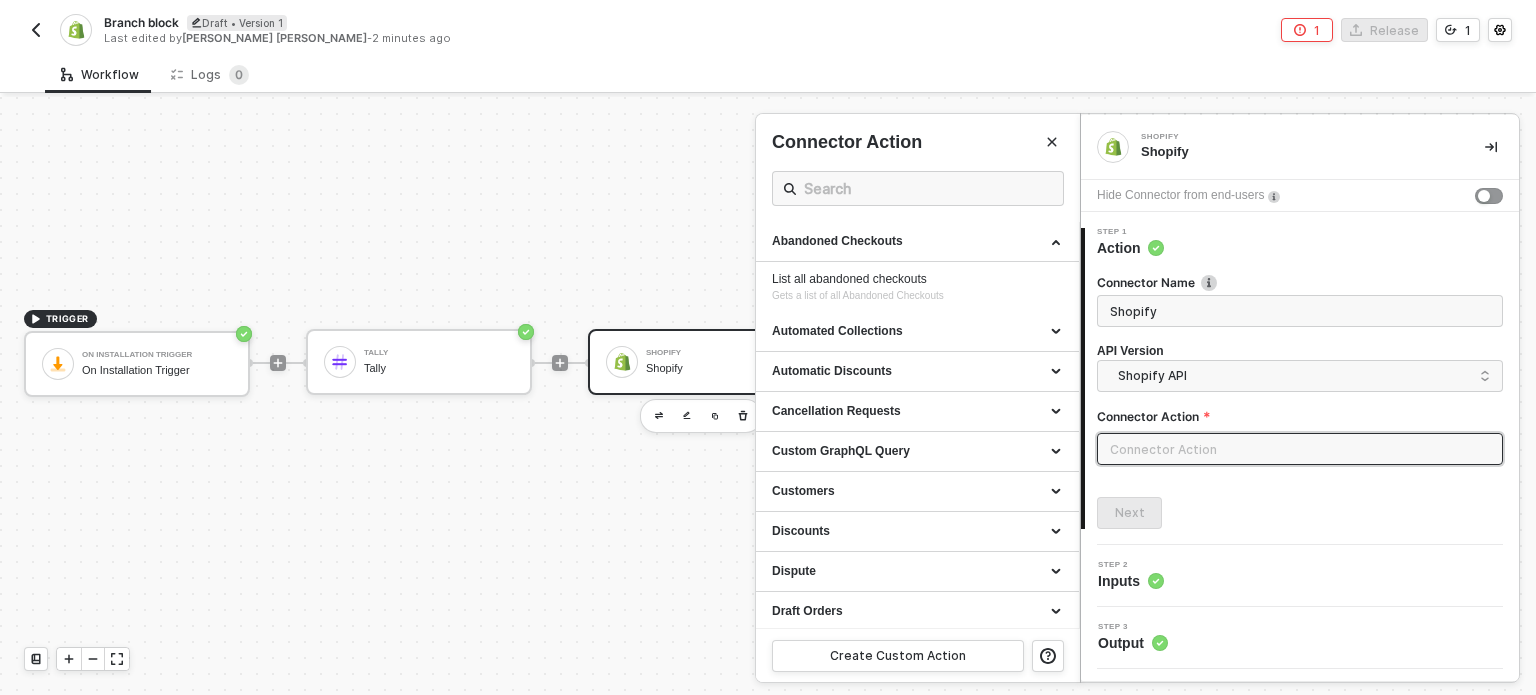 type on "Gets a list of all Abandoned Checkouts" 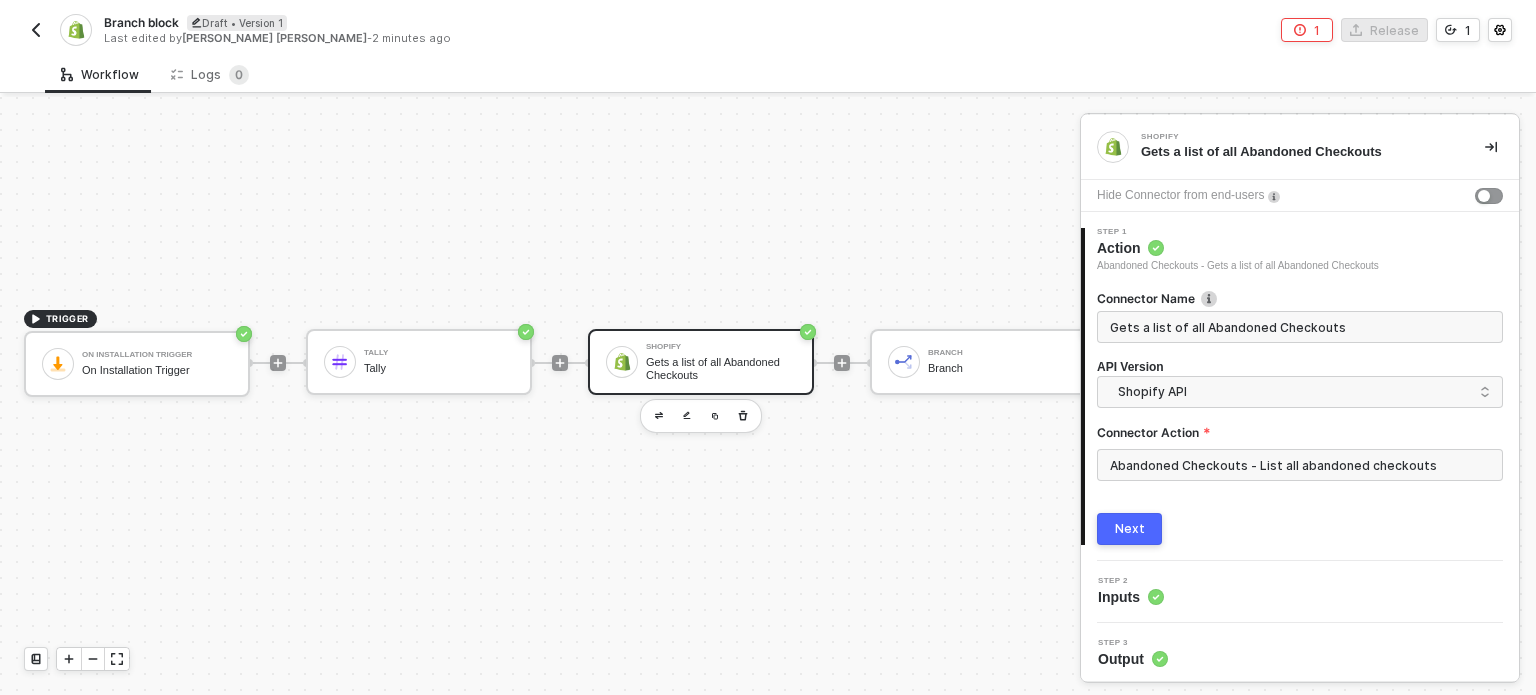 click on "Next" at bounding box center (1129, 529) 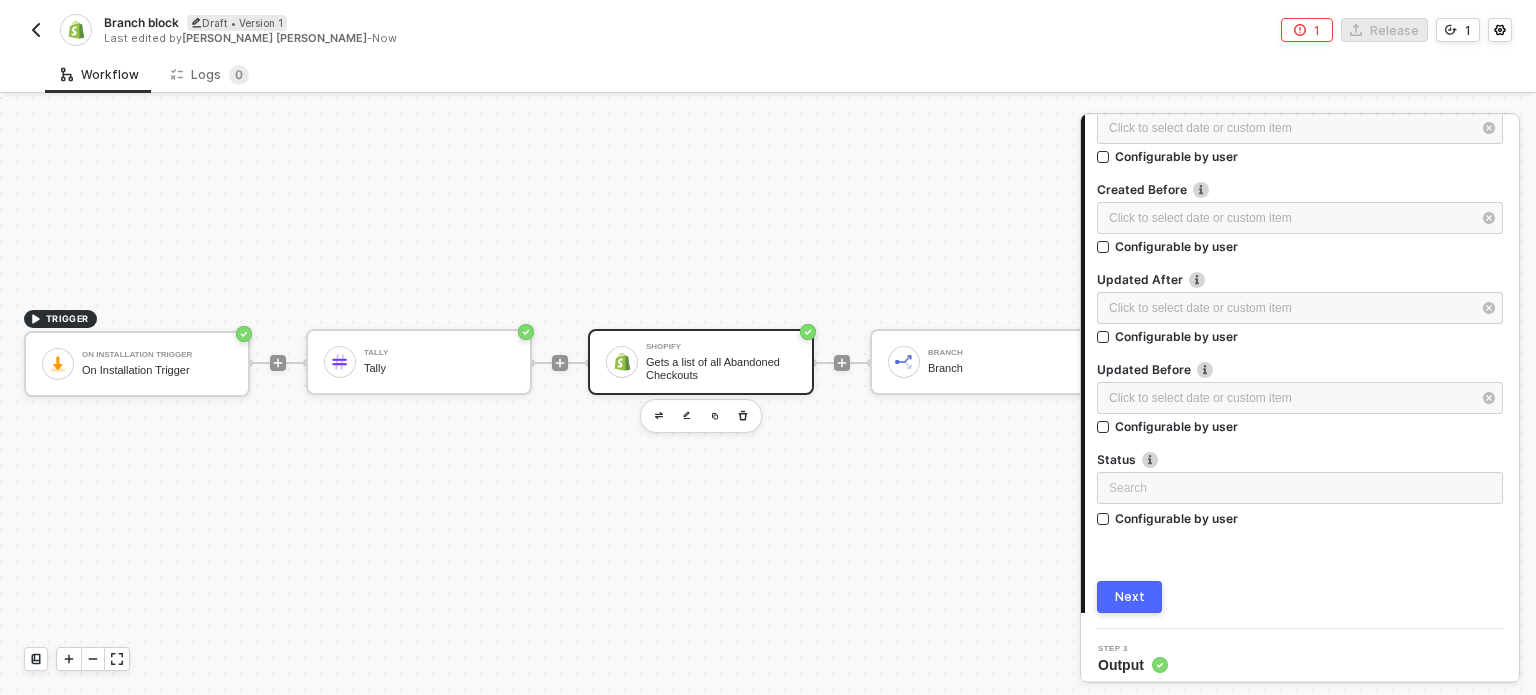 scroll, scrollTop: 300, scrollLeft: 0, axis: vertical 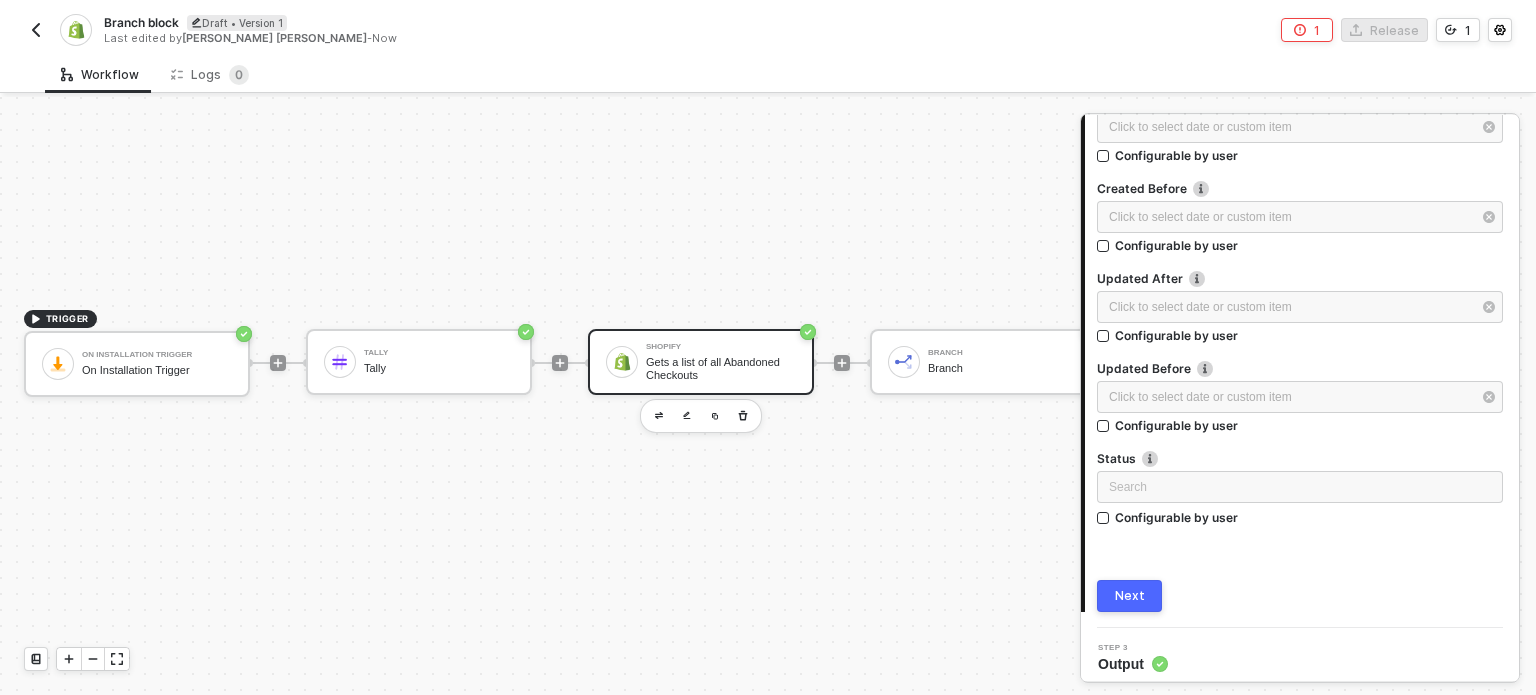 click on "Next" at bounding box center [1129, 596] 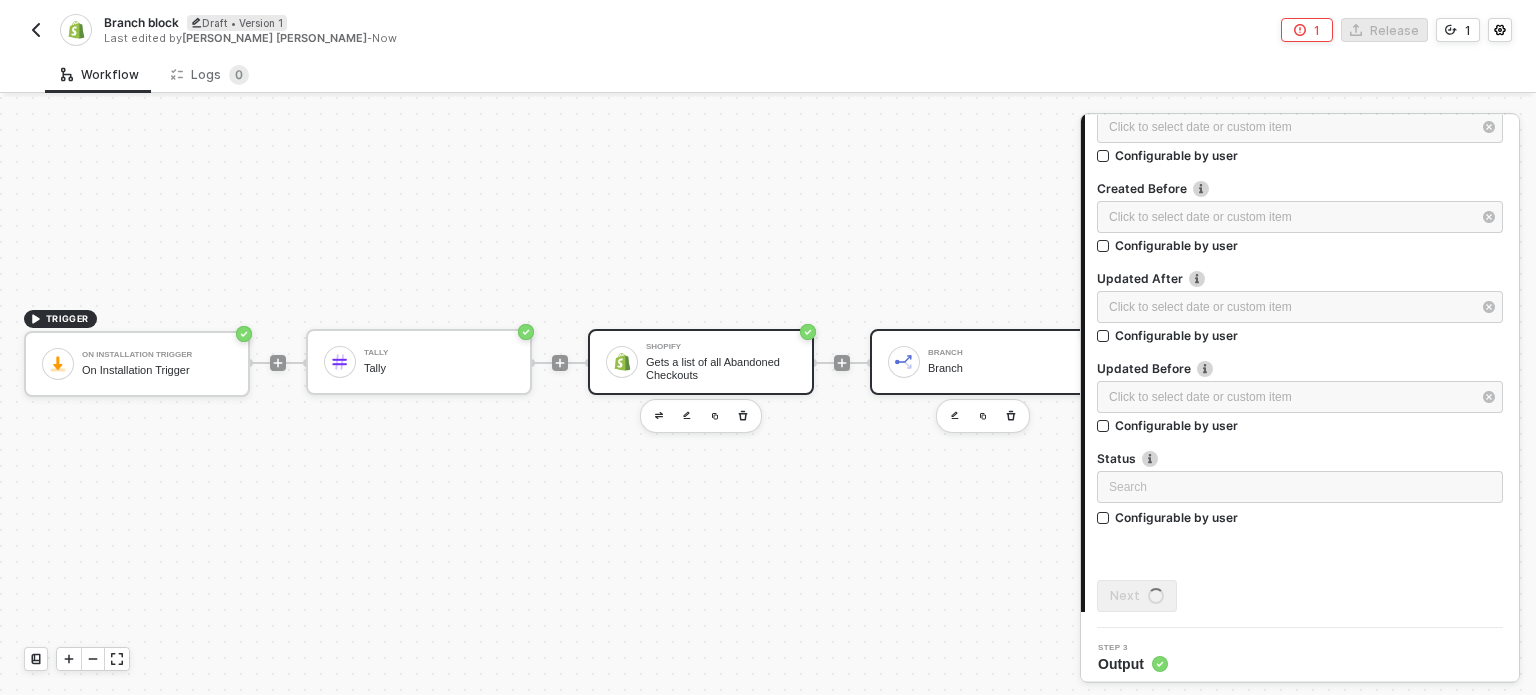 click on "Branch" at bounding box center (1003, 353) 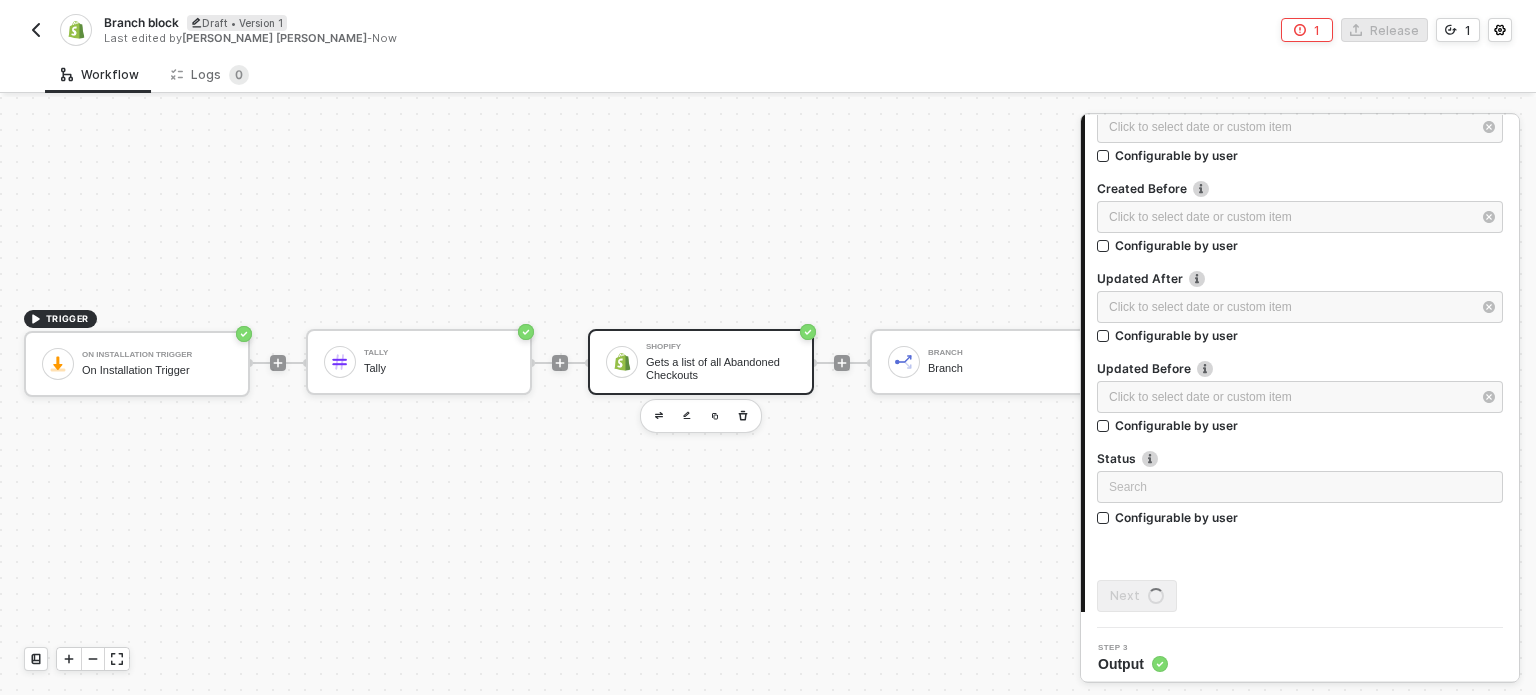 scroll, scrollTop: 0, scrollLeft: 0, axis: both 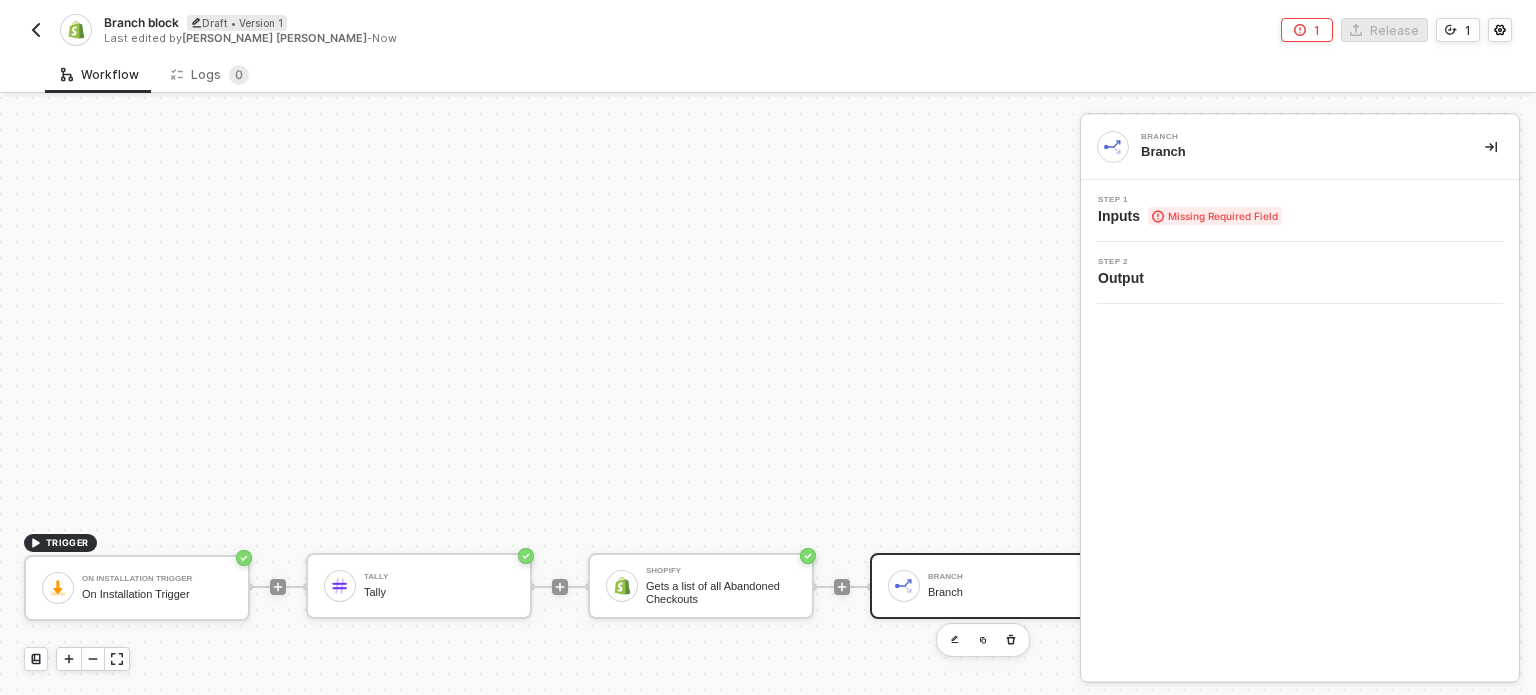 click on "Branch" at bounding box center [1003, 577] 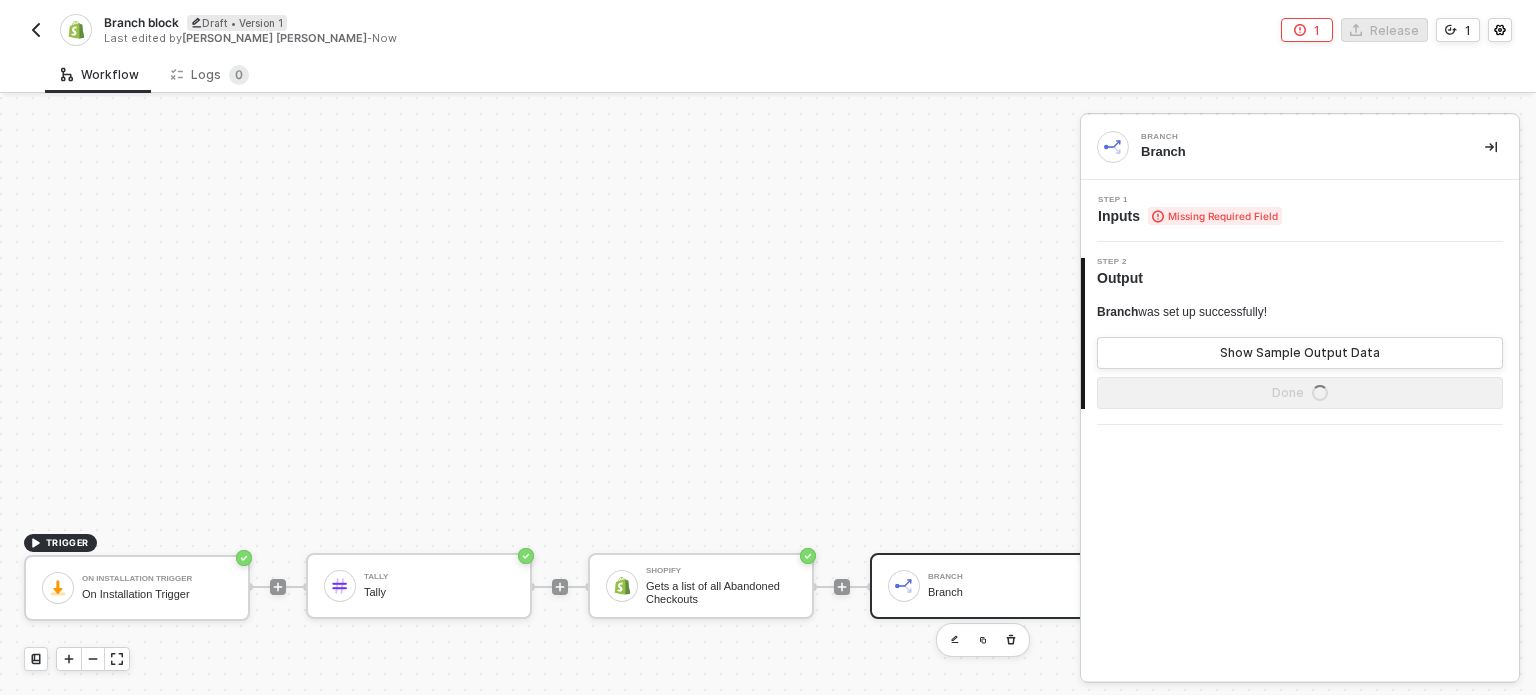 click on "Missing Required Field" at bounding box center [1215, 216] 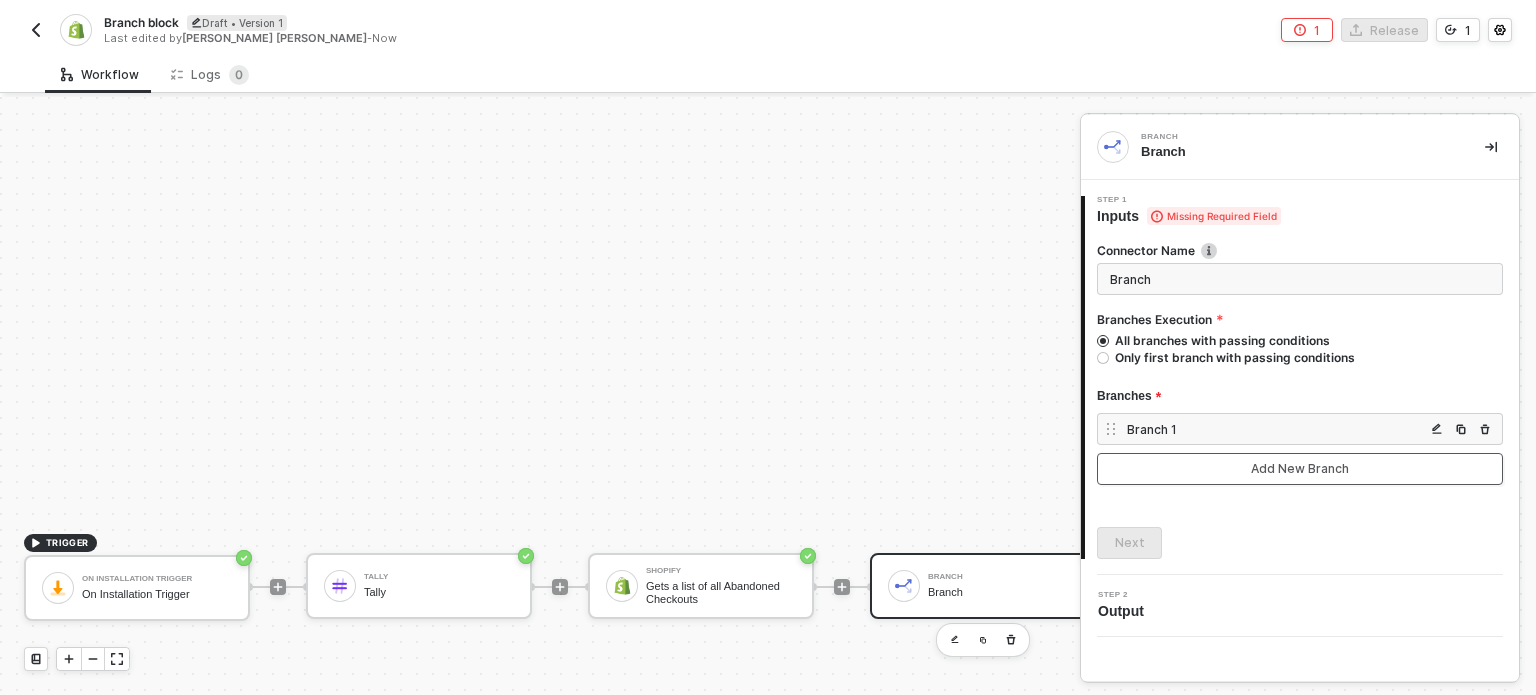 click on "Add New Branch" at bounding box center [1300, 469] 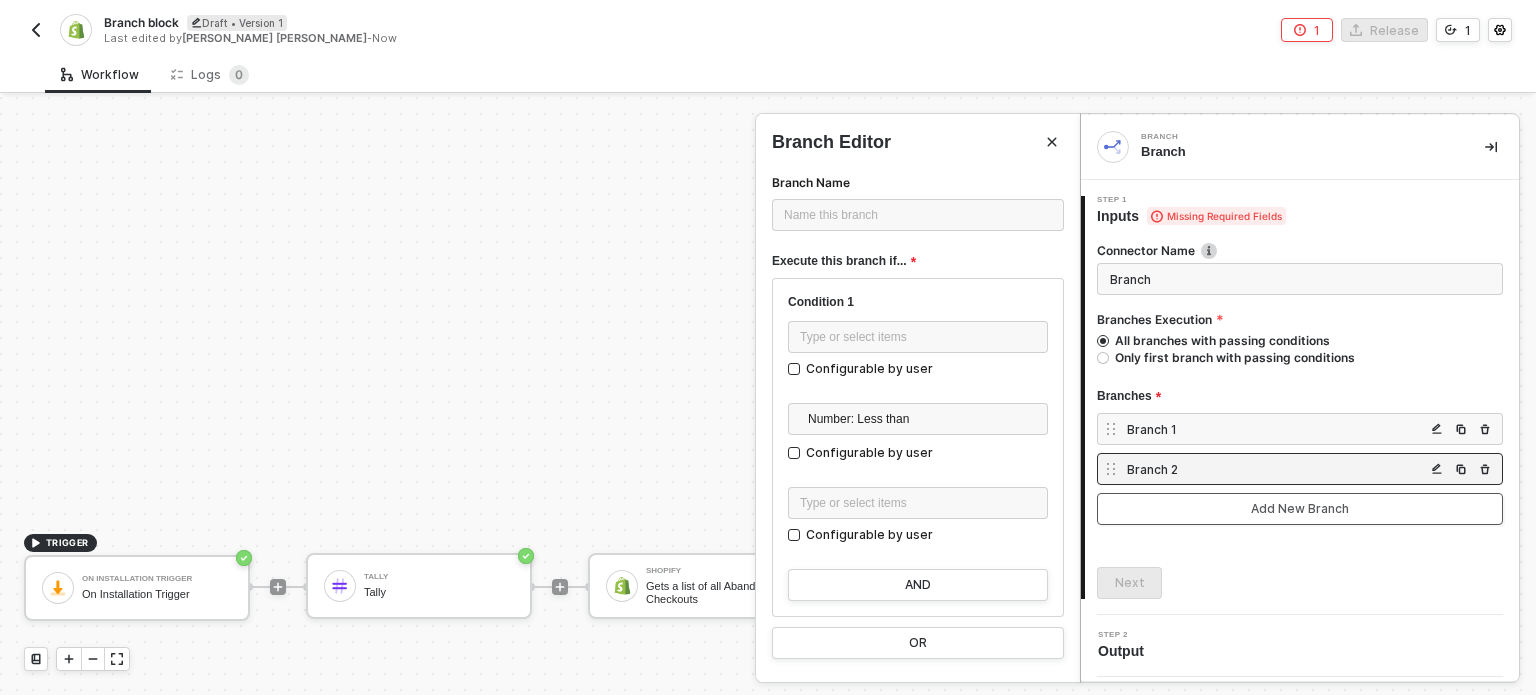 click on "Add New Branch" at bounding box center [1300, 509] 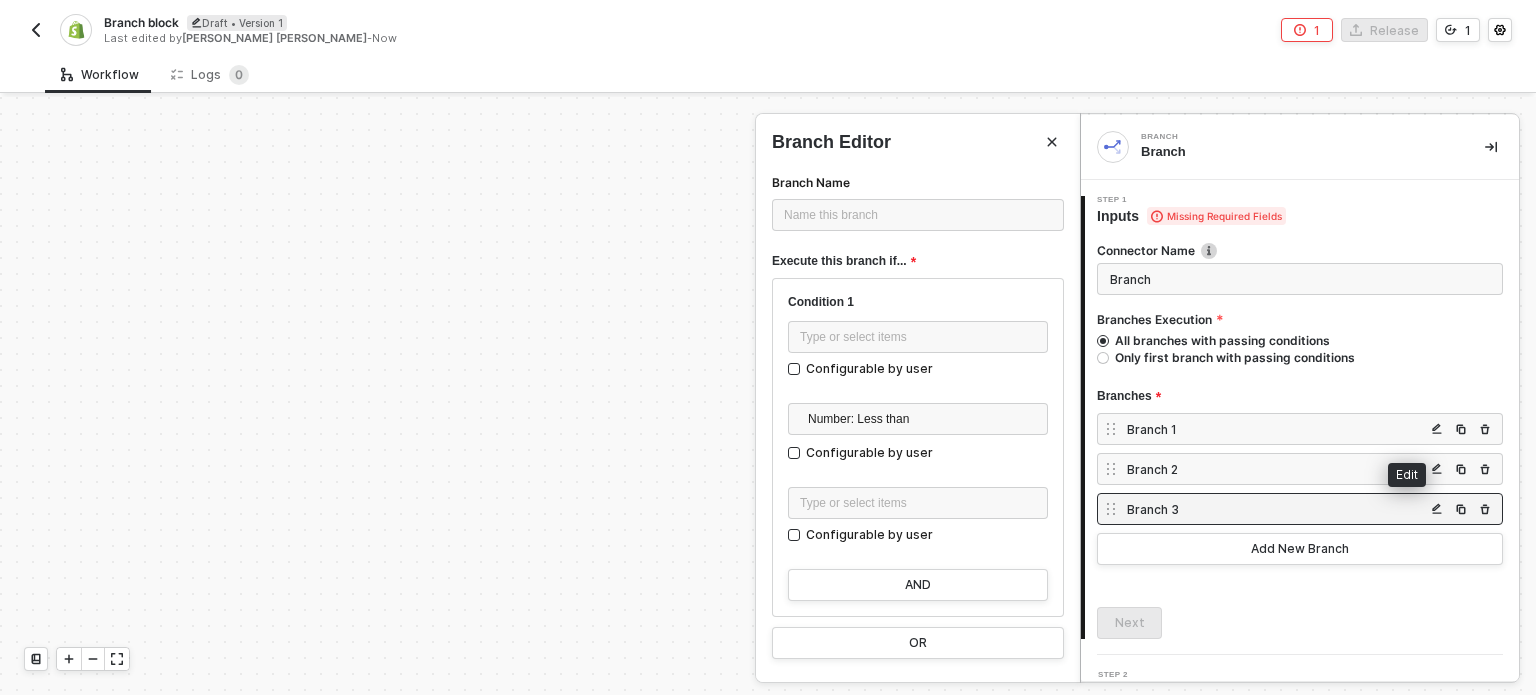 click at bounding box center (1437, 429) 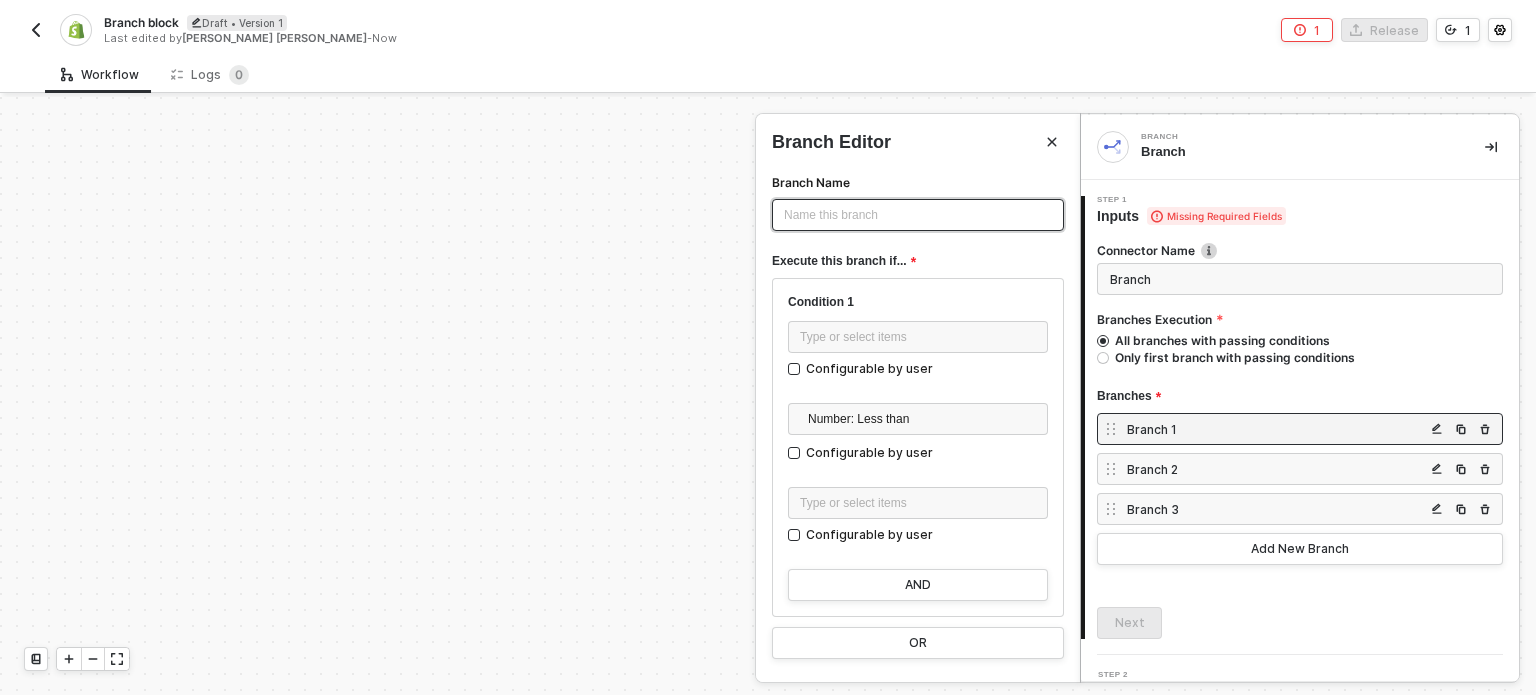 click on "Name this branch ﻿" at bounding box center (918, 215) 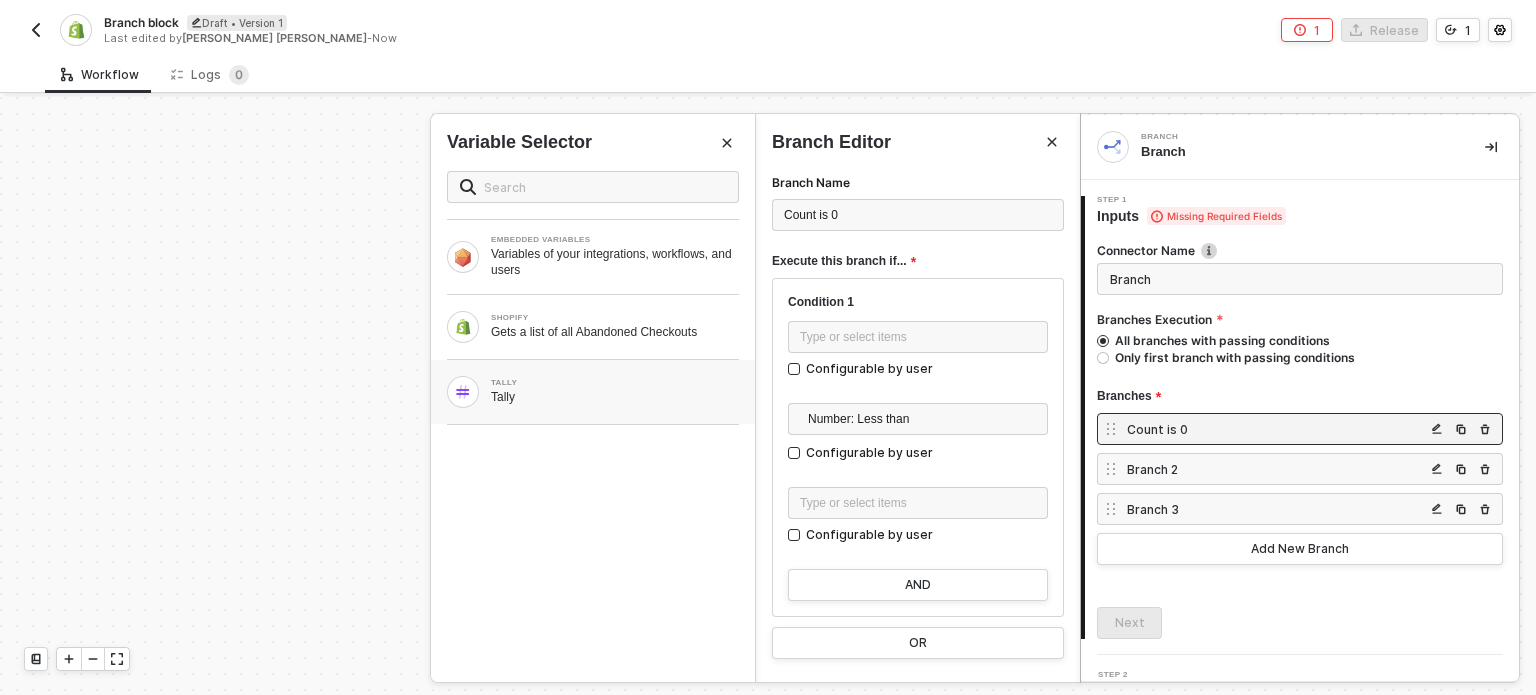 click on "TALLY Tally" at bounding box center (593, 392) 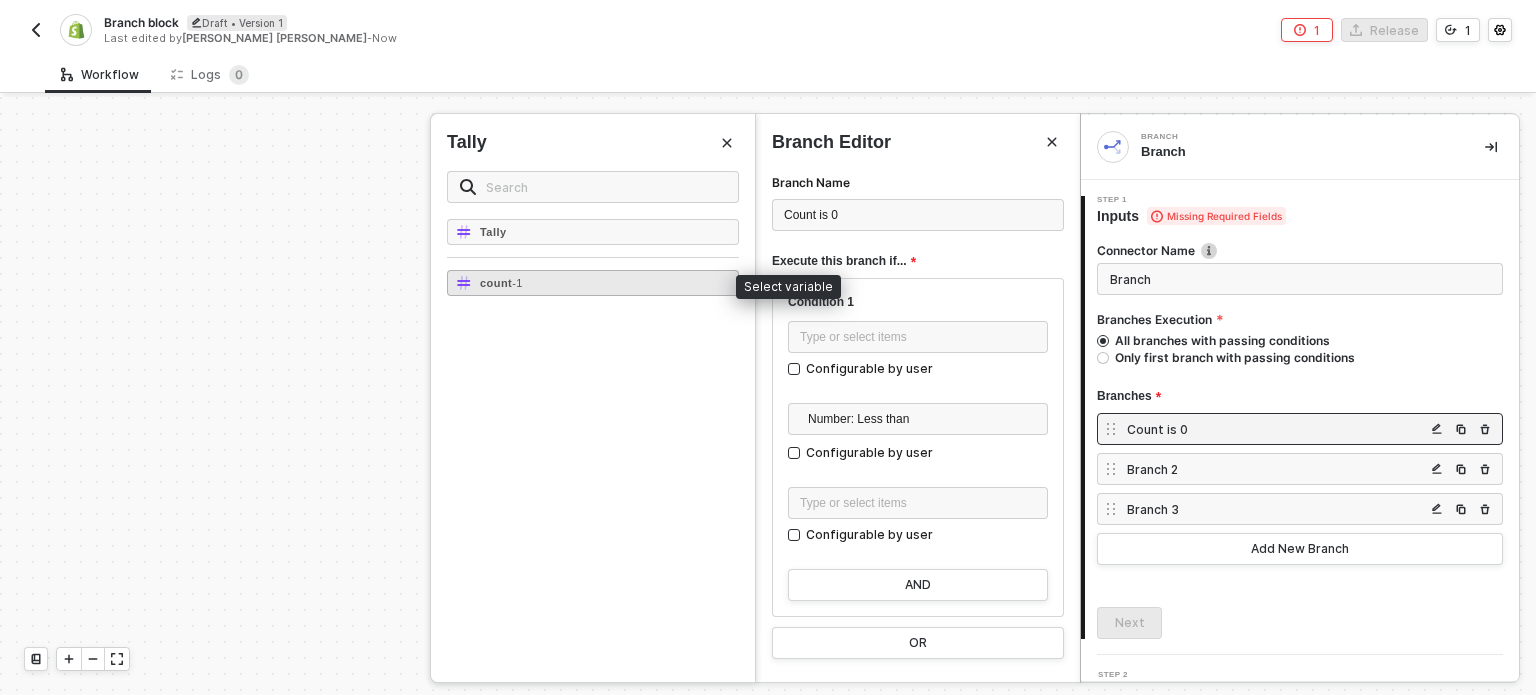click on "count  -  1" at bounding box center [593, 283] 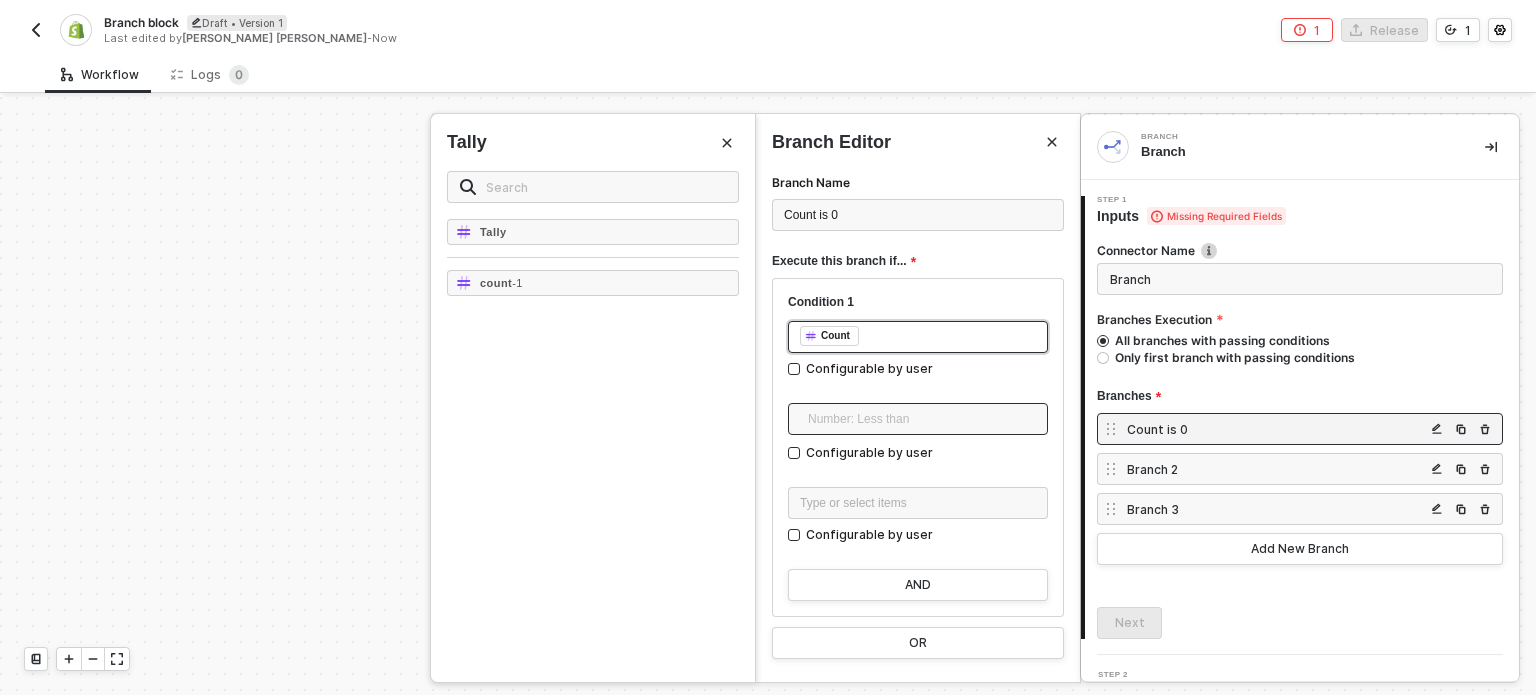 click on "Number: Less than" at bounding box center (922, 419) 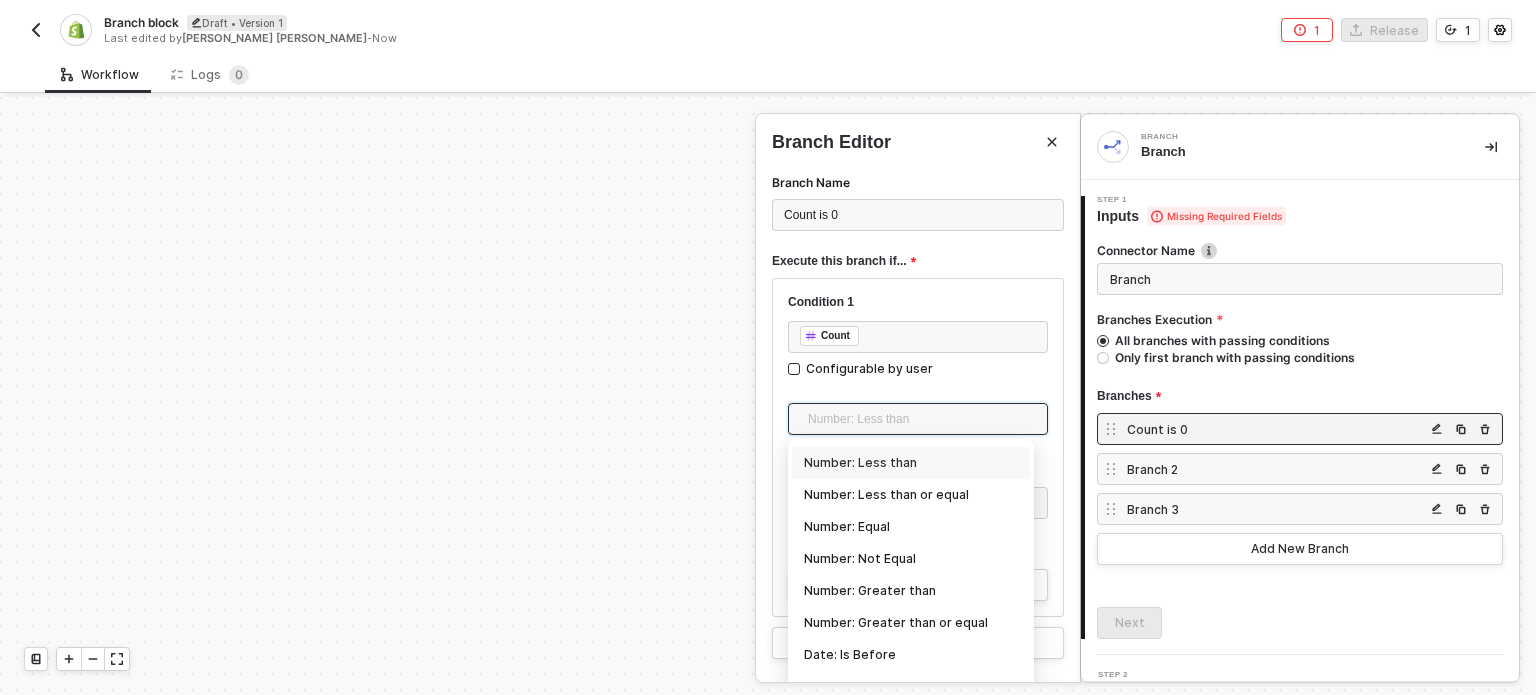 click on "Number: Less than" at bounding box center (911, 463) 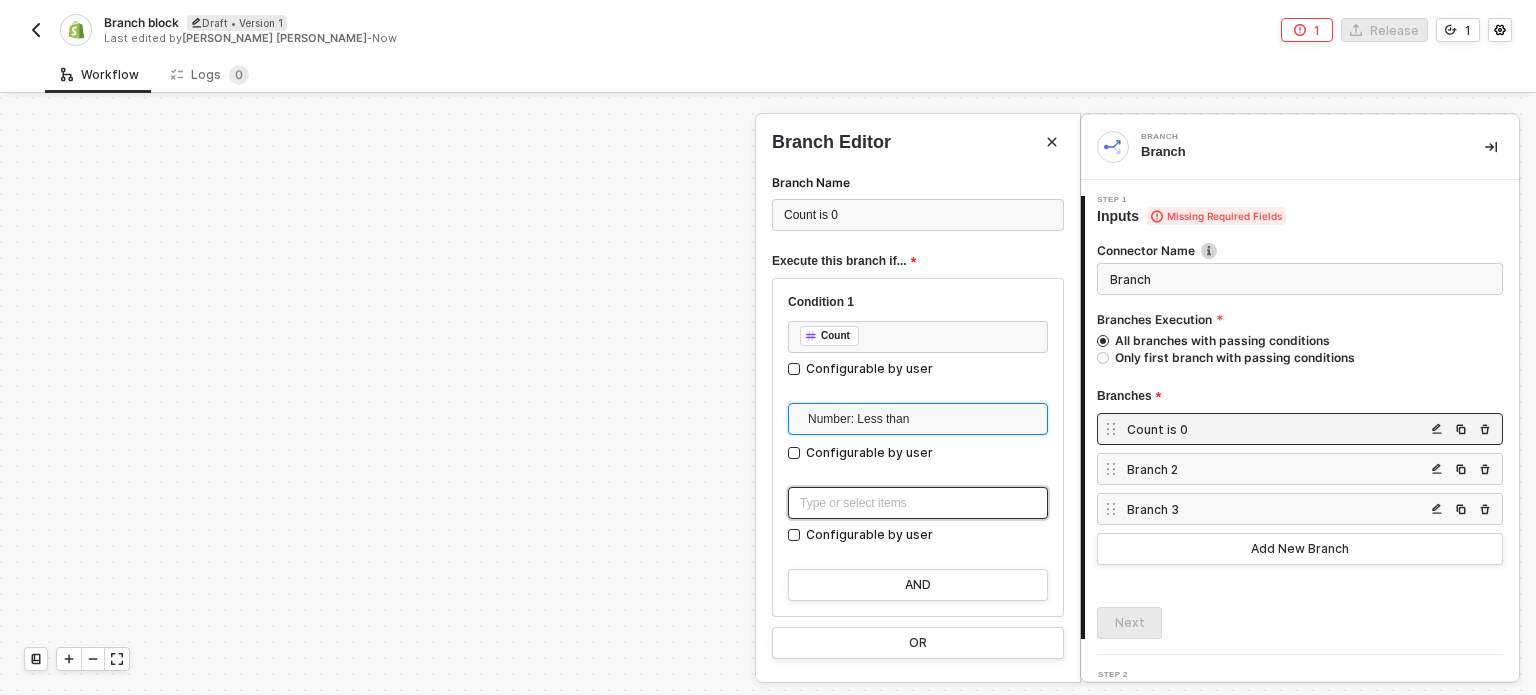 click on "Type or select items ﻿" at bounding box center (918, 503) 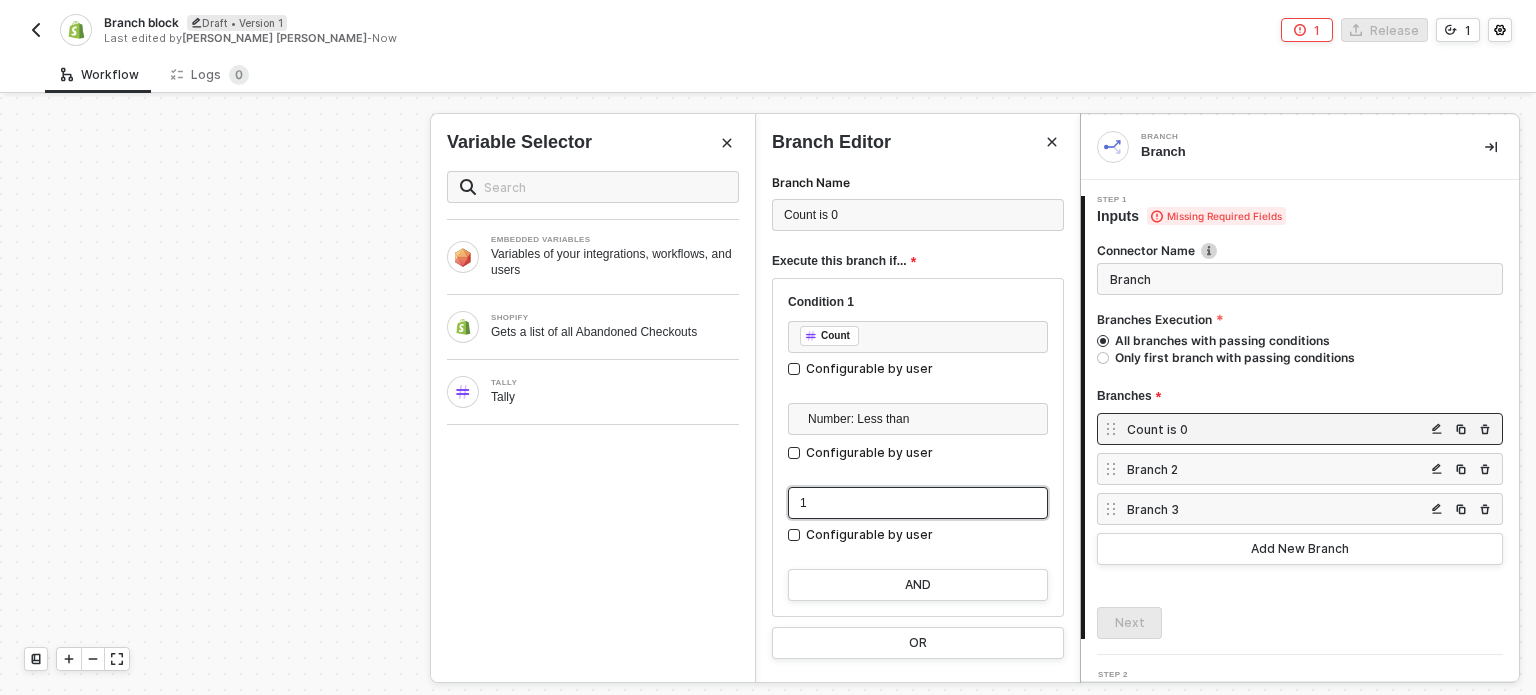 scroll, scrollTop: 35, scrollLeft: 0, axis: vertical 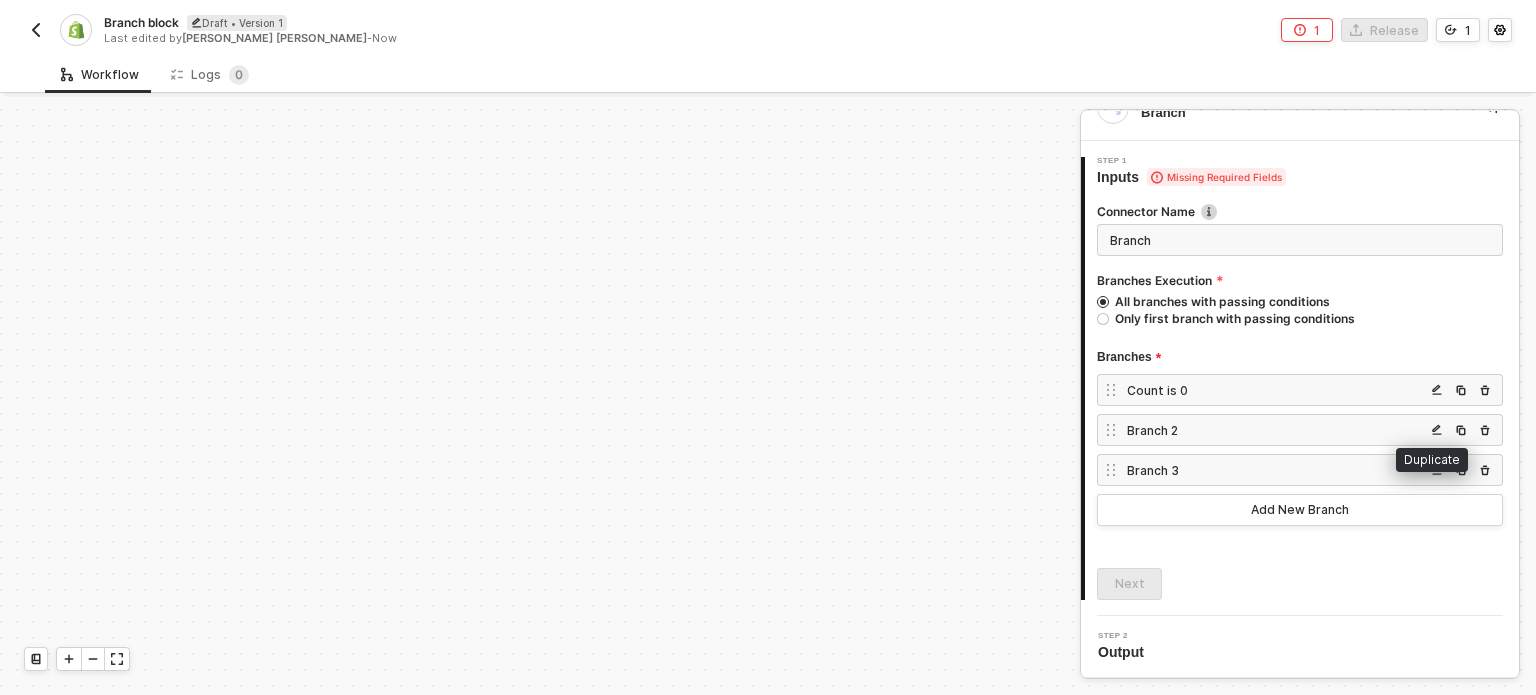click at bounding box center [1461, 430] 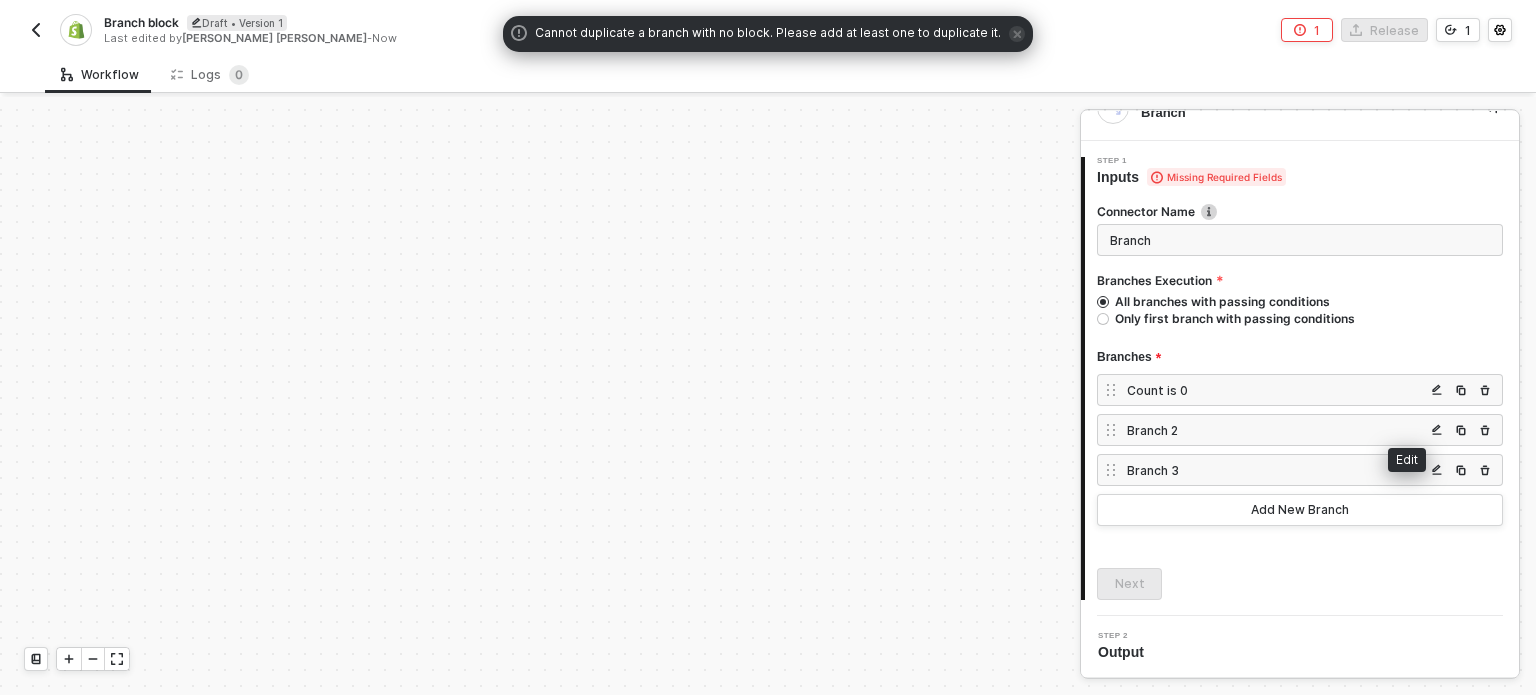 click at bounding box center [1437, 430] 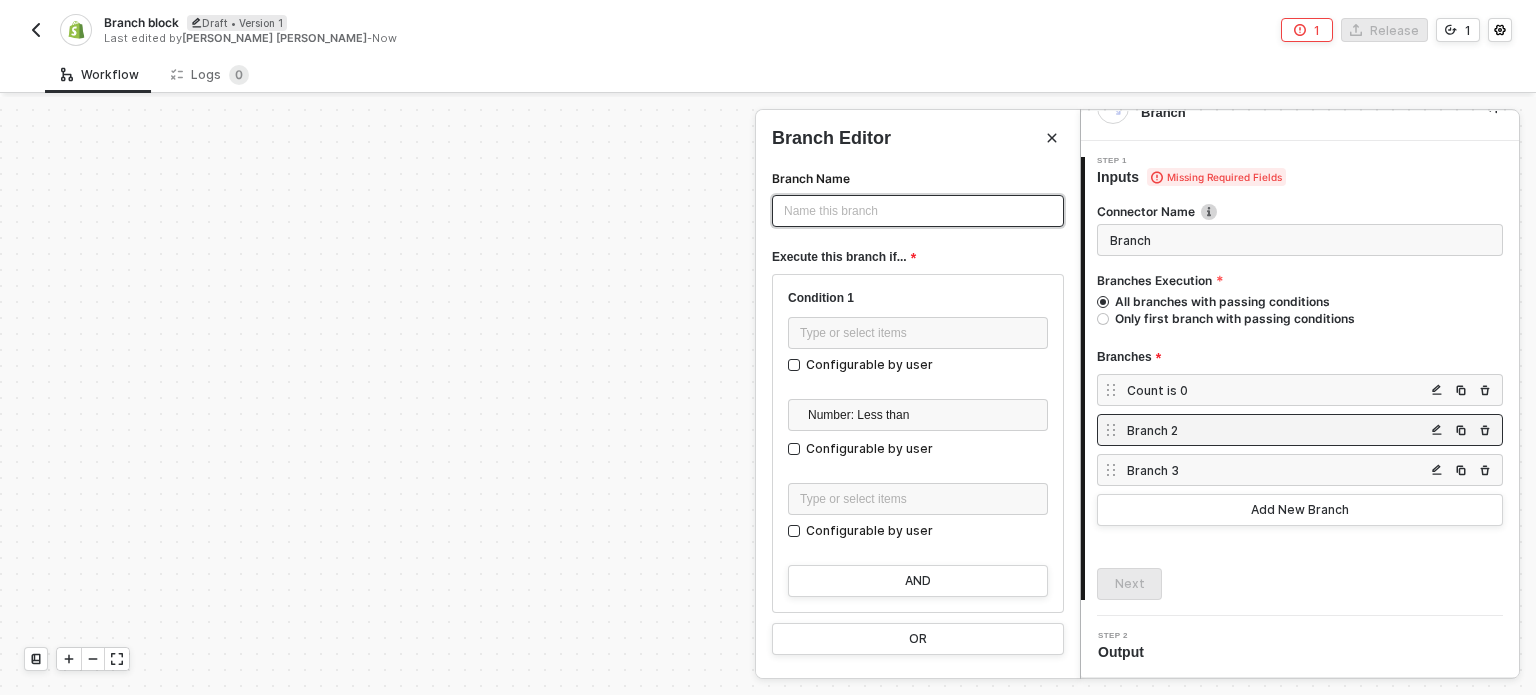 click on "Name this branch ﻿" at bounding box center (918, 211) 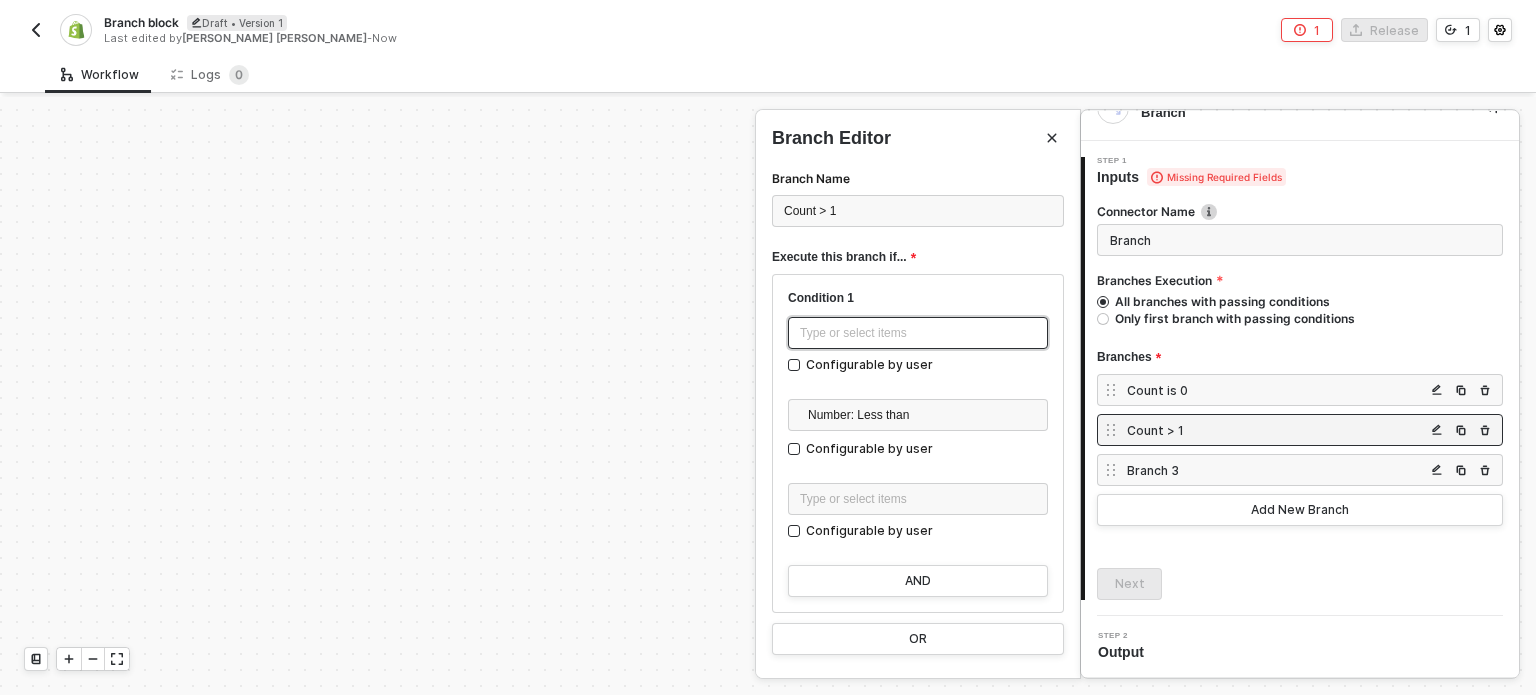 click on "Type or select items ﻿" at bounding box center [918, 333] 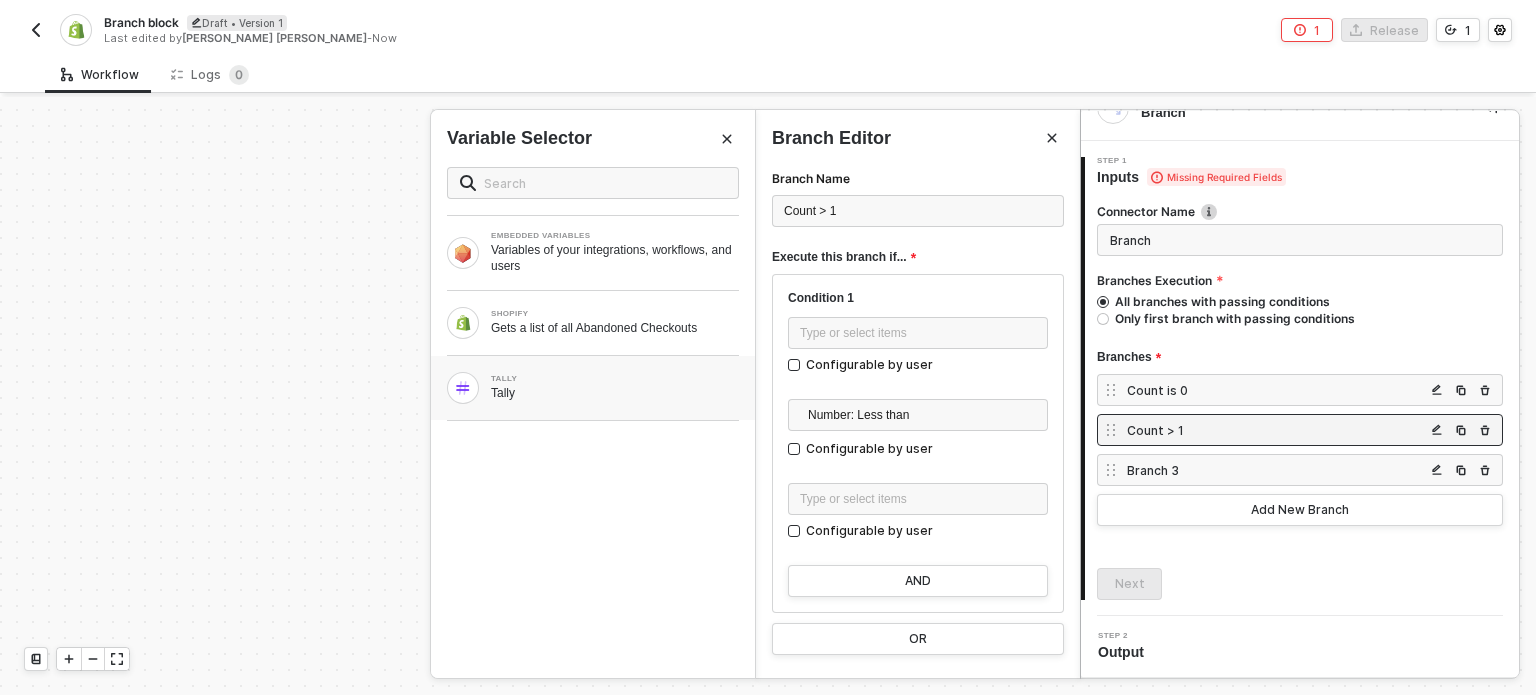 click on "Tally" at bounding box center [615, 393] 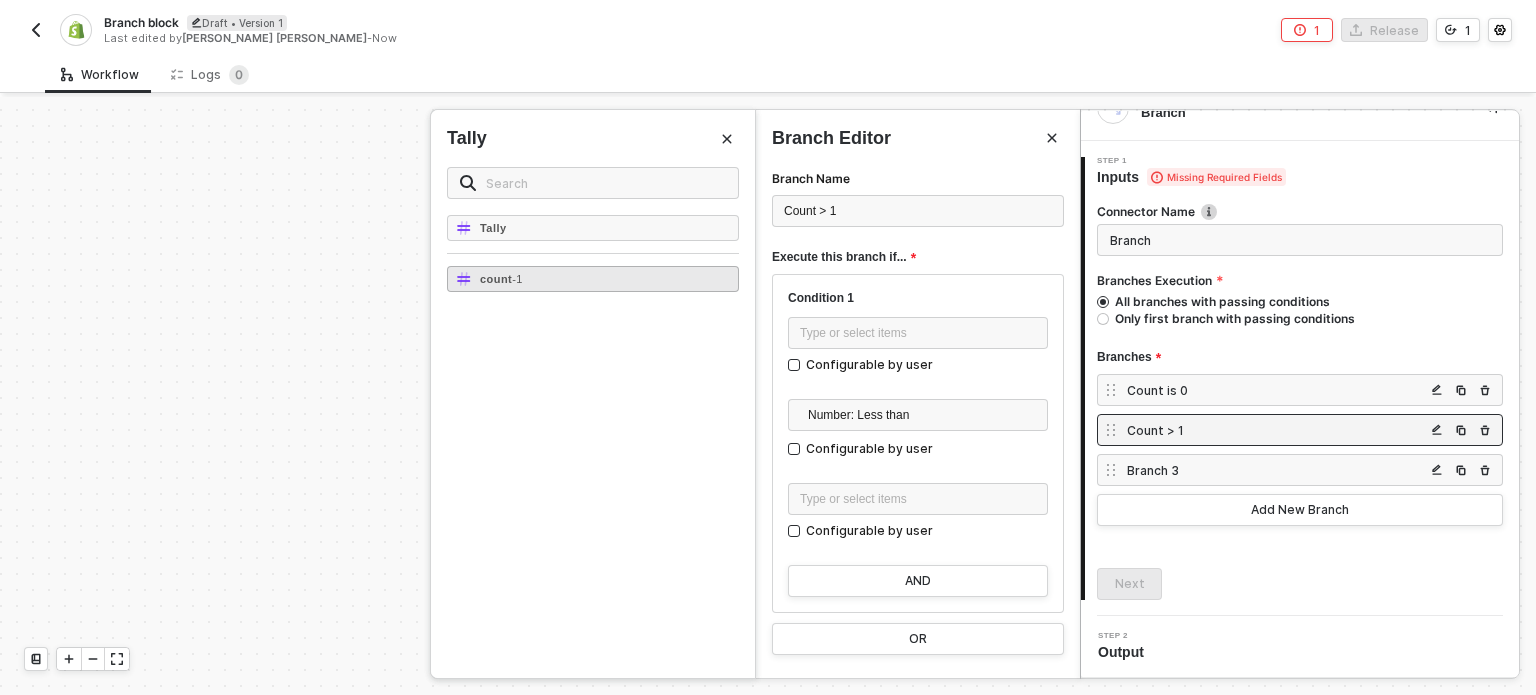click on "count  -  1" at bounding box center [593, 279] 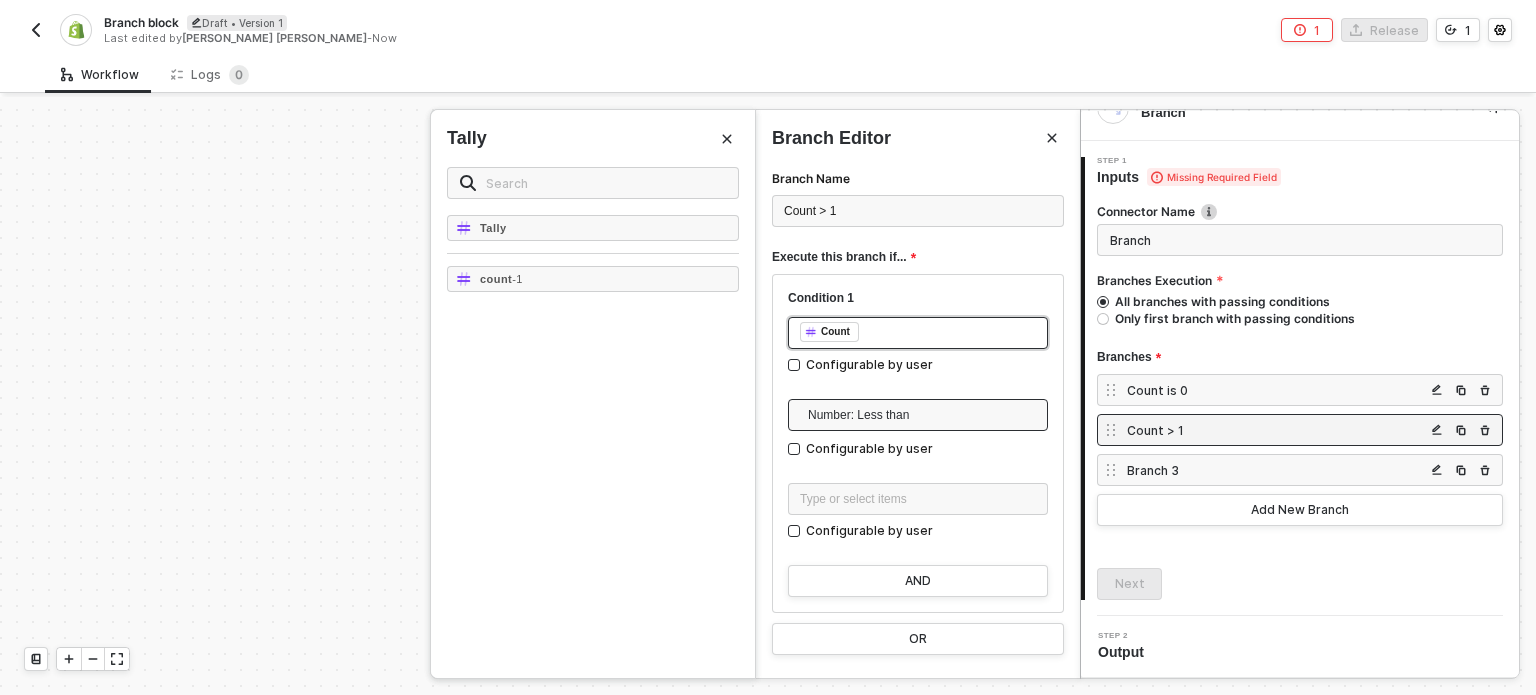 click on "Number: Less than" at bounding box center (922, 415) 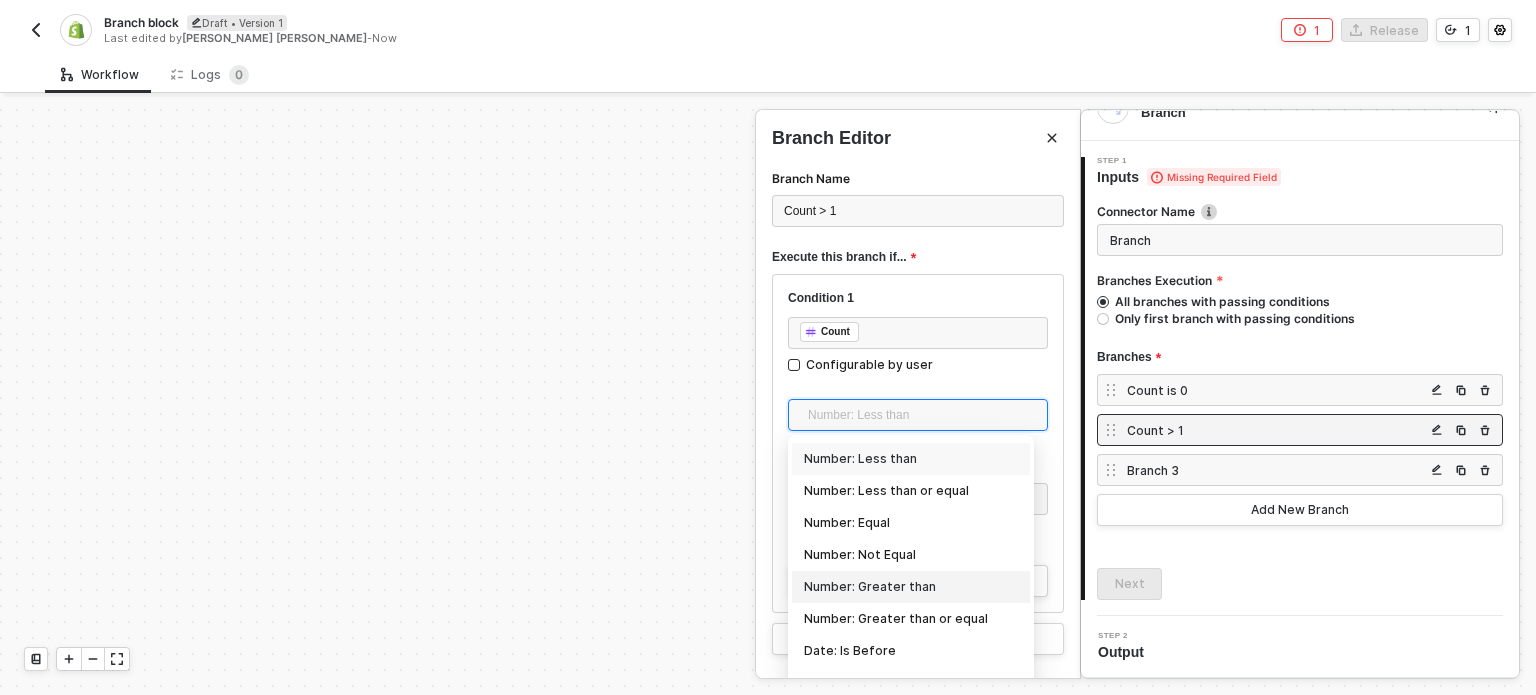 drag, startPoint x: 833, startPoint y: 568, endPoint x: 840, endPoint y: 535, distance: 33.734257 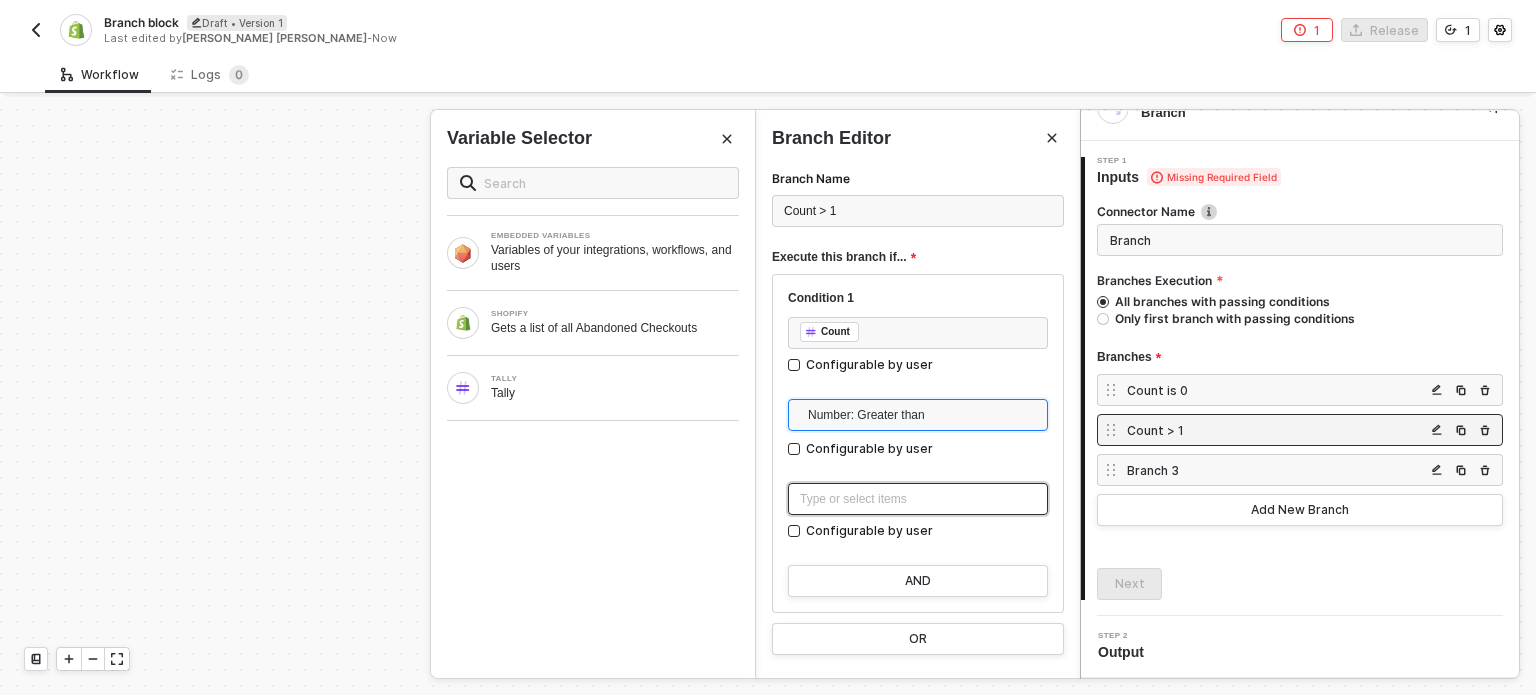 click on "Type or select items ﻿" at bounding box center [918, 499] 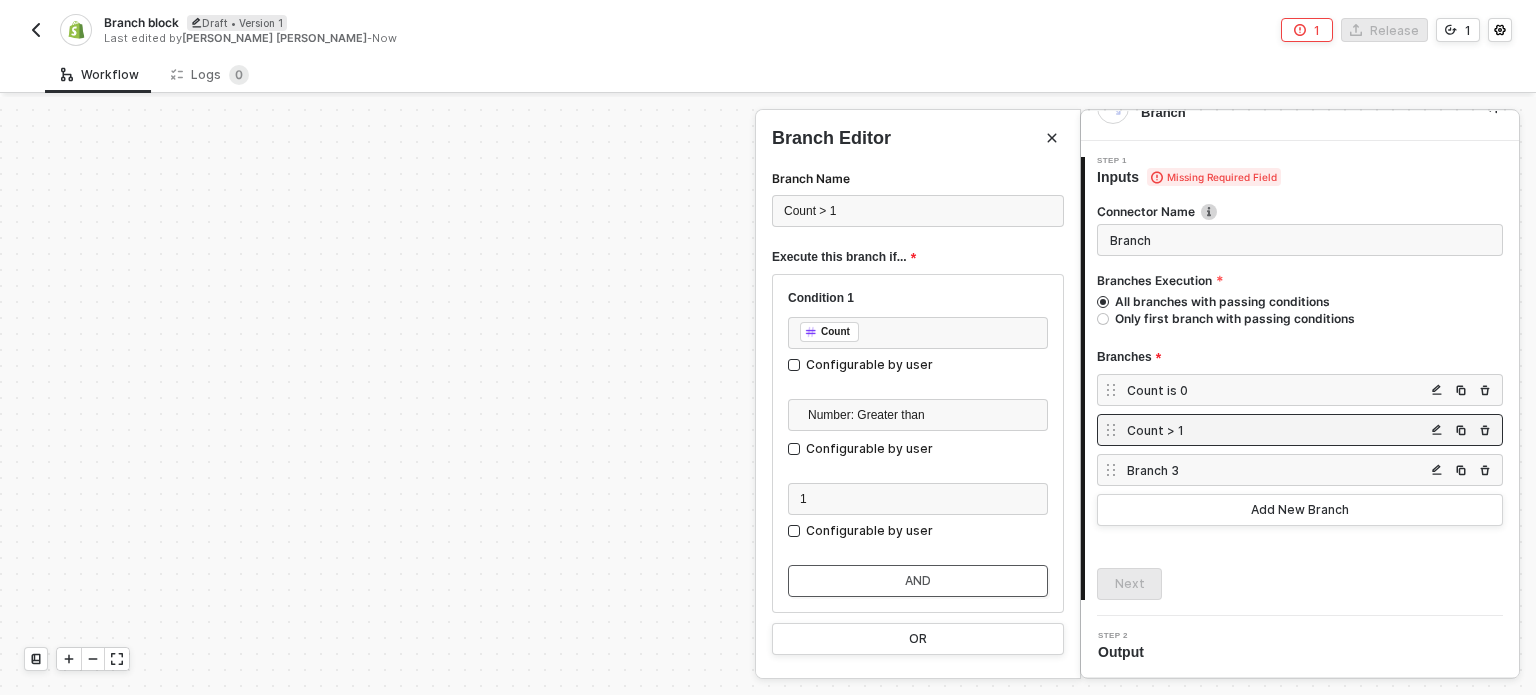 click on "AND" at bounding box center (918, 581) 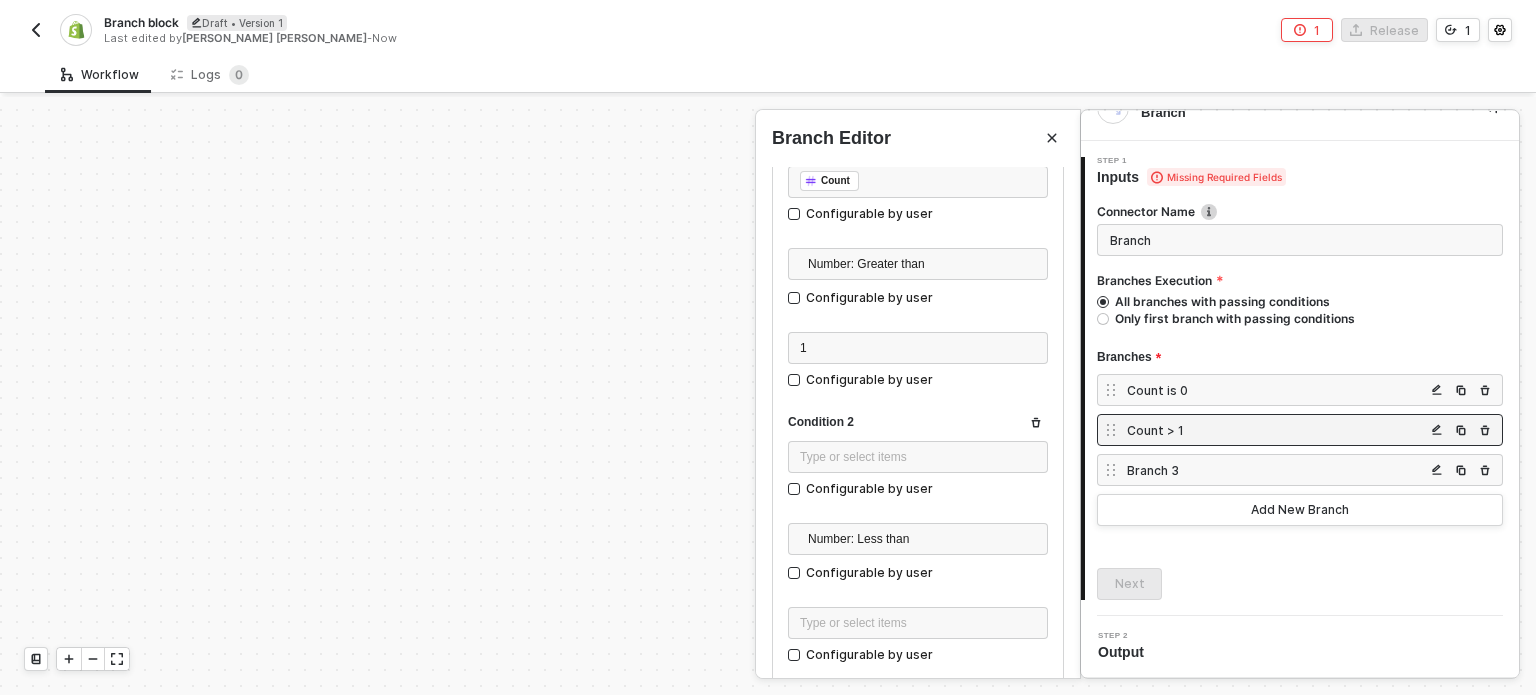 scroll, scrollTop: 200, scrollLeft: 0, axis: vertical 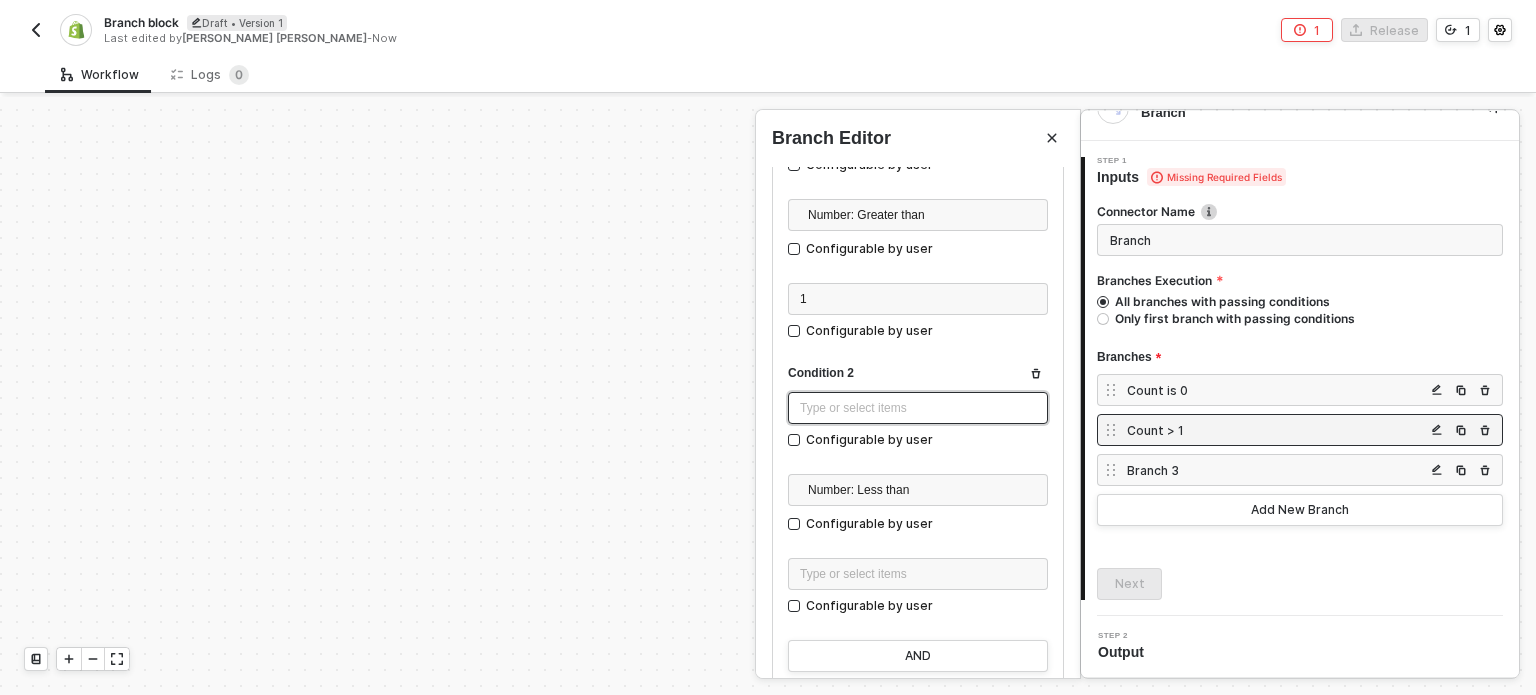 click on "Type or select items ﻿" at bounding box center (918, 408) 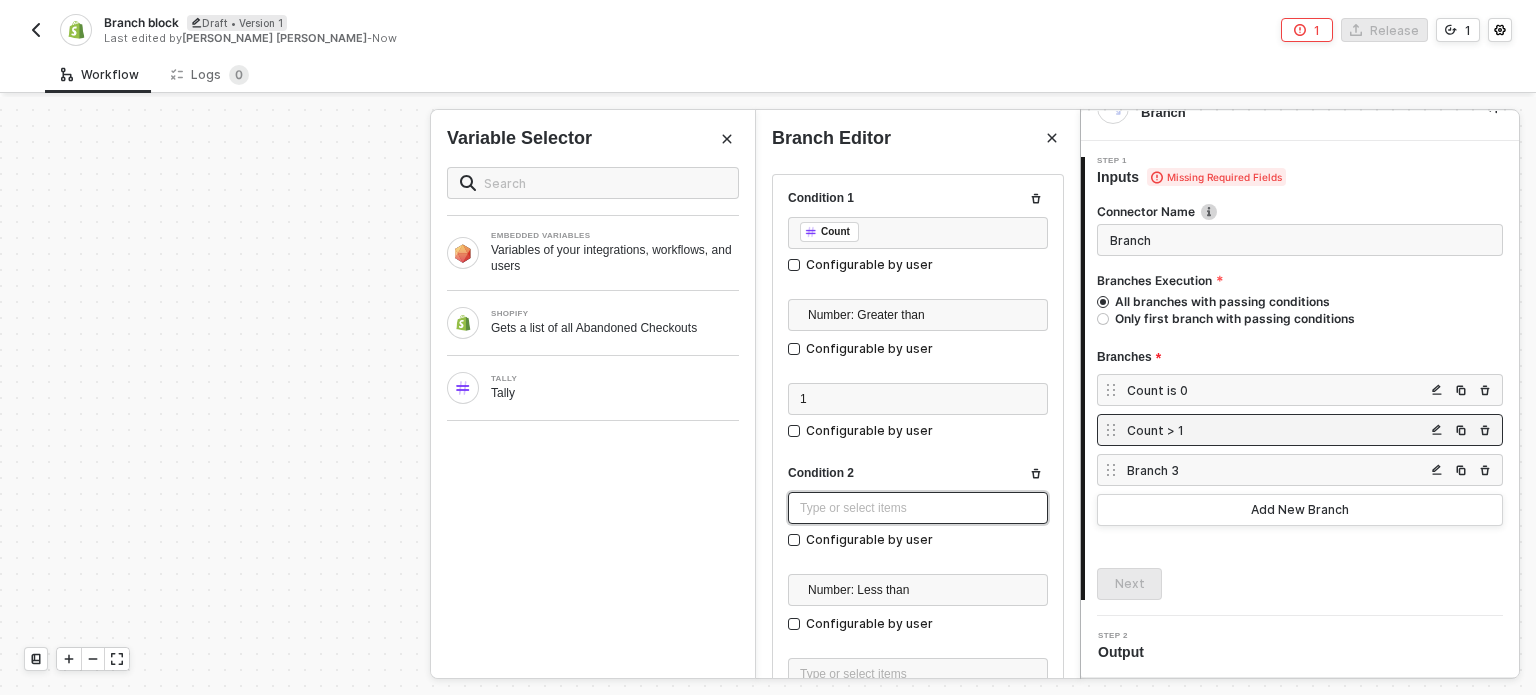 scroll, scrollTop: 200, scrollLeft: 0, axis: vertical 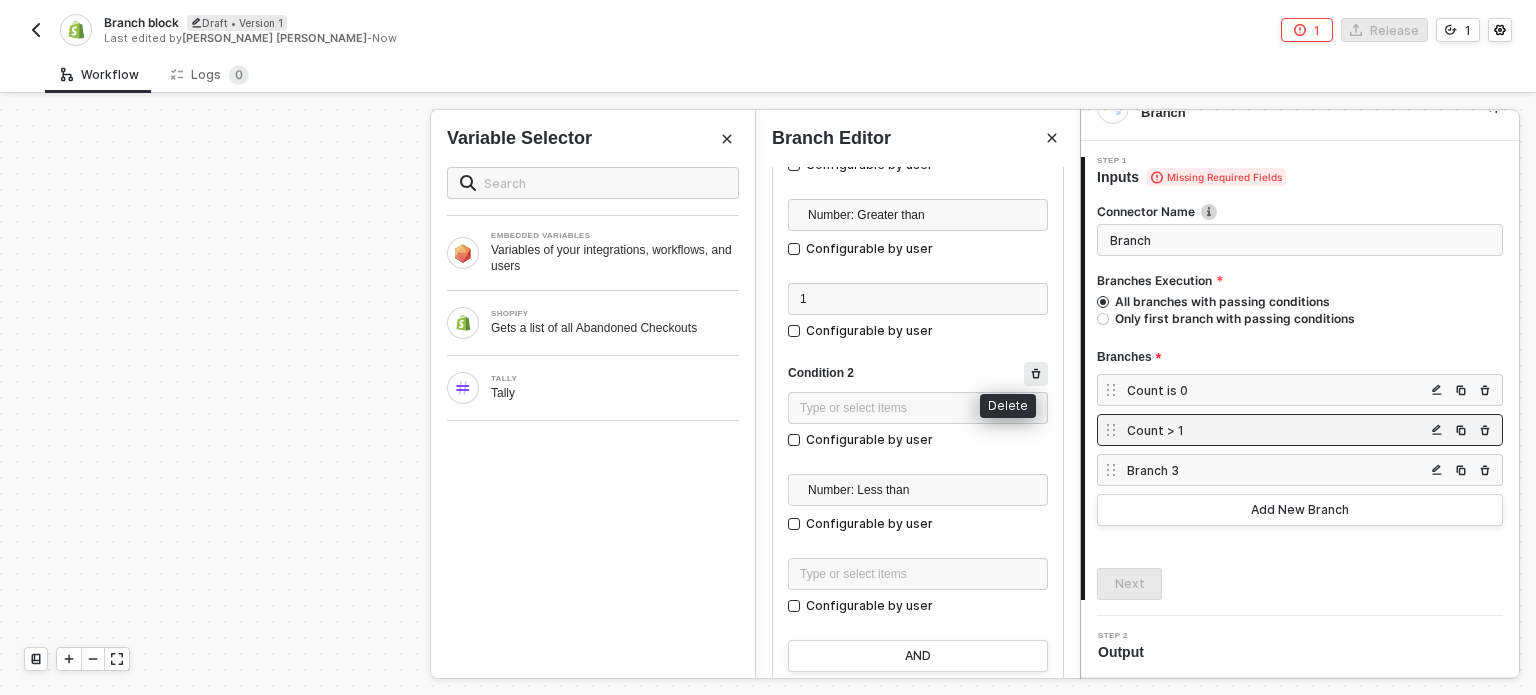 click 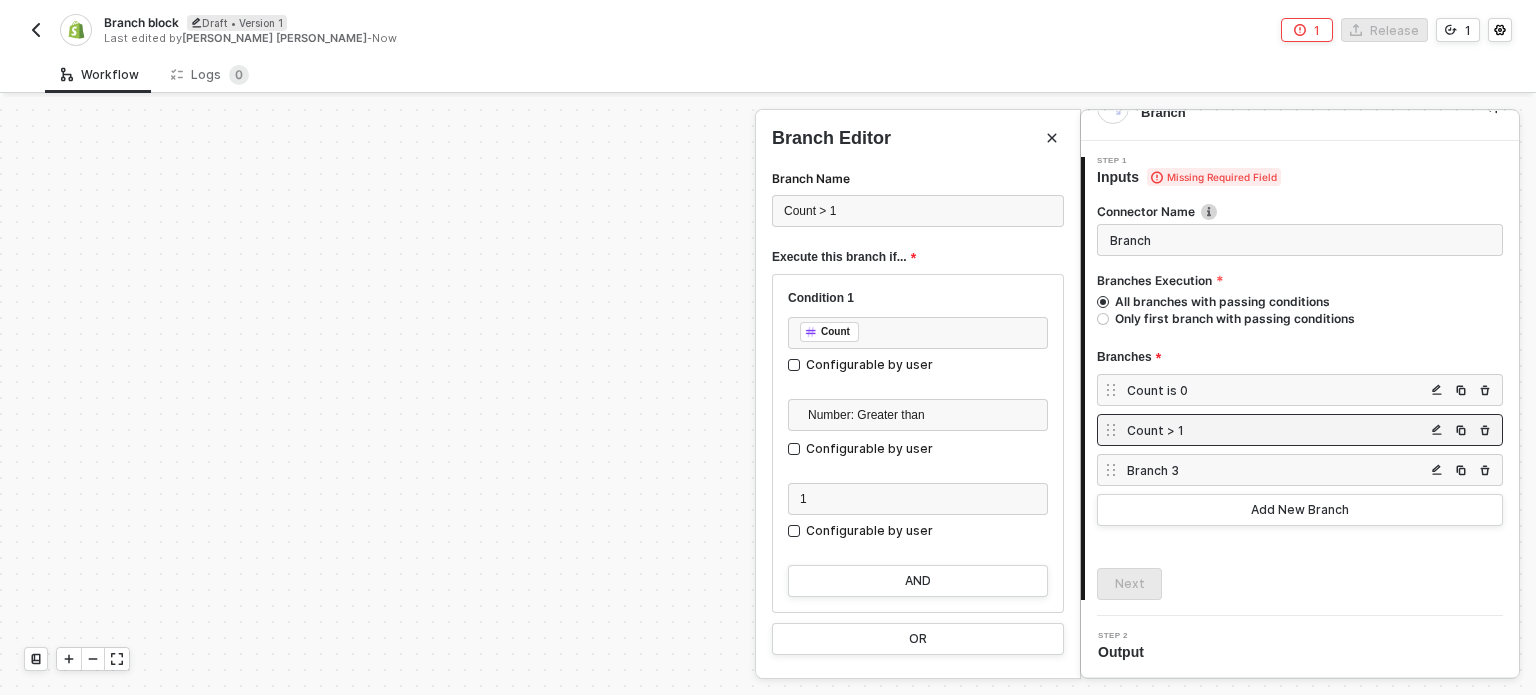 scroll, scrollTop: 0, scrollLeft: 0, axis: both 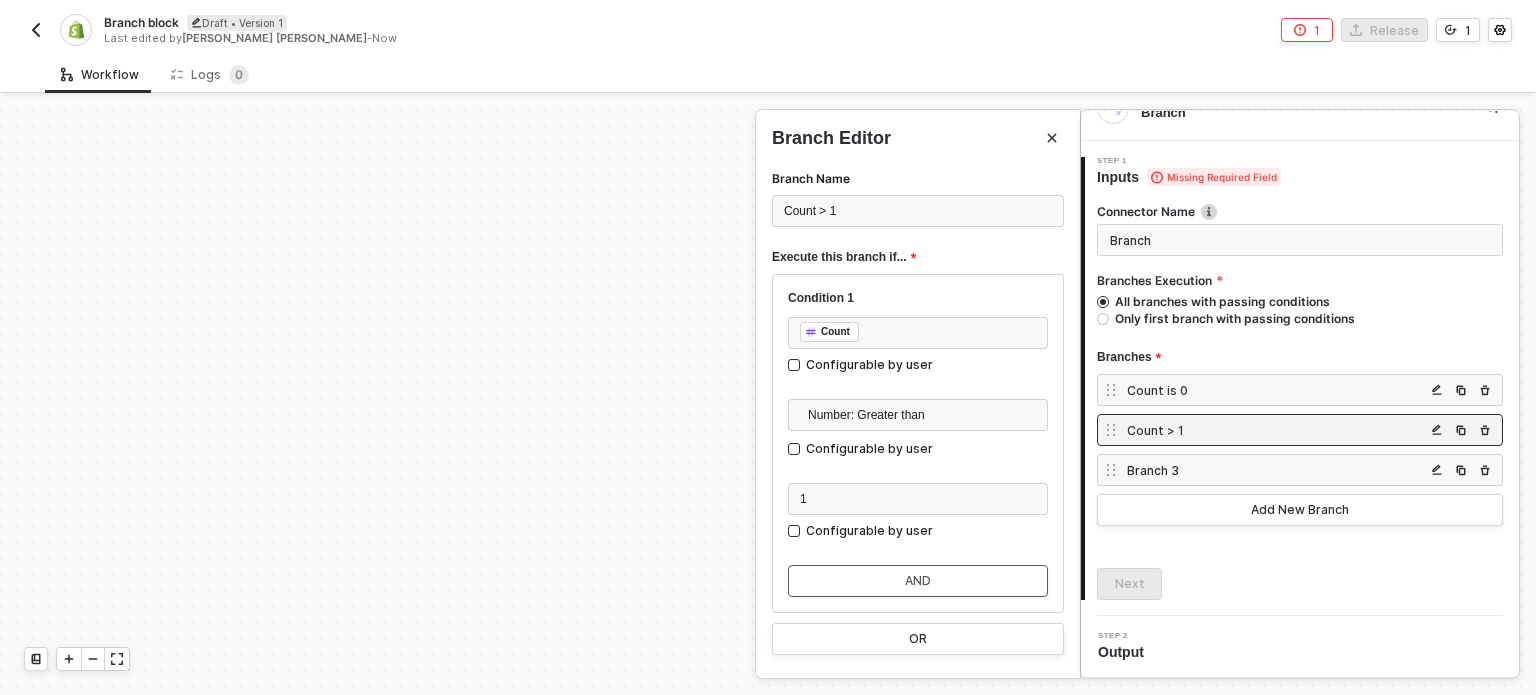 click on "AND" at bounding box center (918, 581) 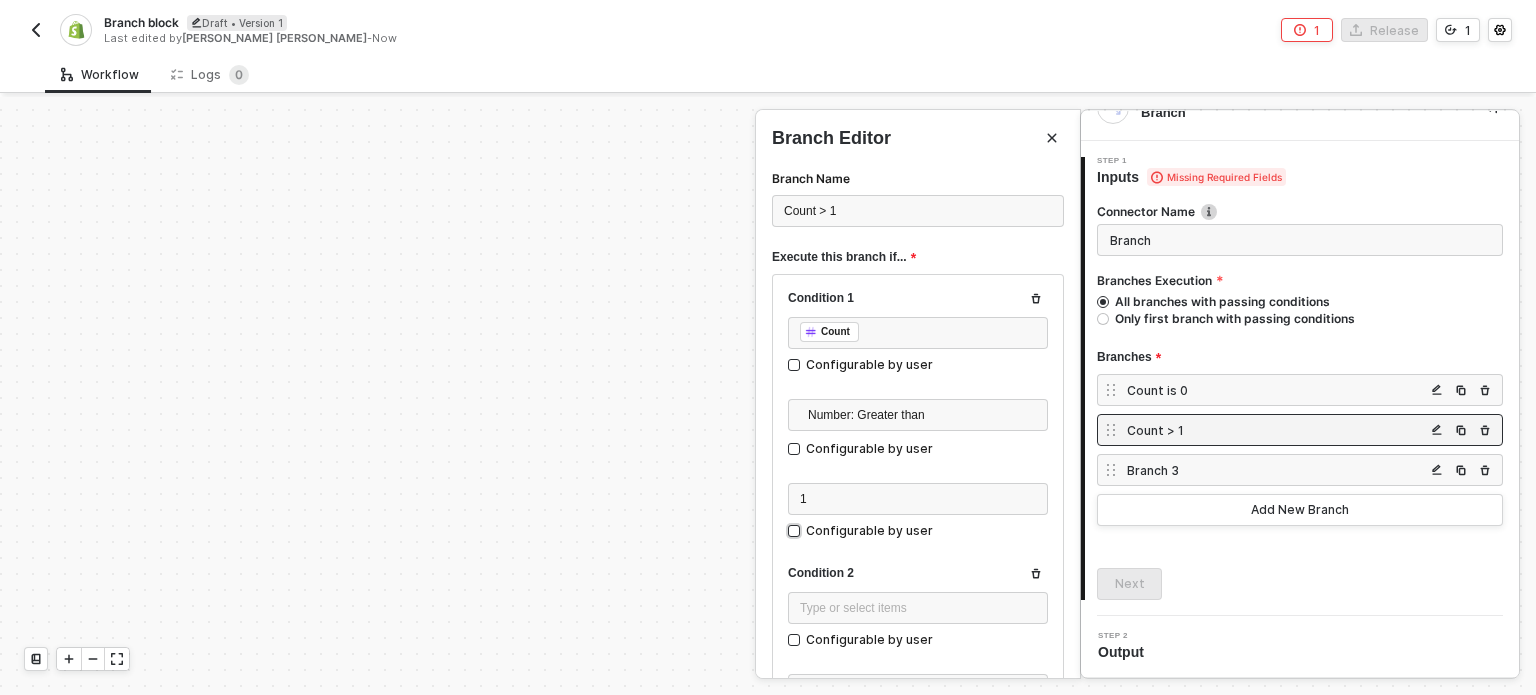 scroll, scrollTop: 200, scrollLeft: 0, axis: vertical 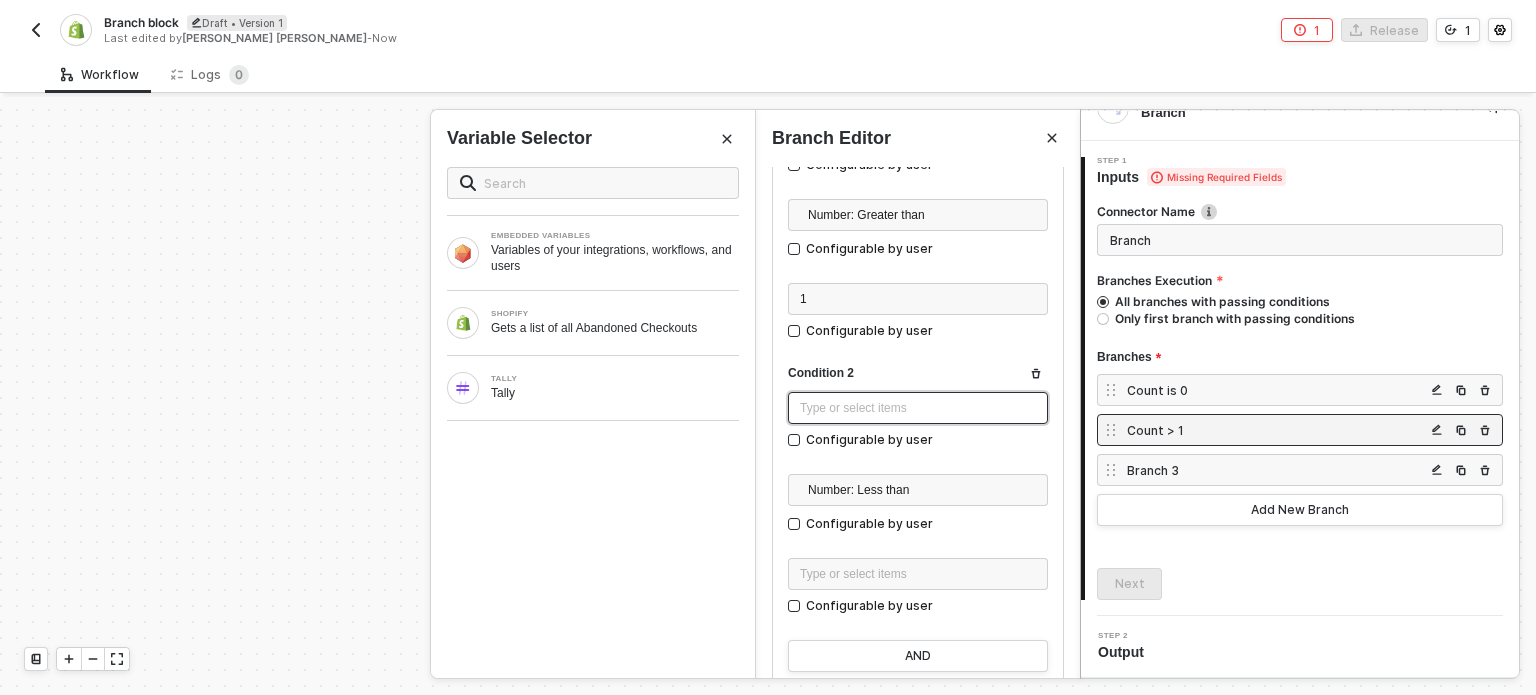 click on "Type or select items ﻿" at bounding box center (918, 408) 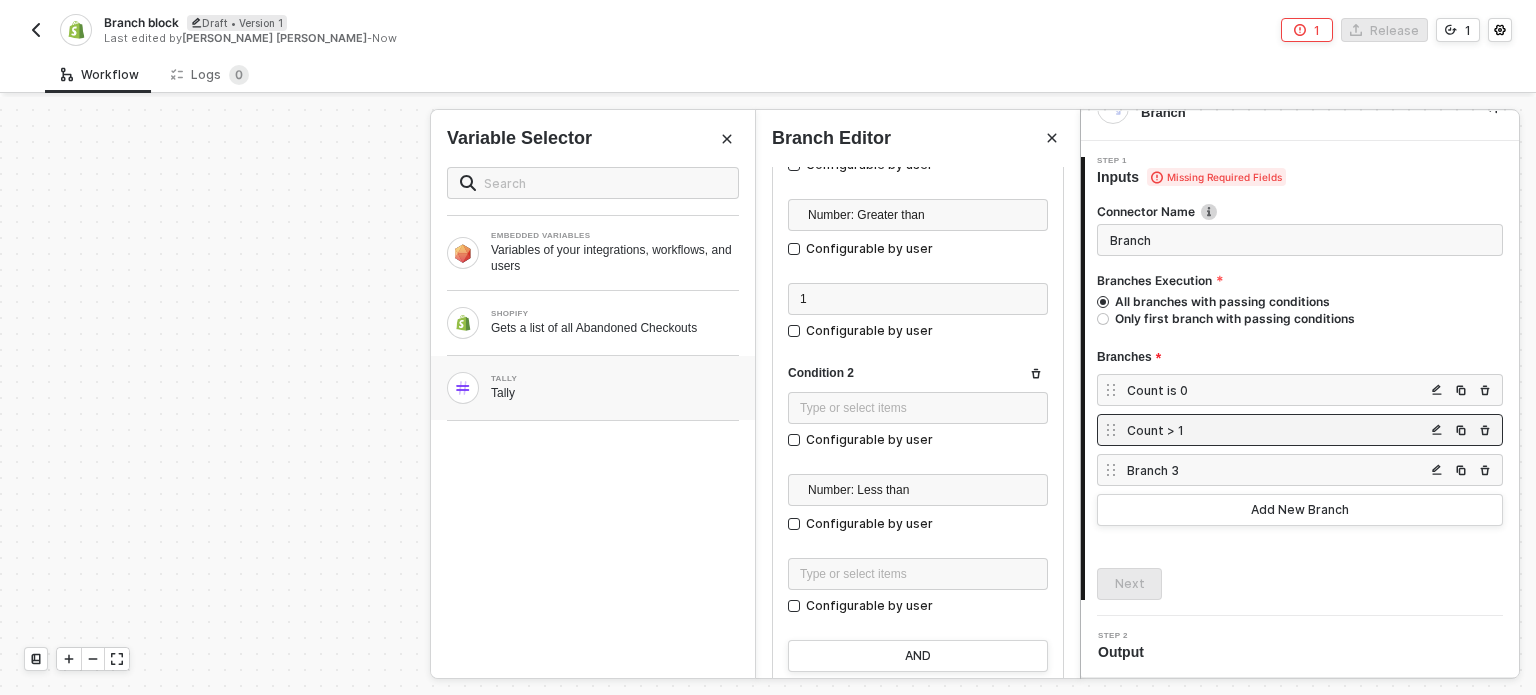 click on "TALLY Tally" at bounding box center (593, 388) 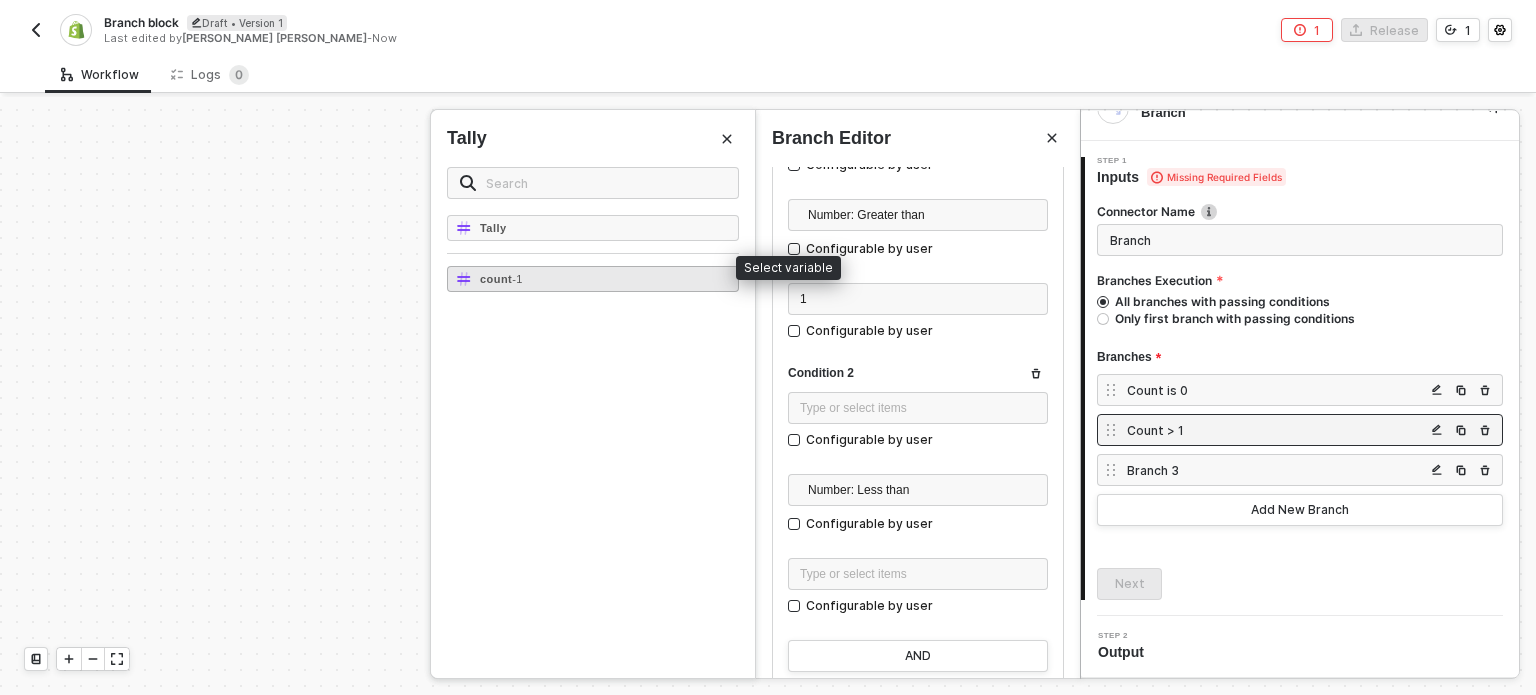 click on "count  -  1" at bounding box center (593, 279) 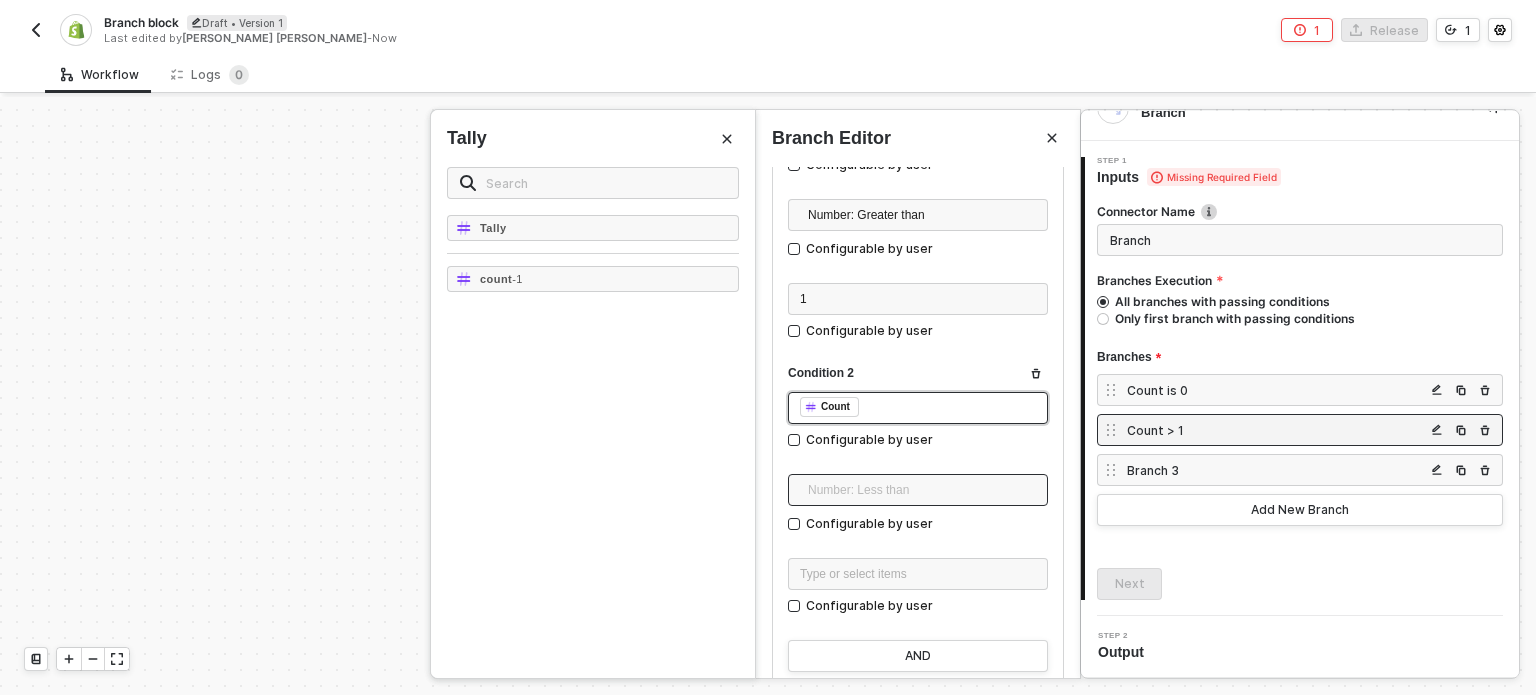 click on "Number: Less than" at bounding box center (922, 490) 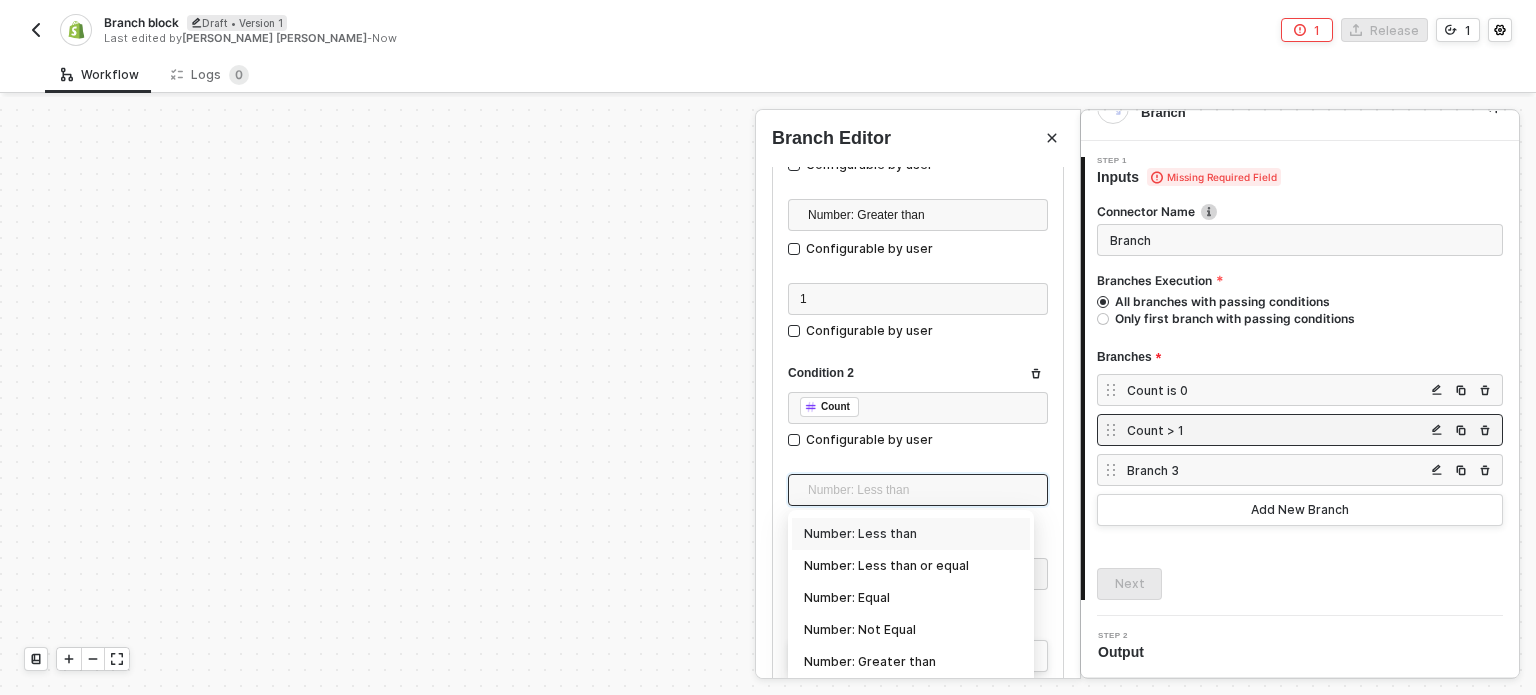 click on "Number: Less than" at bounding box center [922, 490] 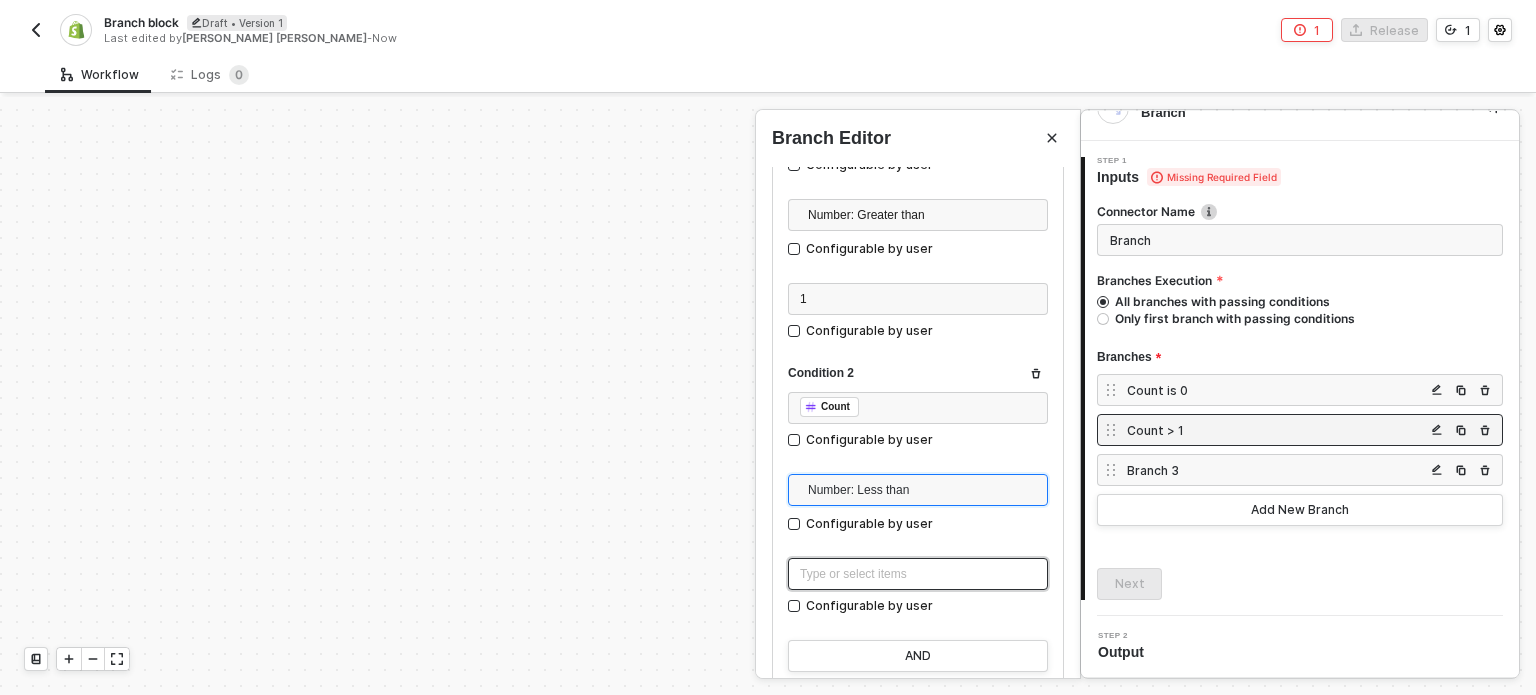 click on "Type or select items ﻿" at bounding box center (918, 574) 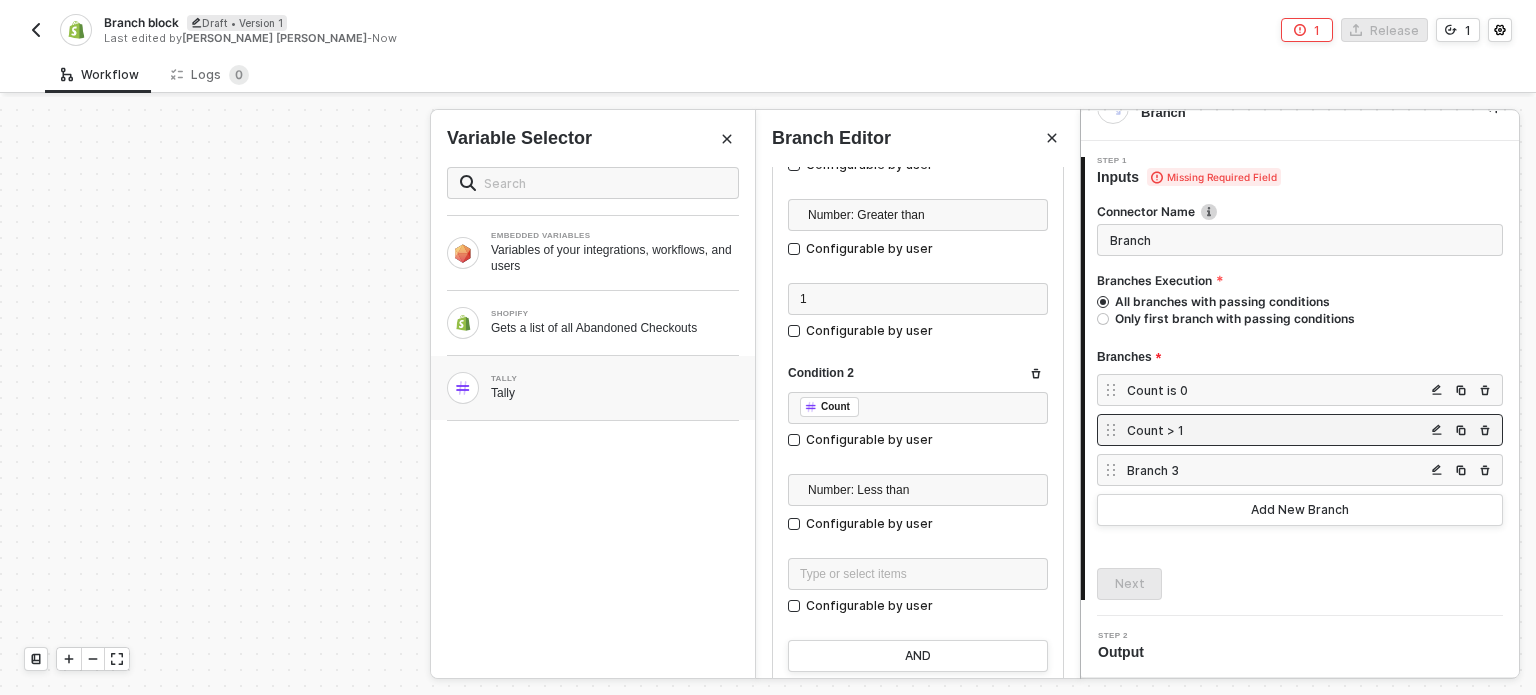click on "Tally" at bounding box center [615, 393] 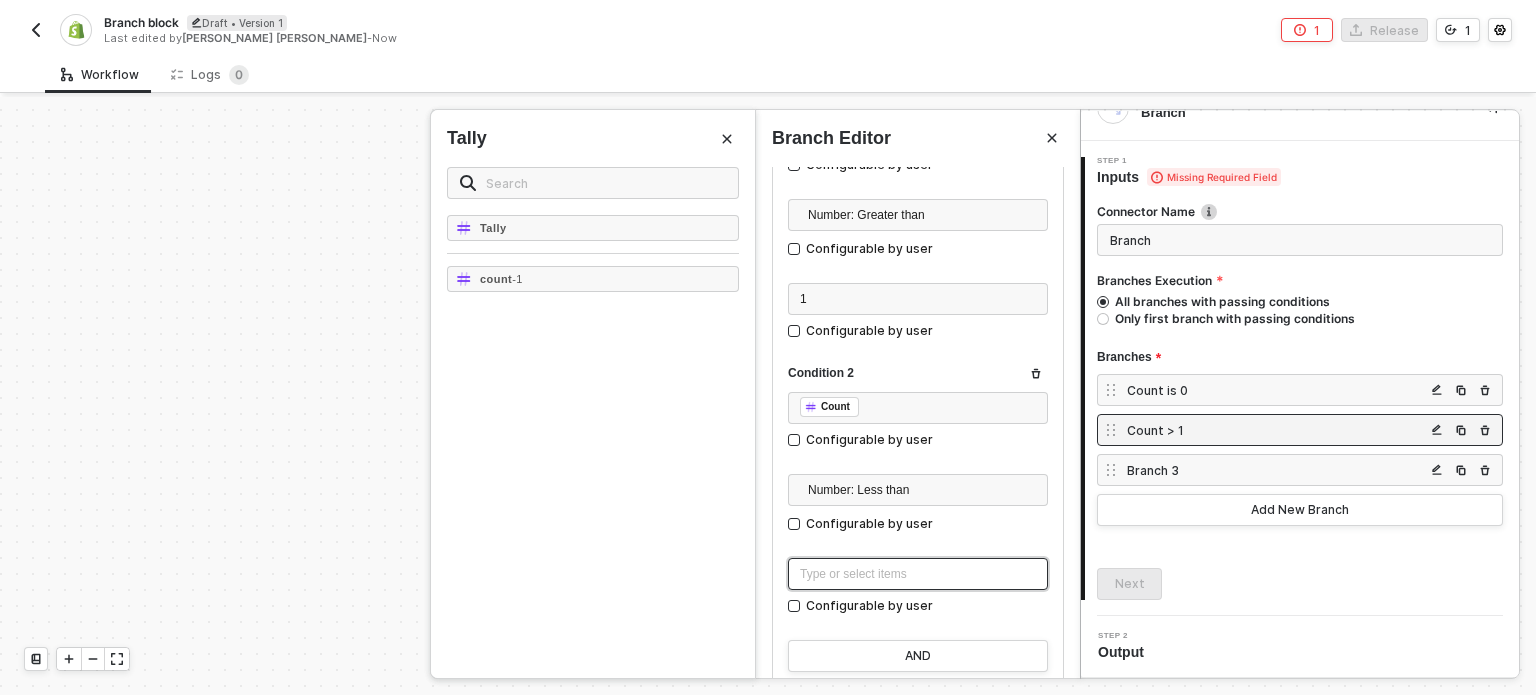 click on "Type or select items ﻿" at bounding box center (918, 574) 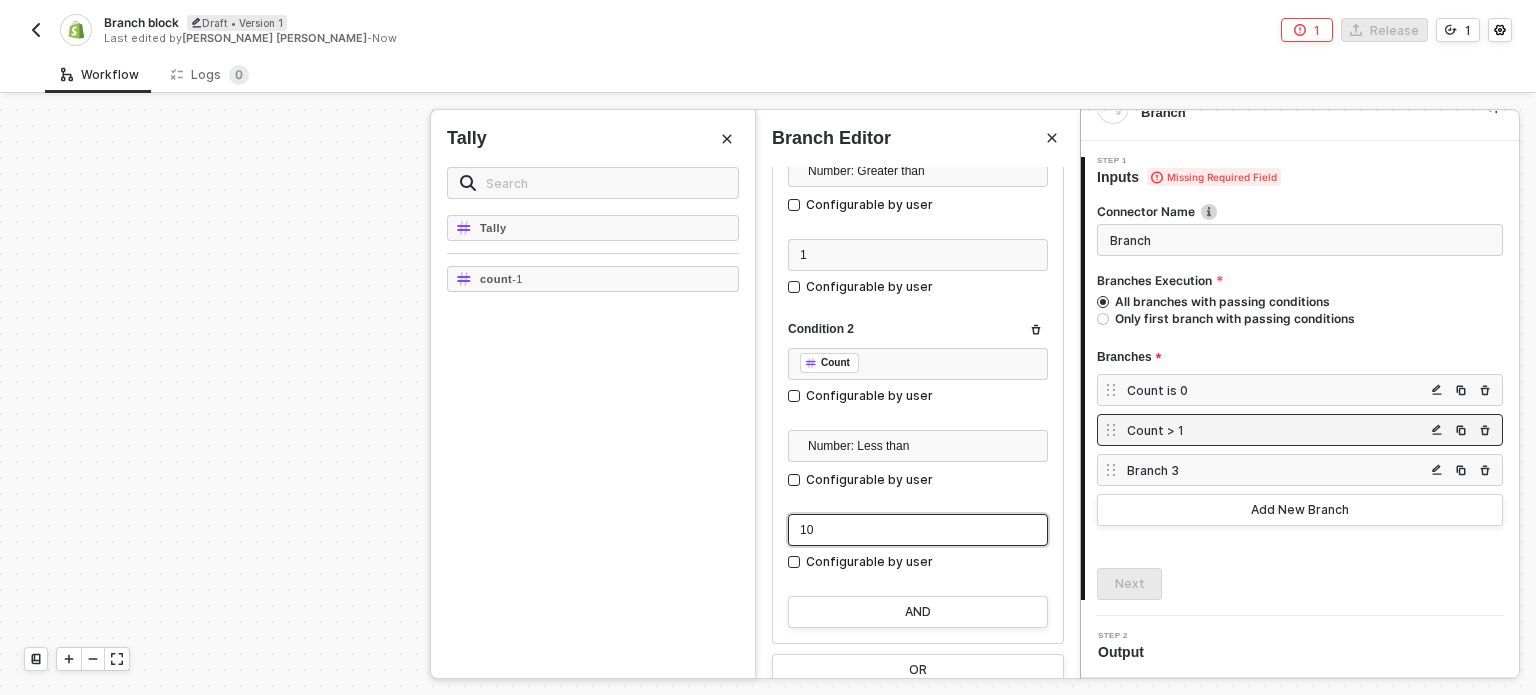 scroll, scrollTop: 268, scrollLeft: 0, axis: vertical 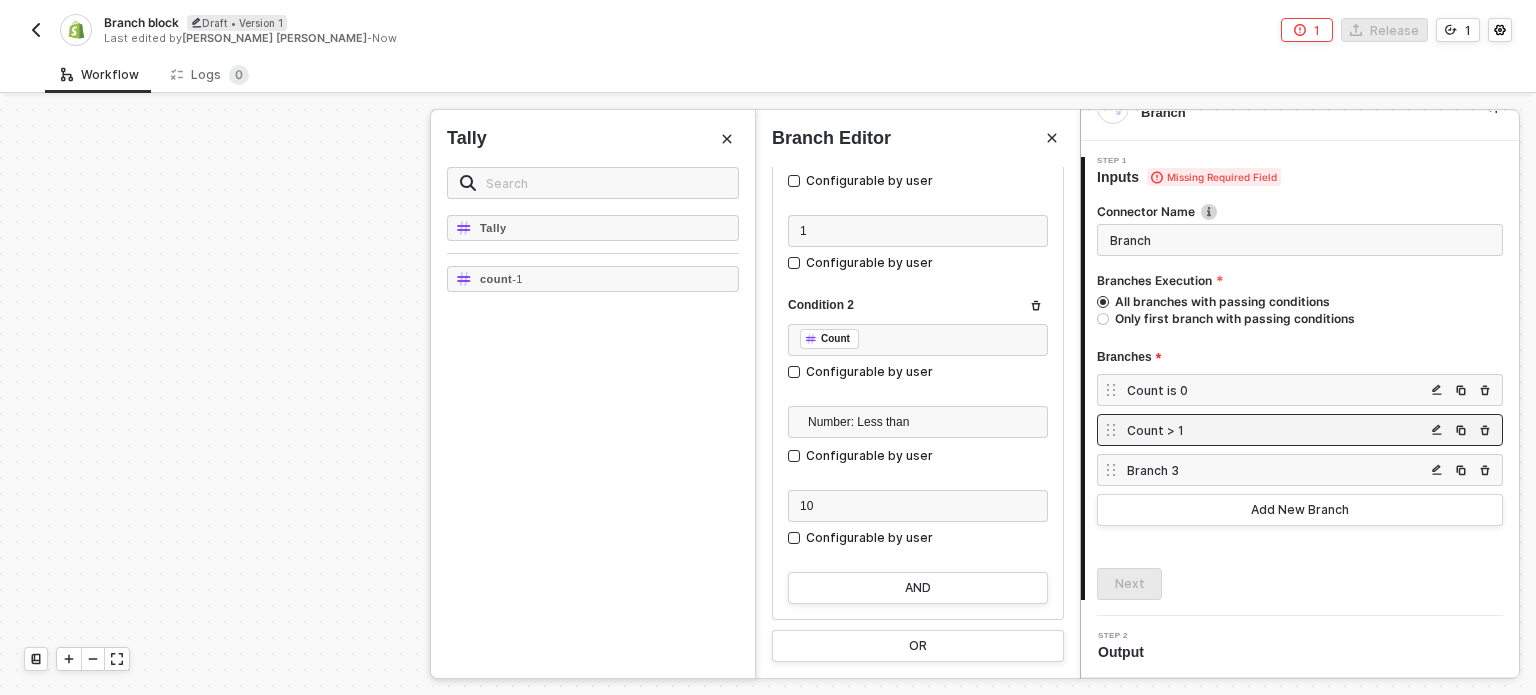 click on "Connector Name Branch Branches Execution All branches with passing conditions Only first branch with passing conditions Branches Count is 0 Count > 1 Branch 3 Add New Branch Next" at bounding box center [1300, 393] 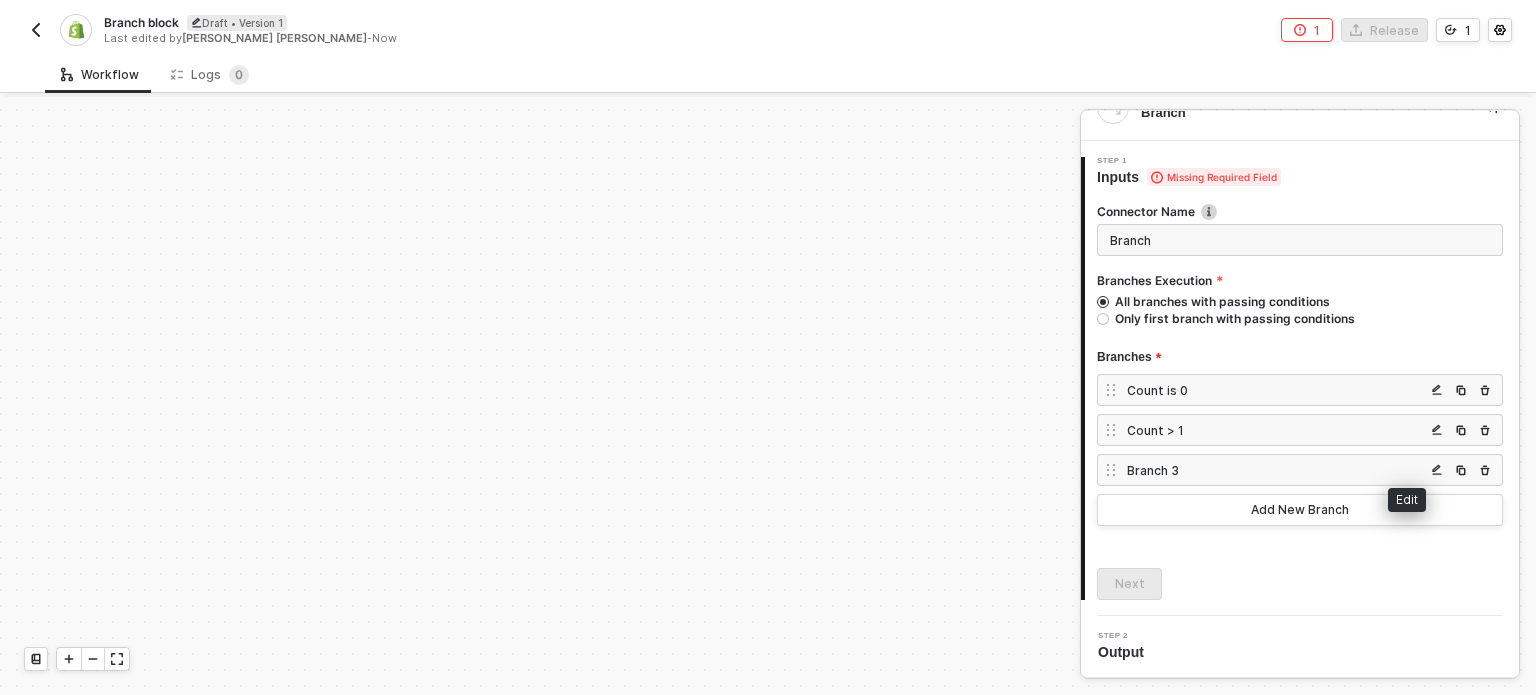 click at bounding box center [1437, 470] 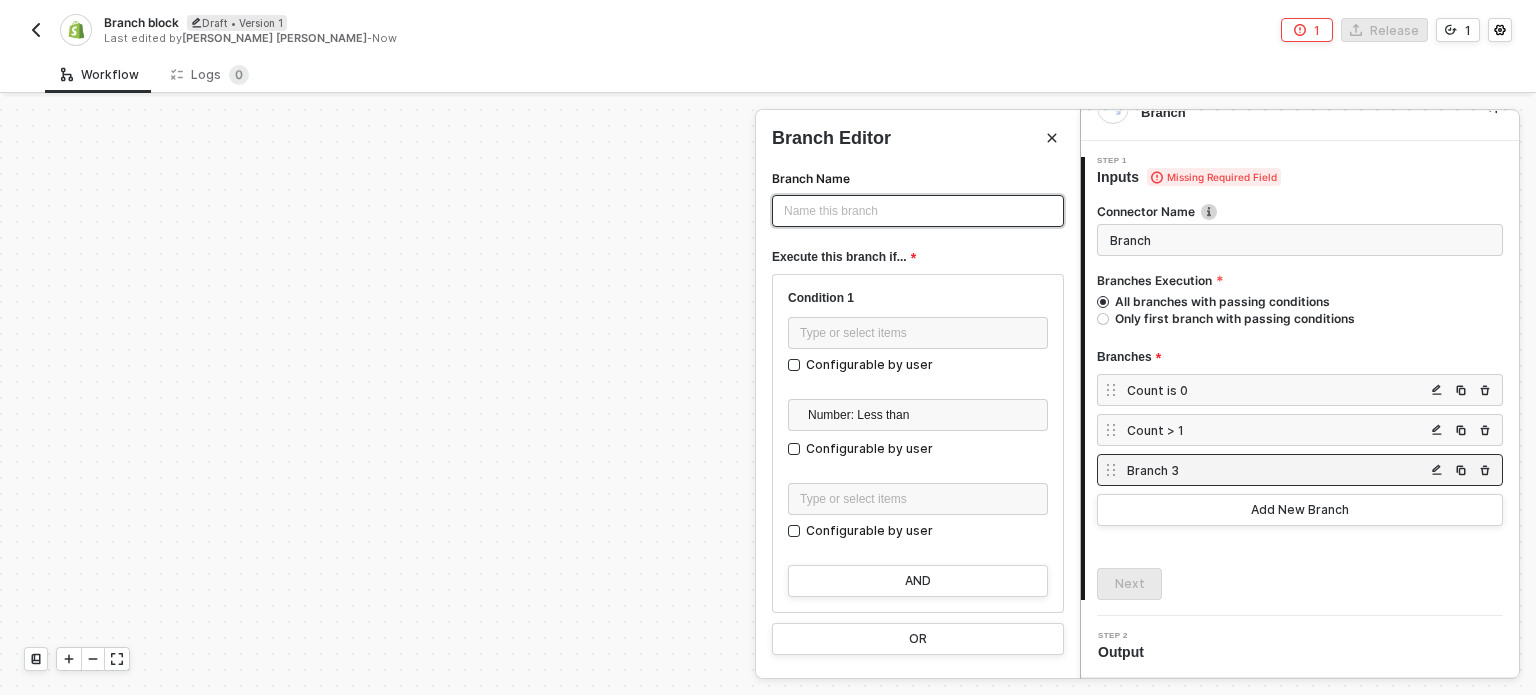 click on "Name this branch ﻿" at bounding box center [918, 211] 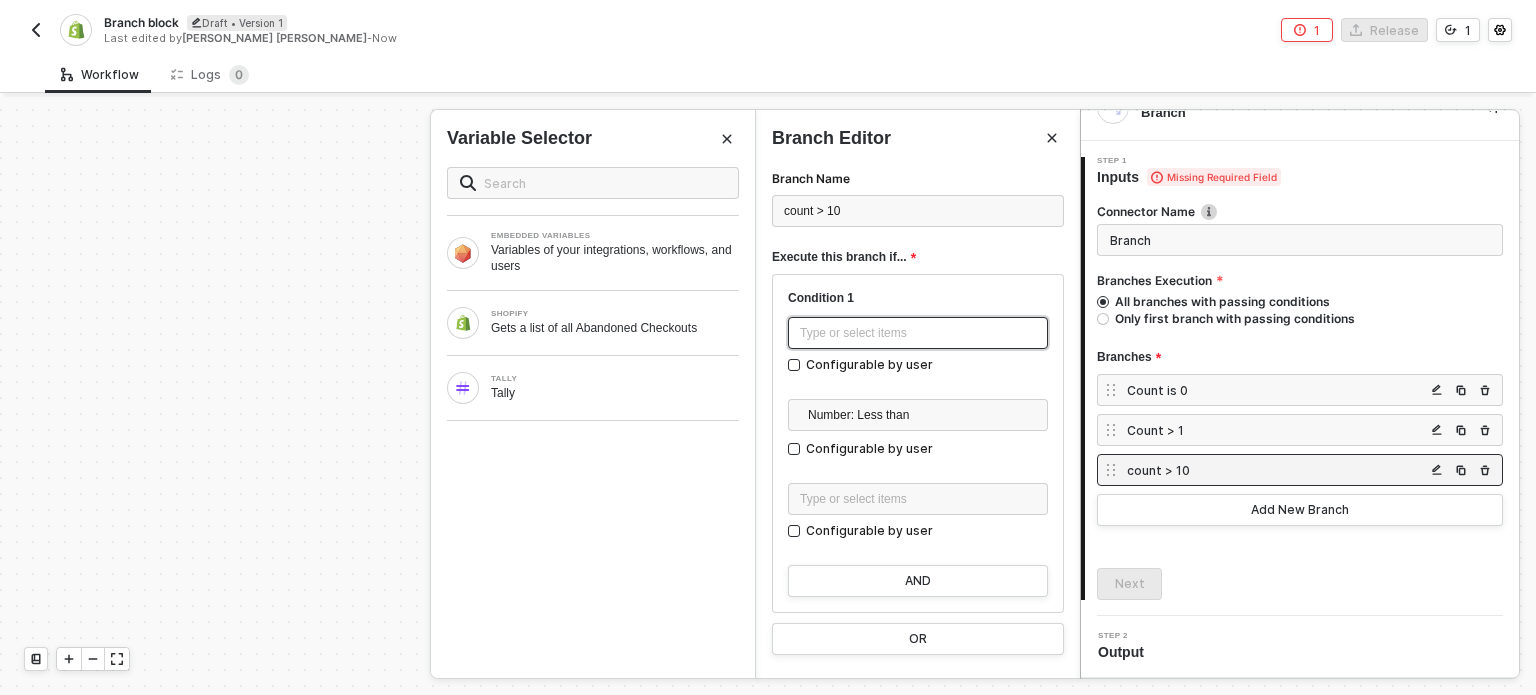 click on "Type or select items ﻿" at bounding box center [918, 333] 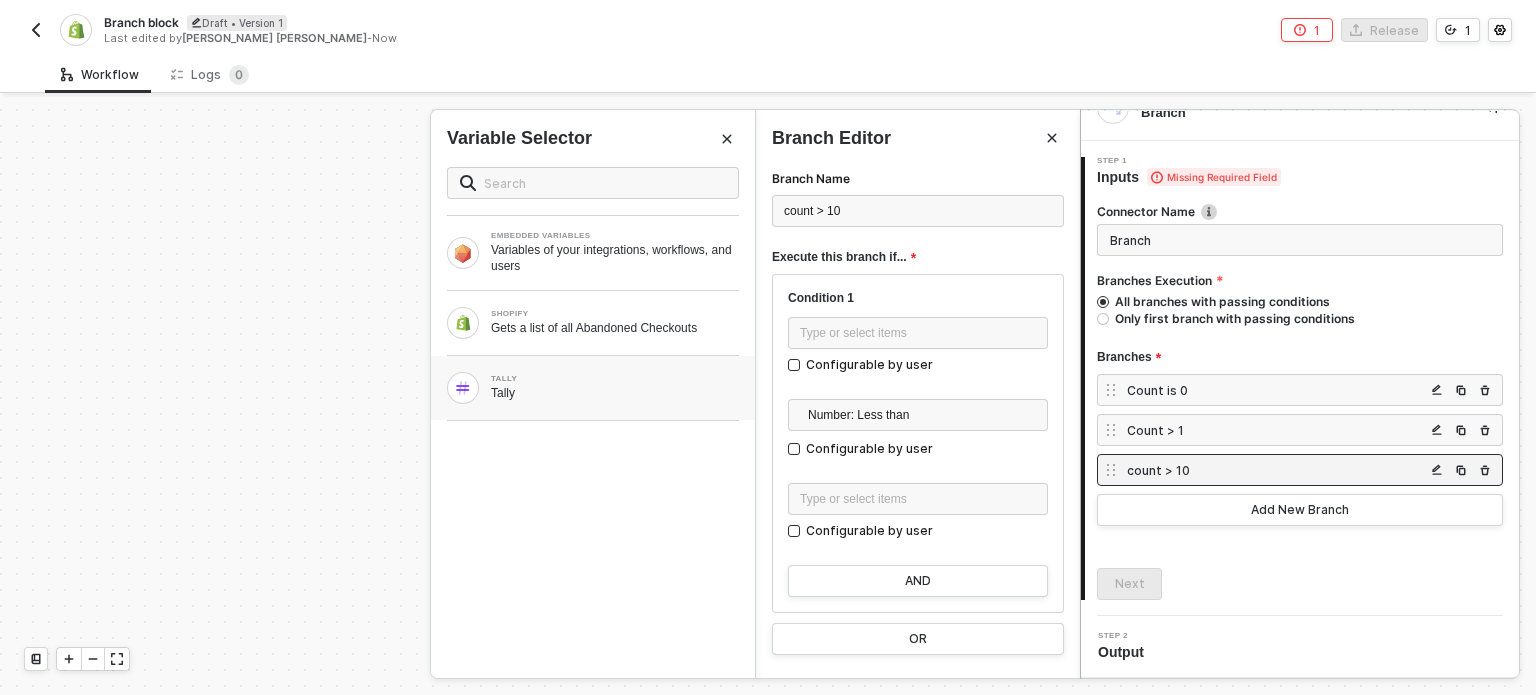 click on "Tally" at bounding box center (615, 393) 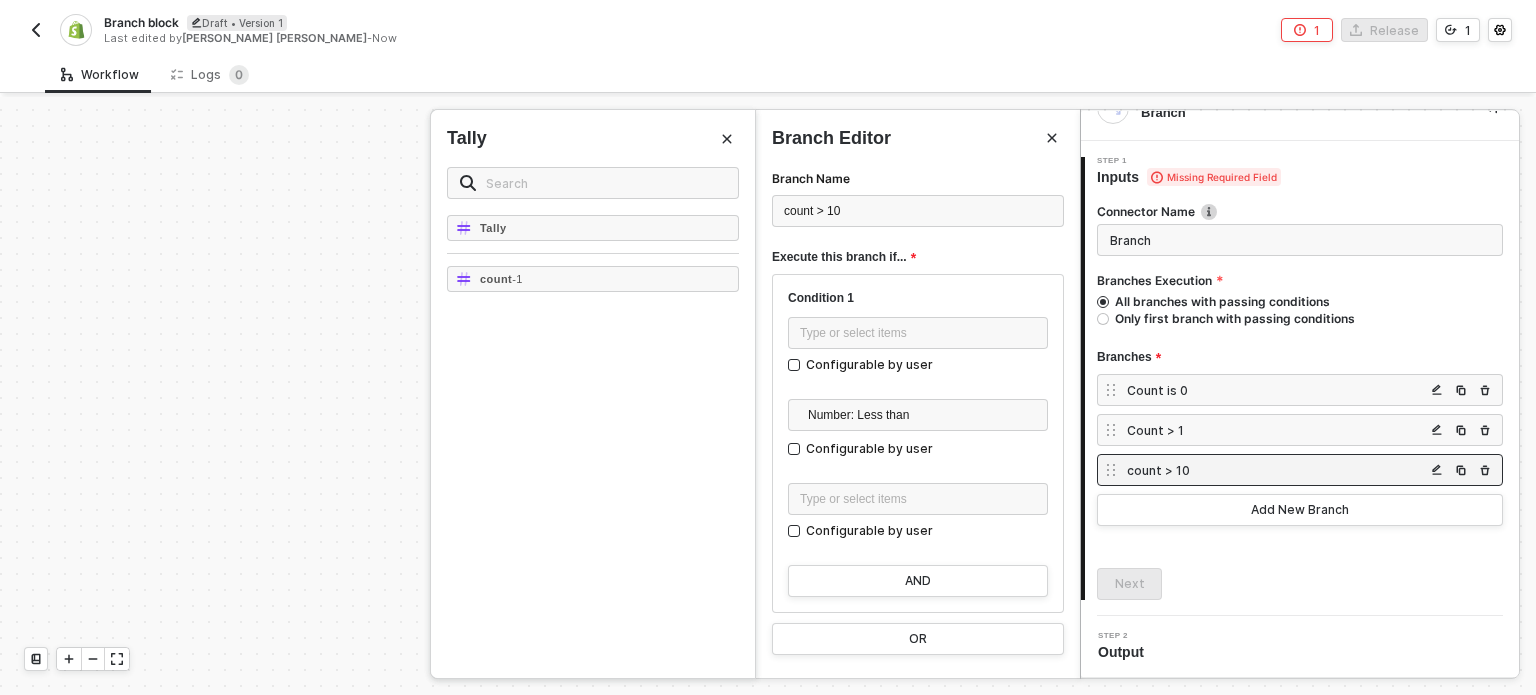 click on "Tally count  -  1" at bounding box center (593, 446) 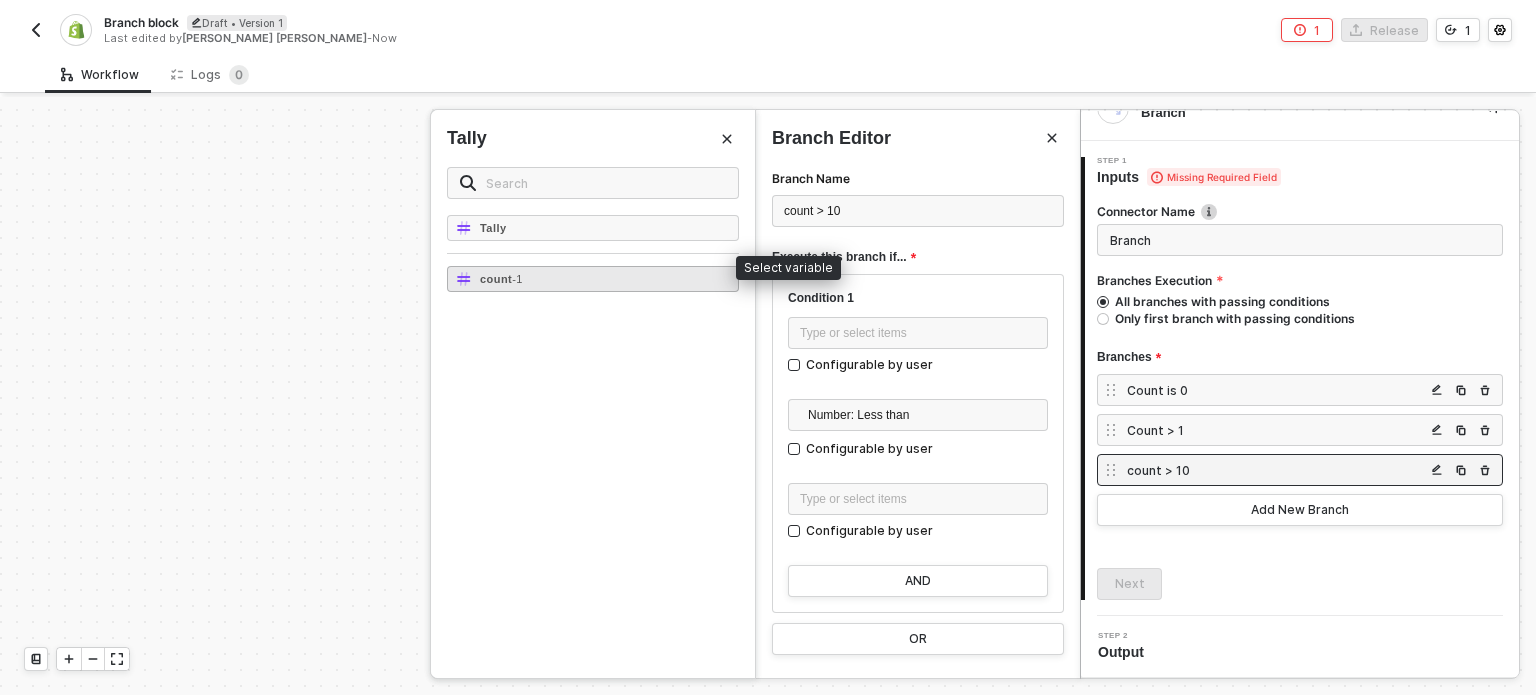 click on "count  -  1" at bounding box center (593, 279) 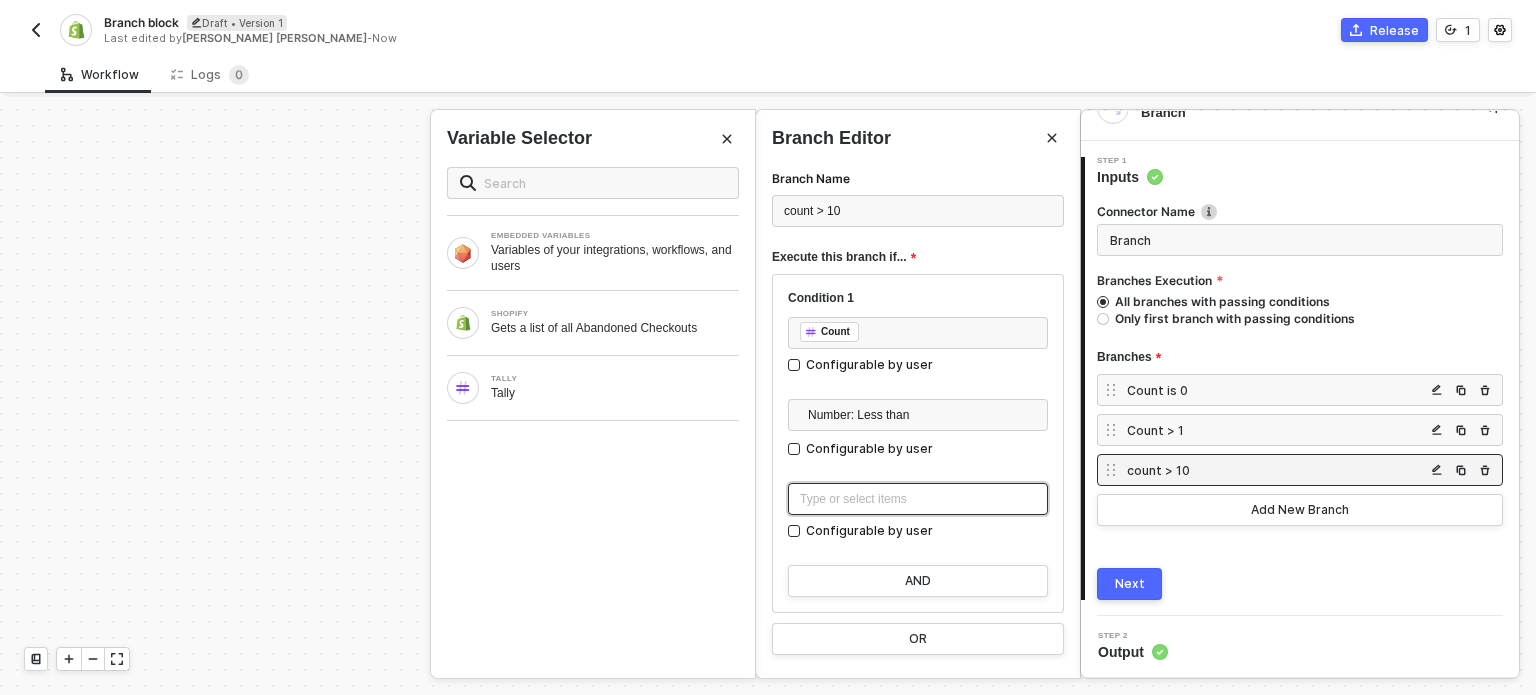 click on "Type or select items ﻿" at bounding box center [918, 499] 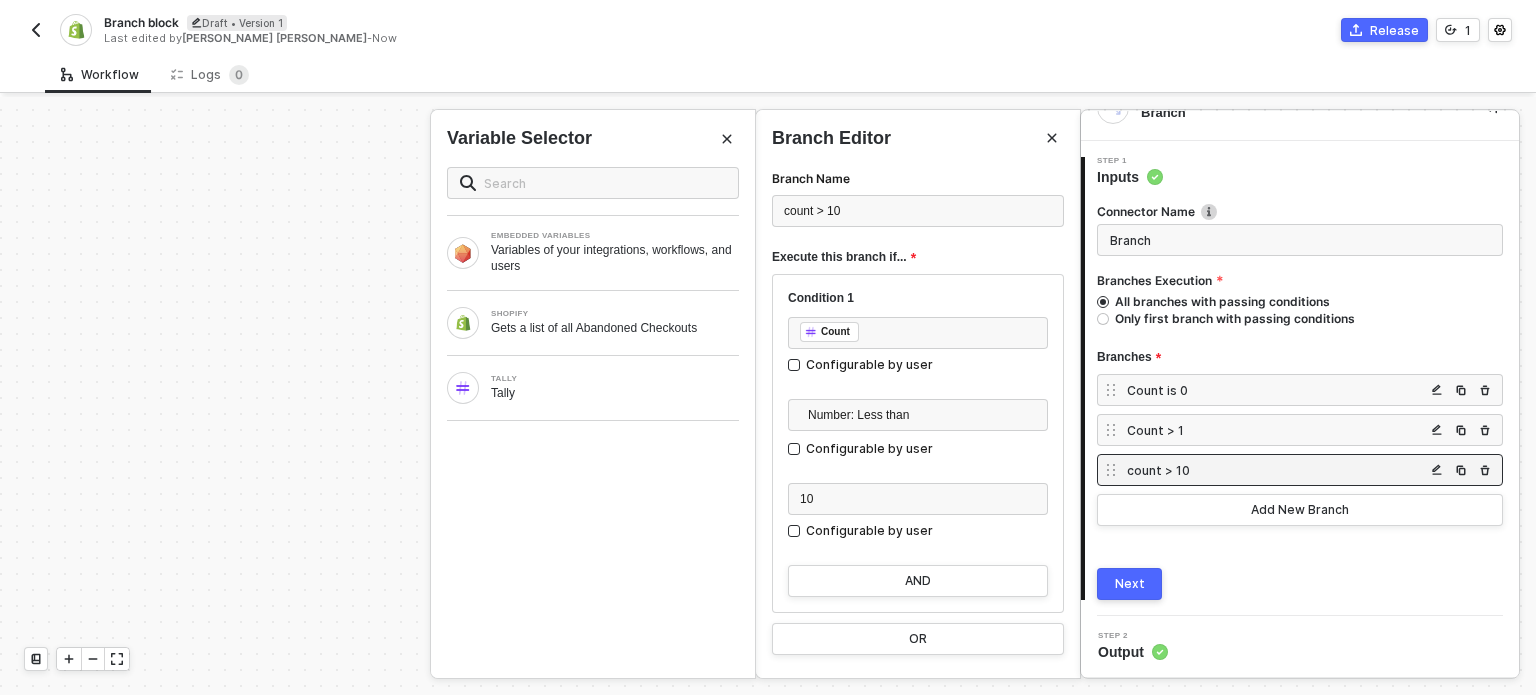 click on "1 Step 1 Inputs    Connector Name Branch Branches Execution All branches with passing conditions Only first branch with passing conditions Branches Count is 0 Count > 1 count > 10 Add New Branch Next" at bounding box center [1300, 378] 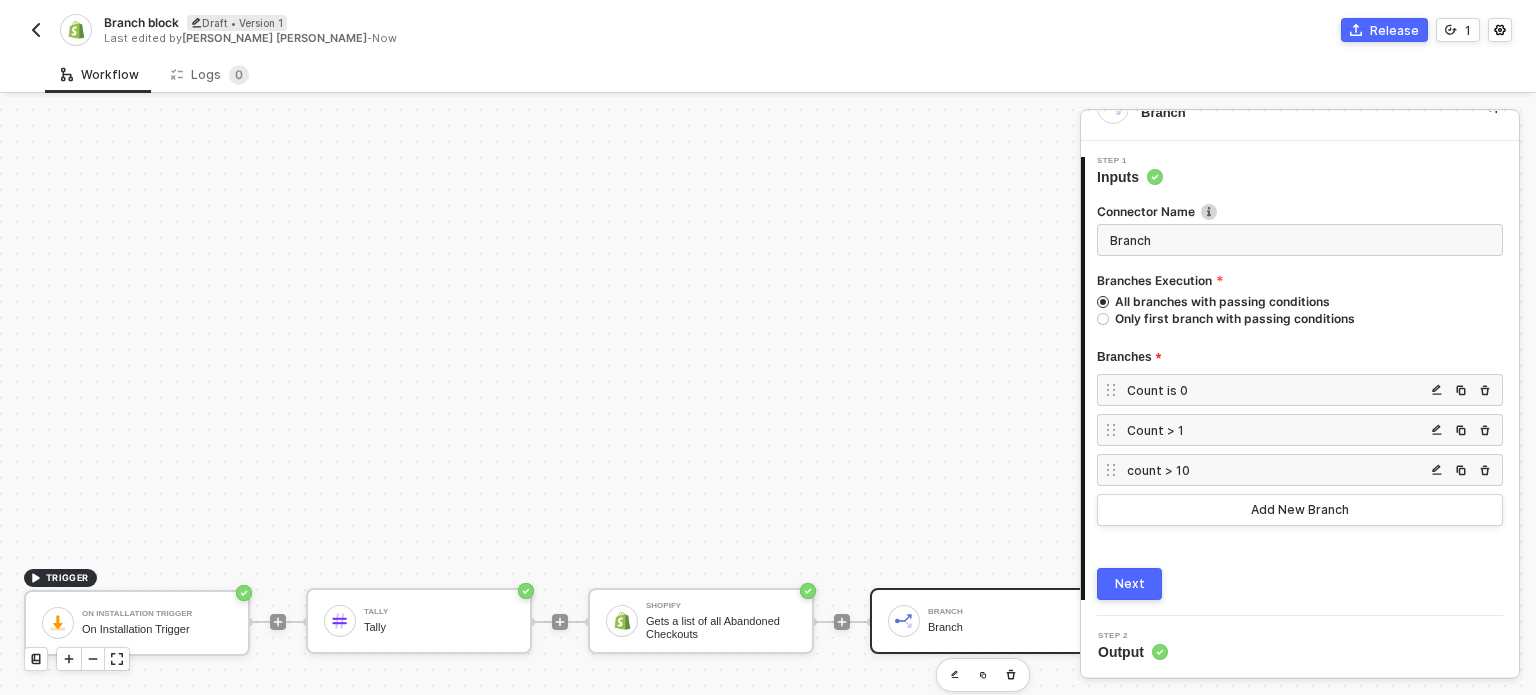 scroll, scrollTop: 908, scrollLeft: 0, axis: vertical 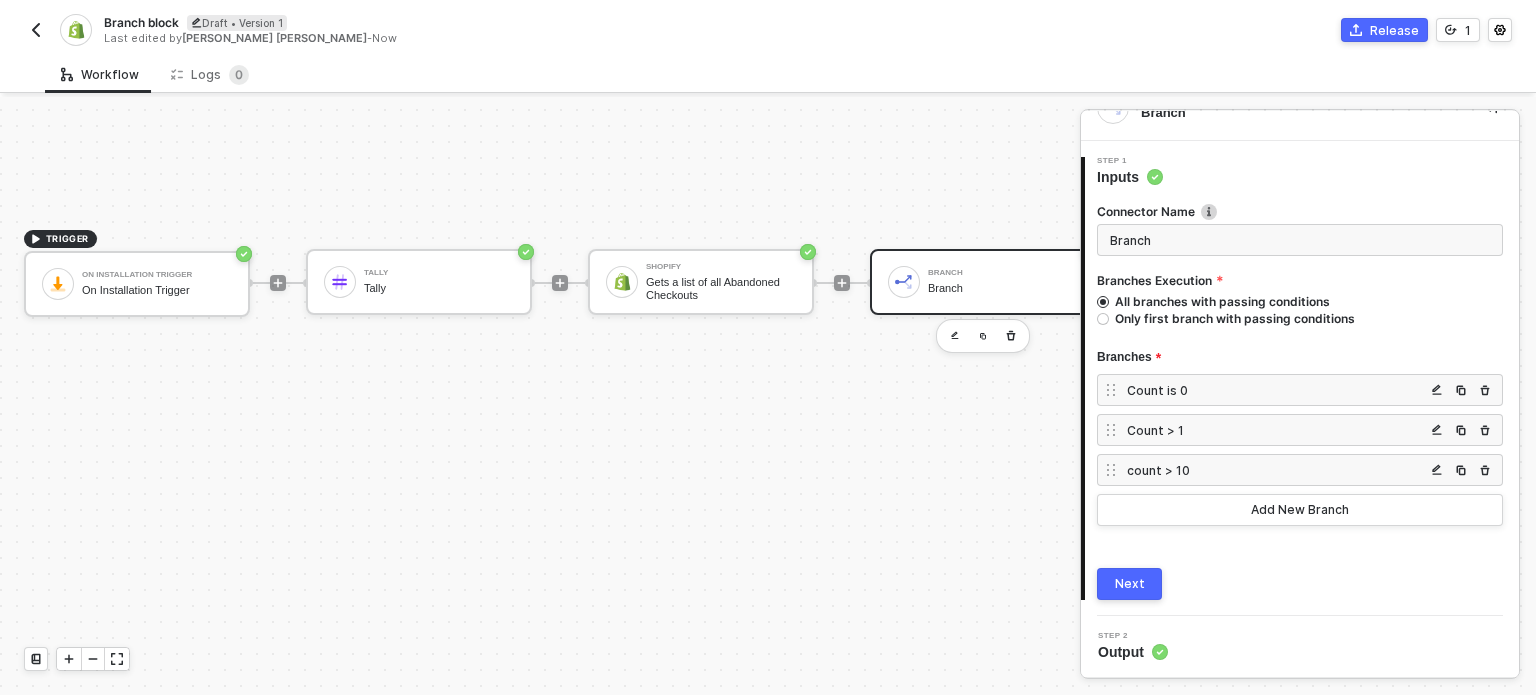 drag, startPoint x: 562, startPoint y: 663, endPoint x: 676, endPoint y: 675, distance: 114.62984 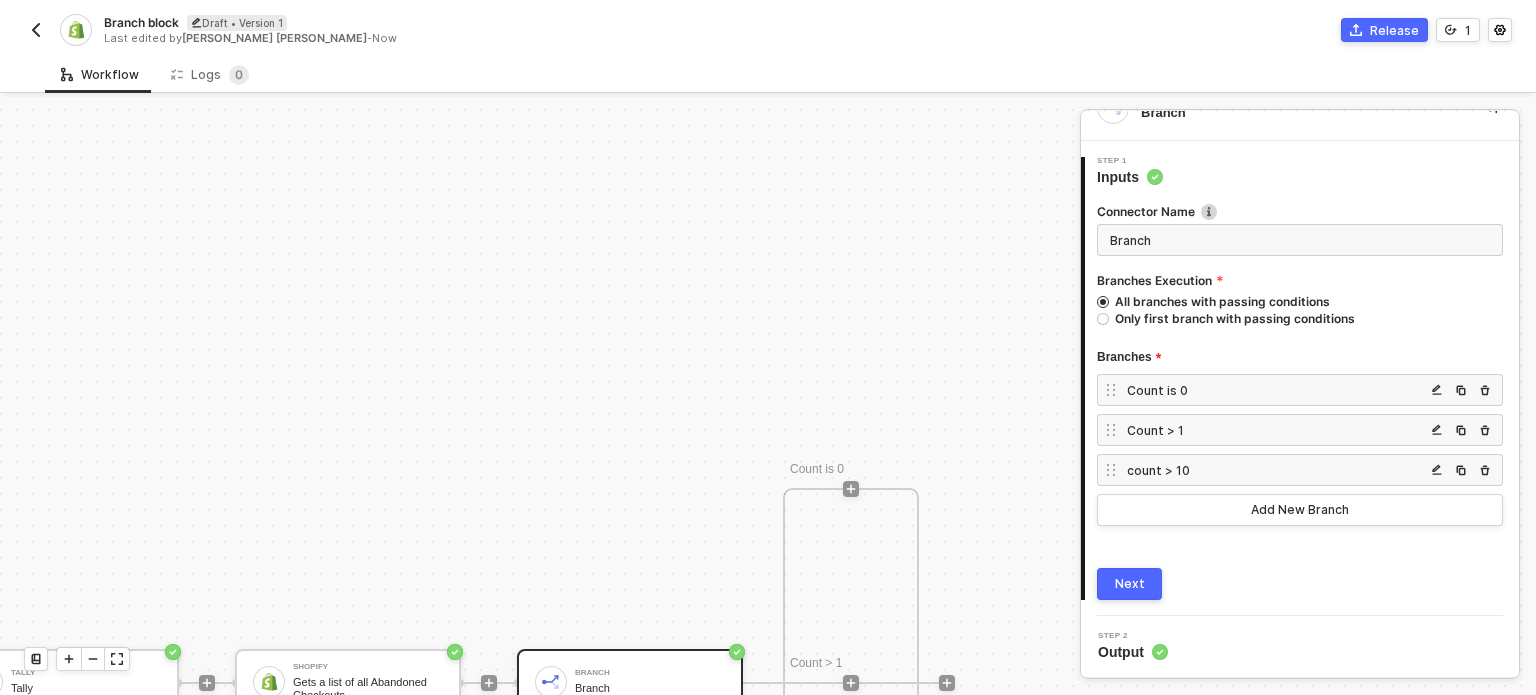 scroll, scrollTop: 508, scrollLeft: 382, axis: both 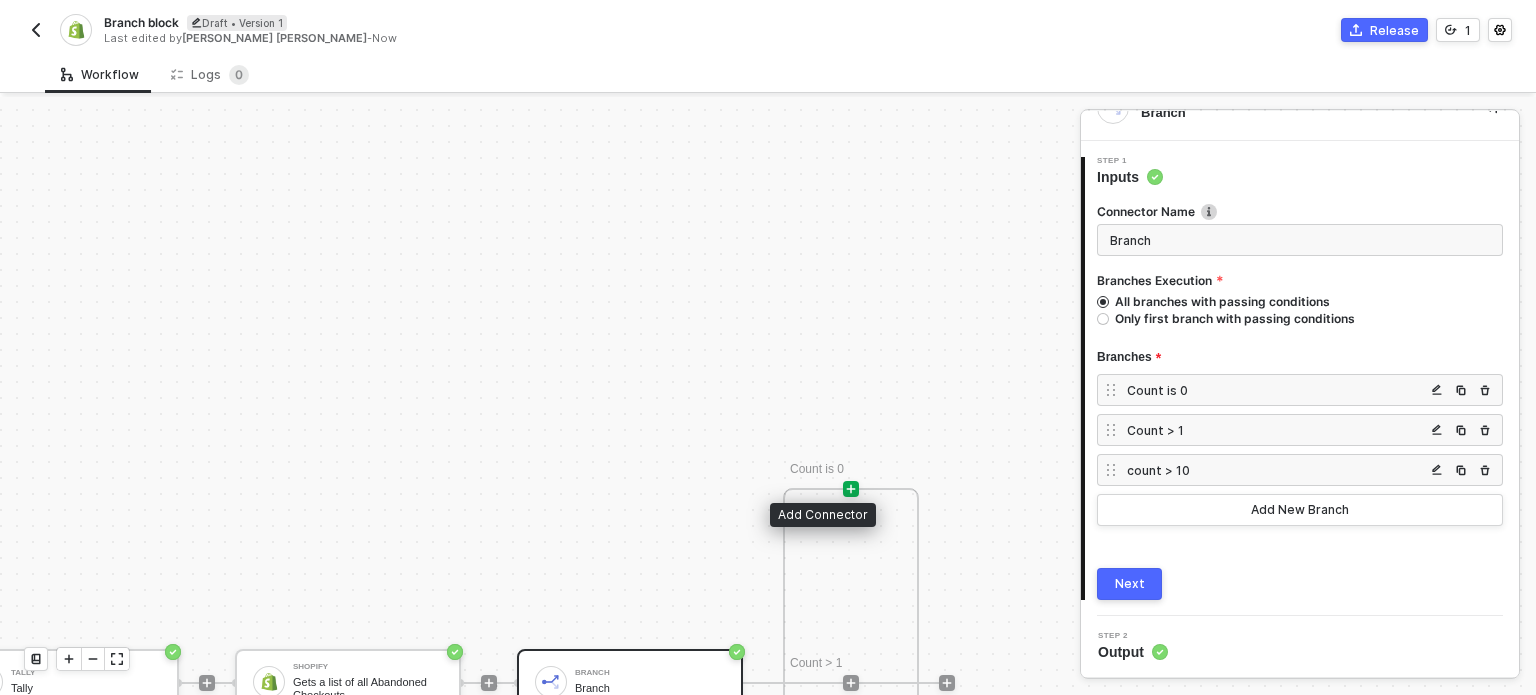 click 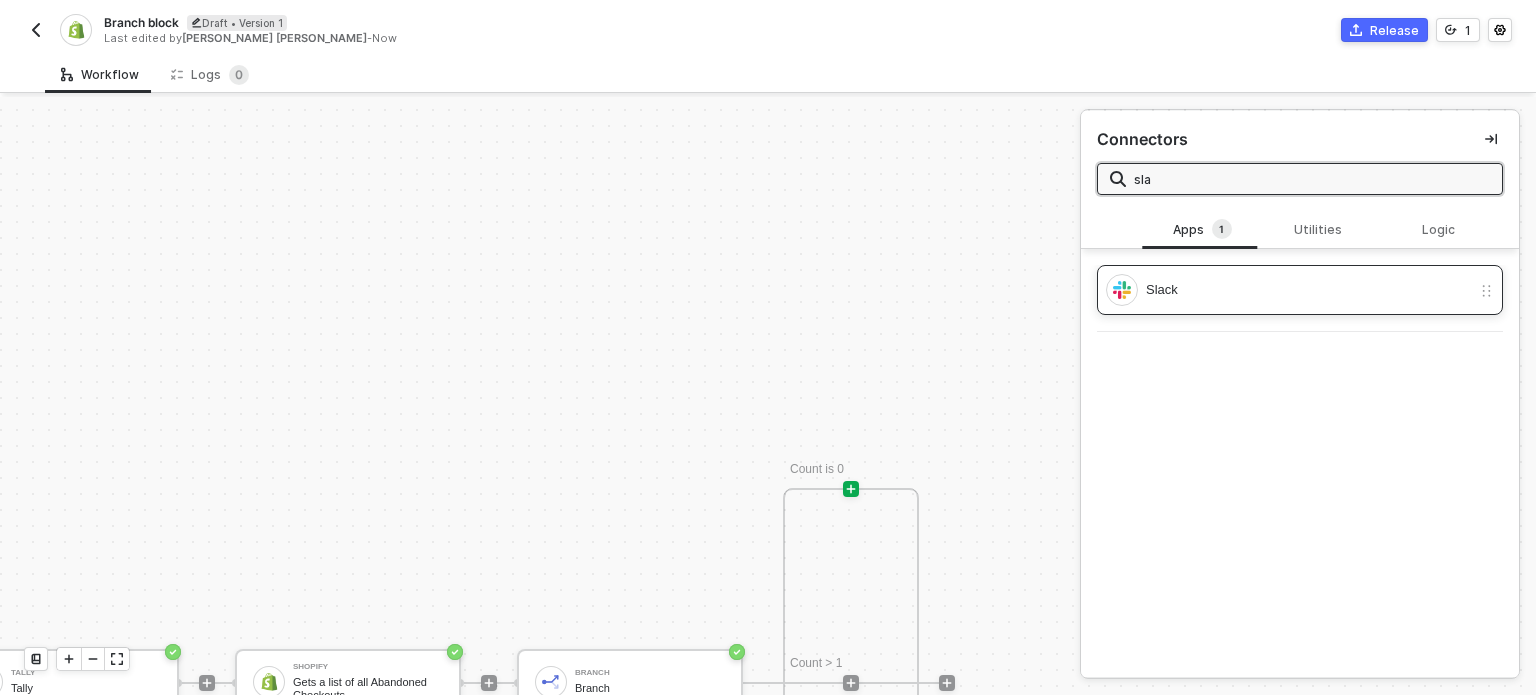 type on "sla" 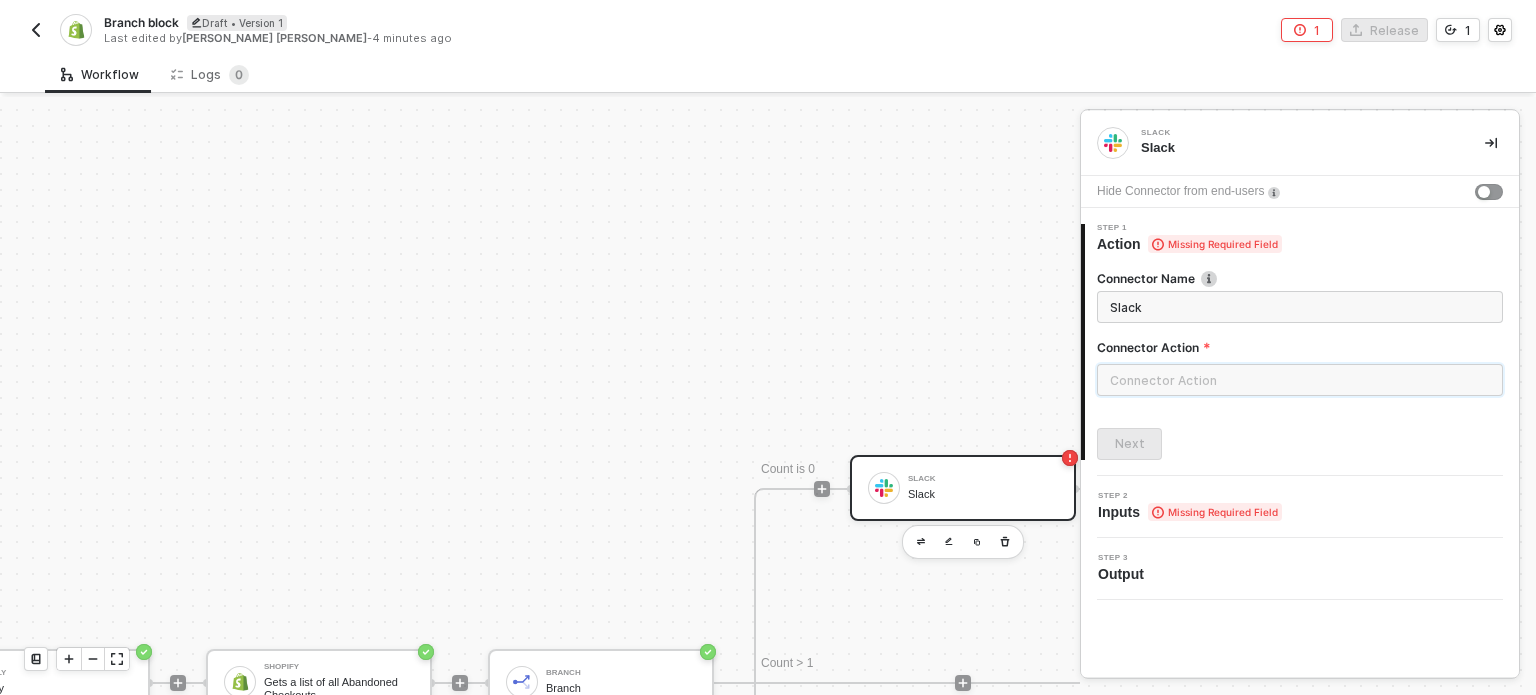 click at bounding box center [1300, 380] 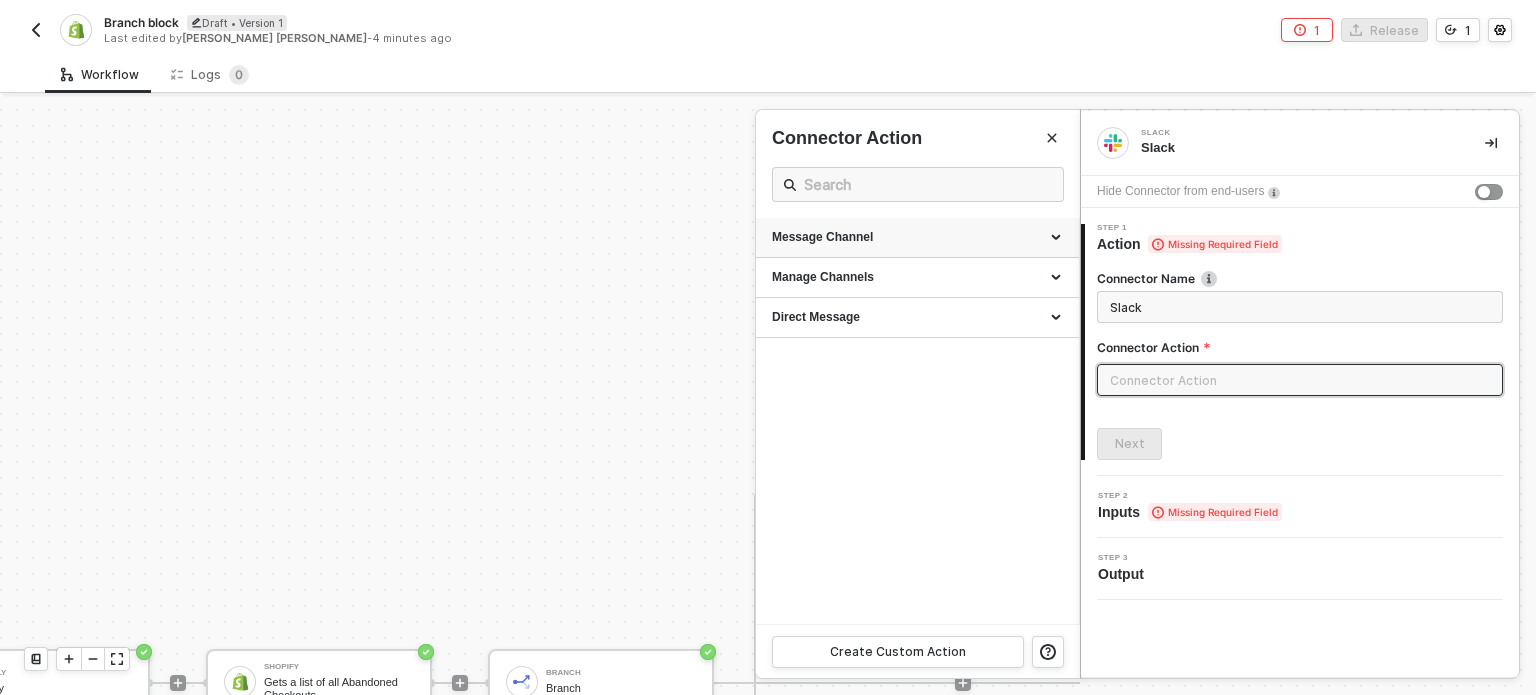 click on "Message Channel" at bounding box center (917, 238) 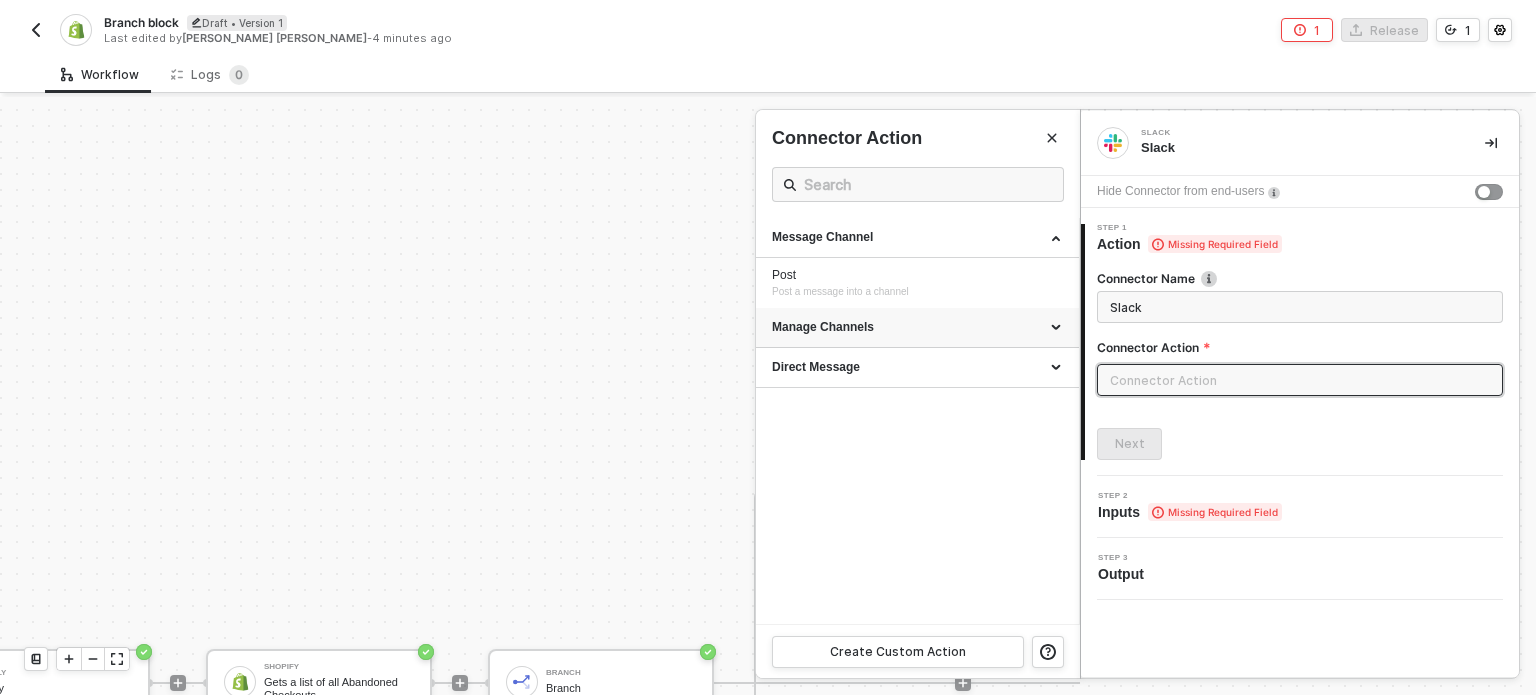 drag, startPoint x: 837, startPoint y: 258, endPoint x: 1017, endPoint y: 315, distance: 188.80943 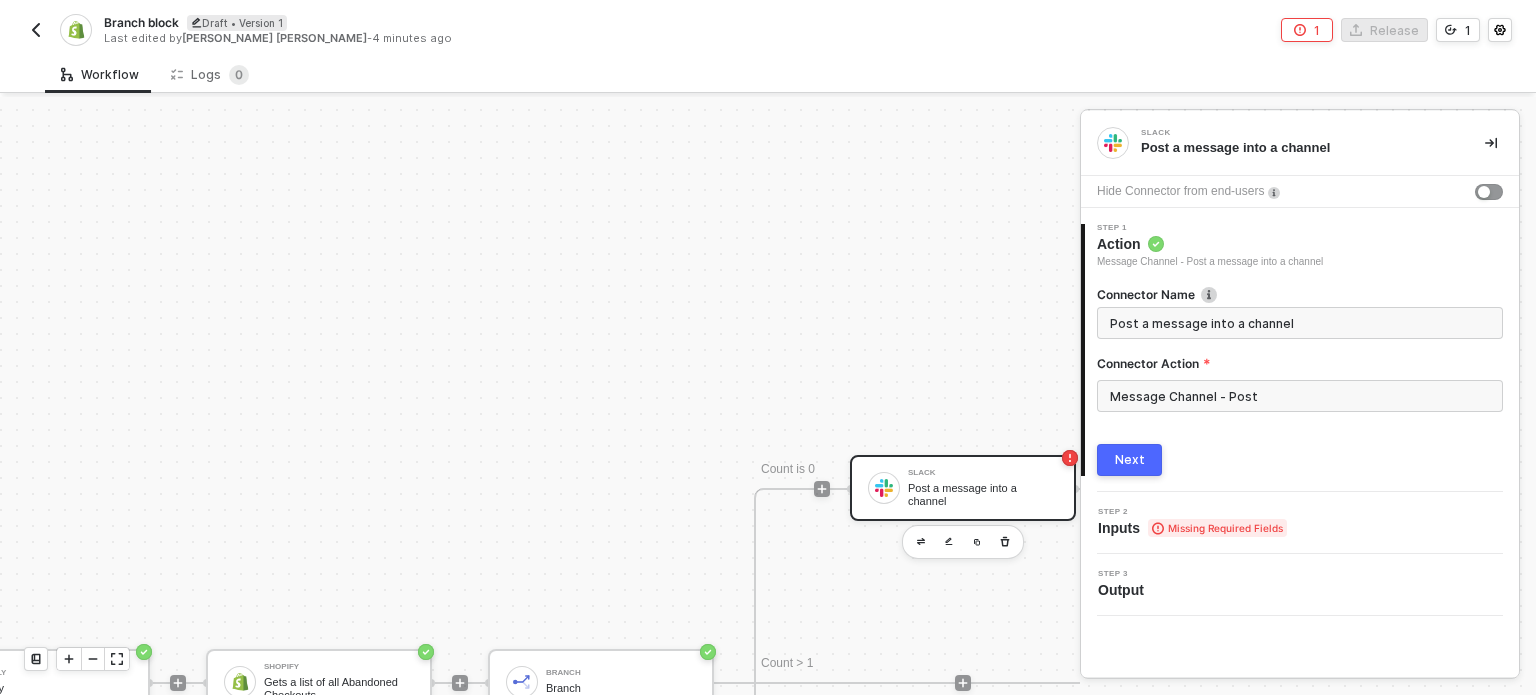 click on "Next" at bounding box center [1129, 460] 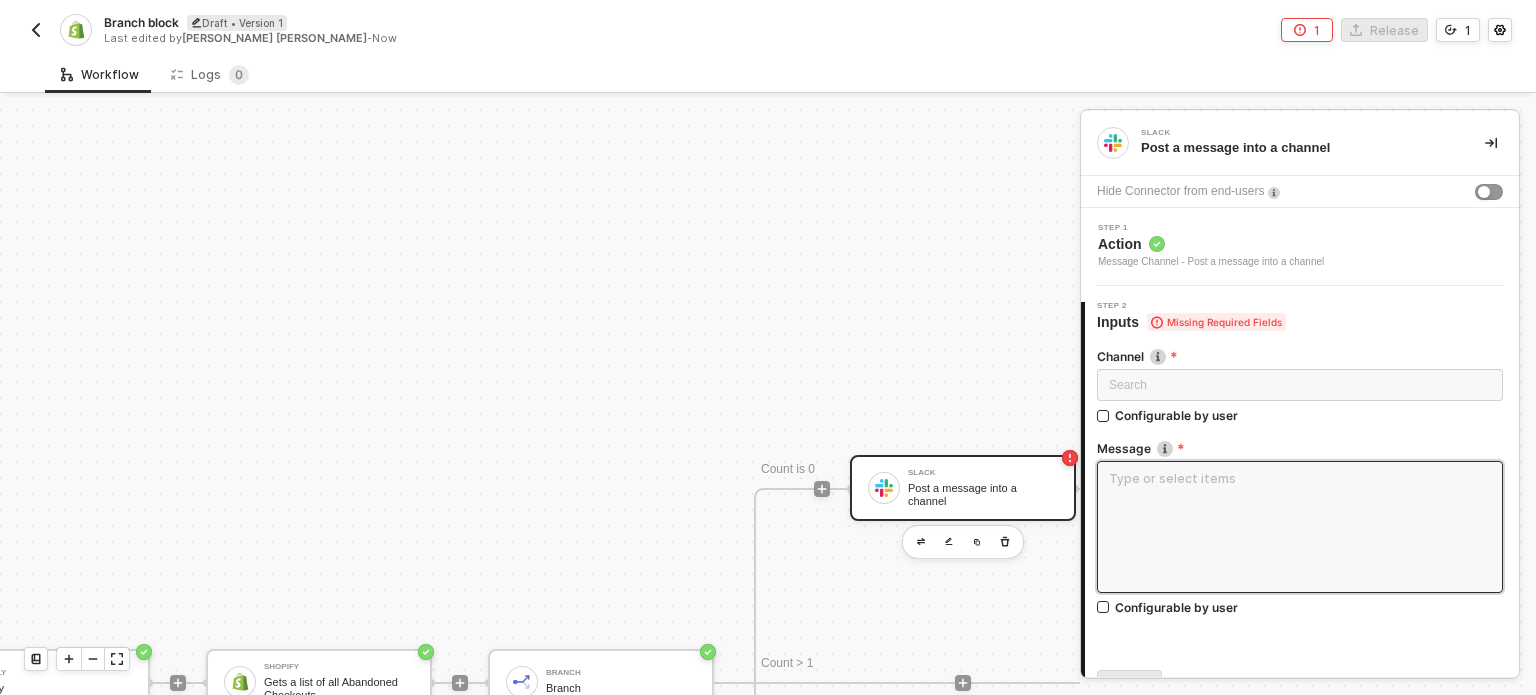 click at bounding box center [1300, 527] 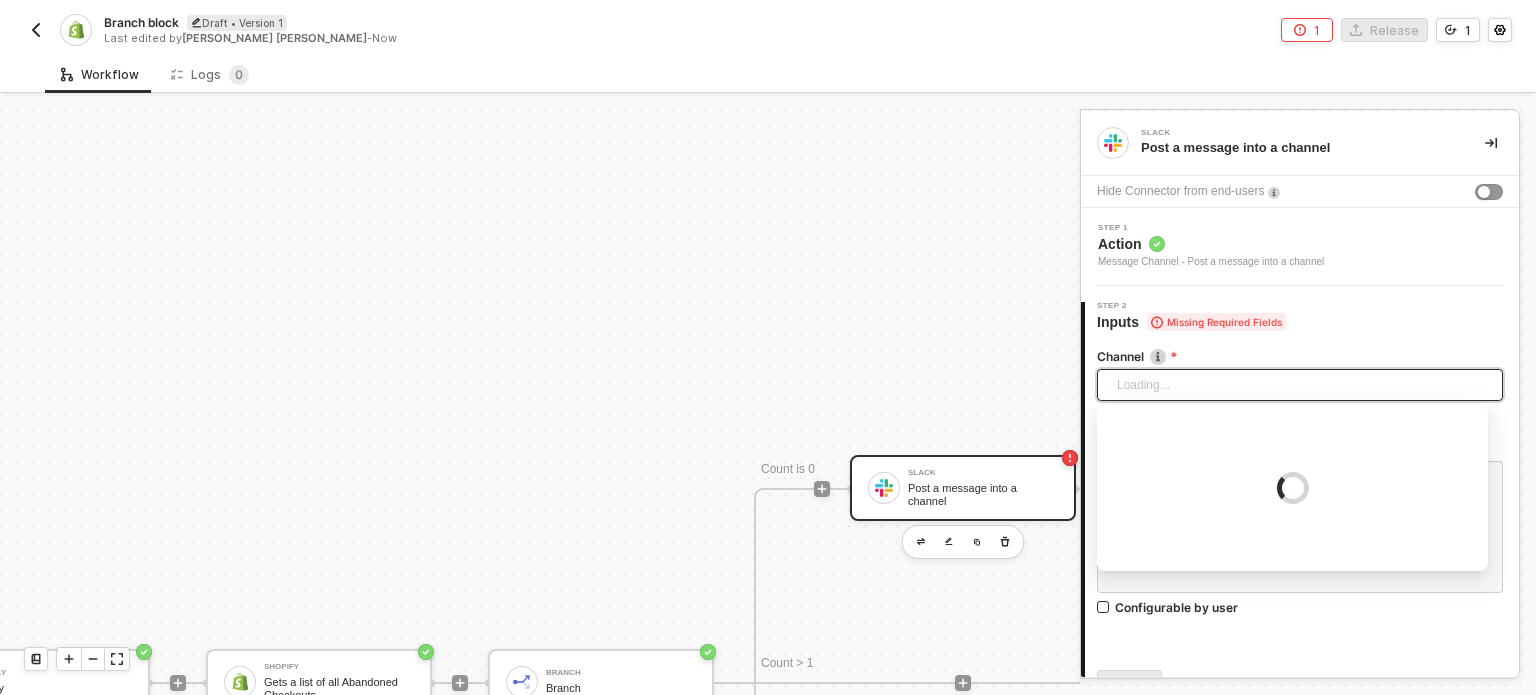 click on "Loading..." at bounding box center (1300, 385) 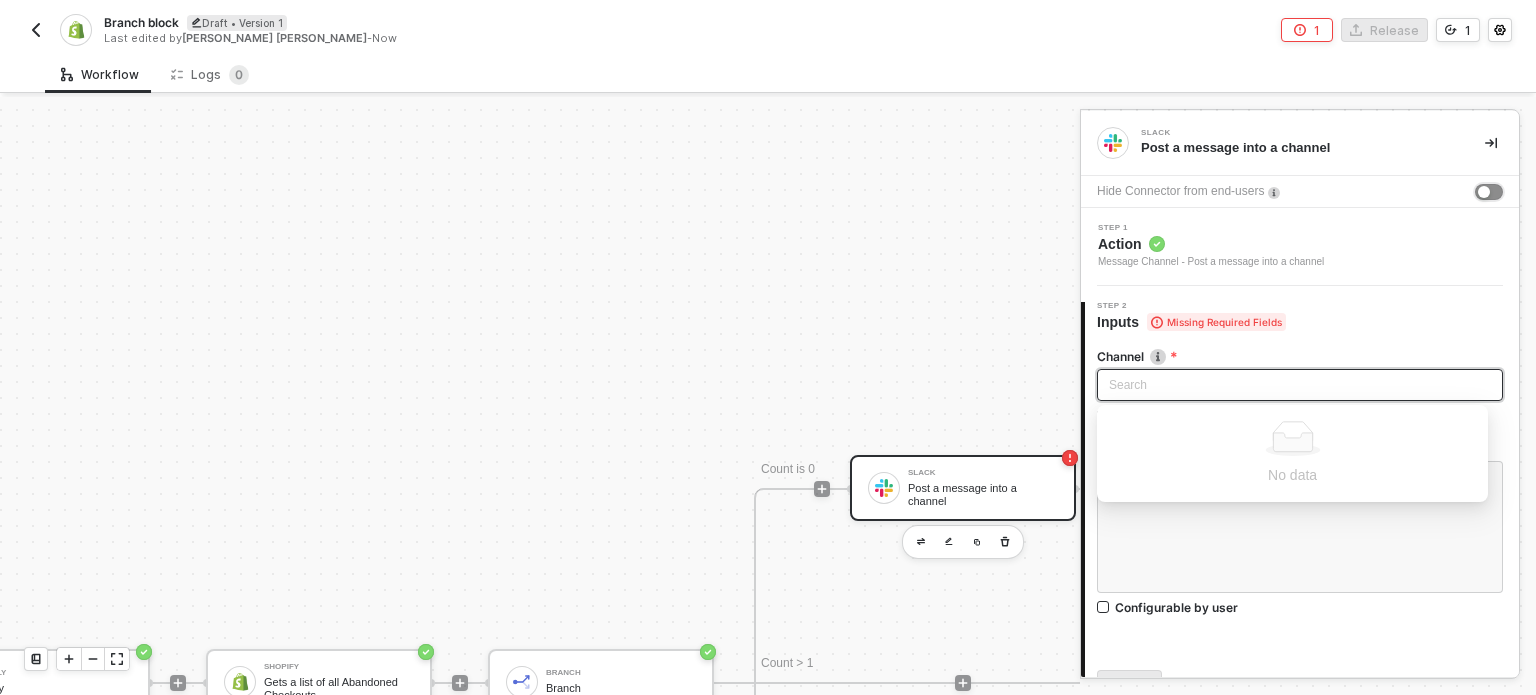 click at bounding box center [1489, 192] 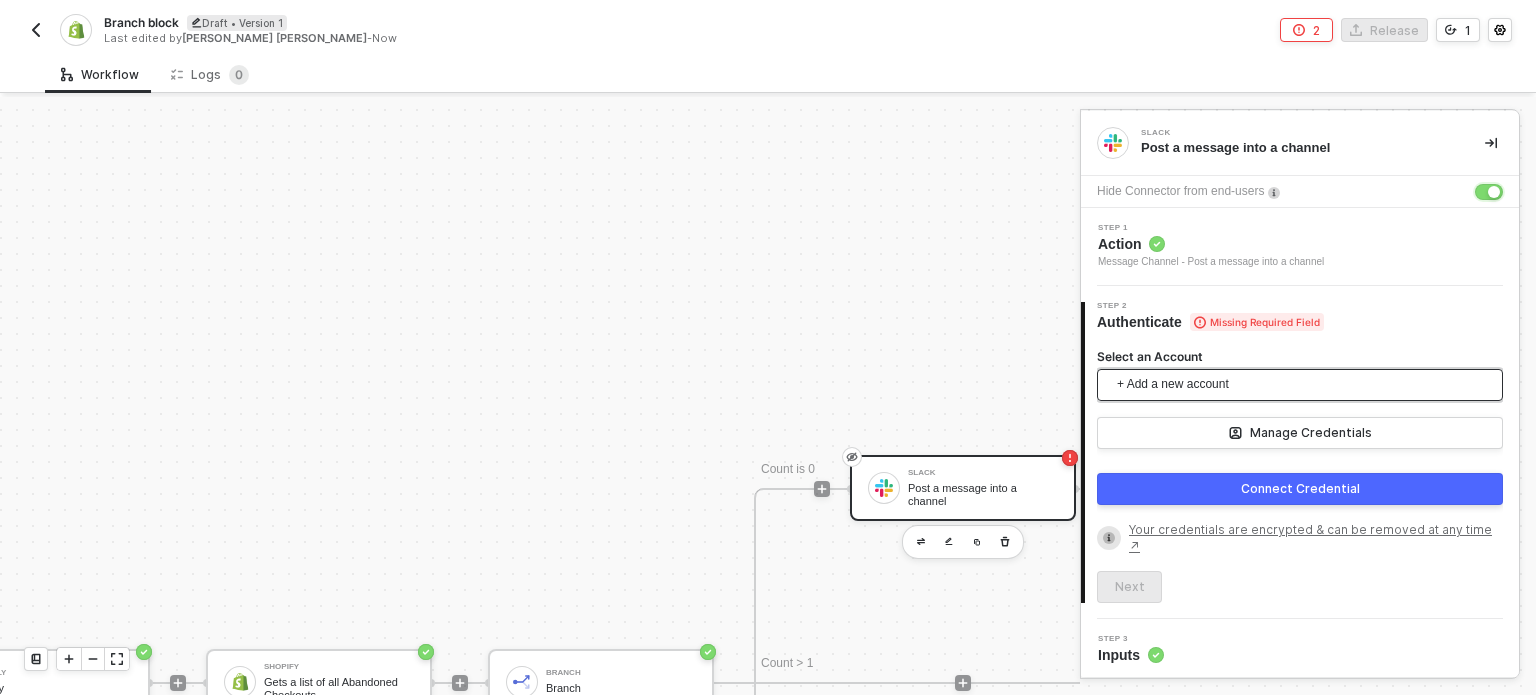 click on "+ Add a new account" at bounding box center [1304, 385] 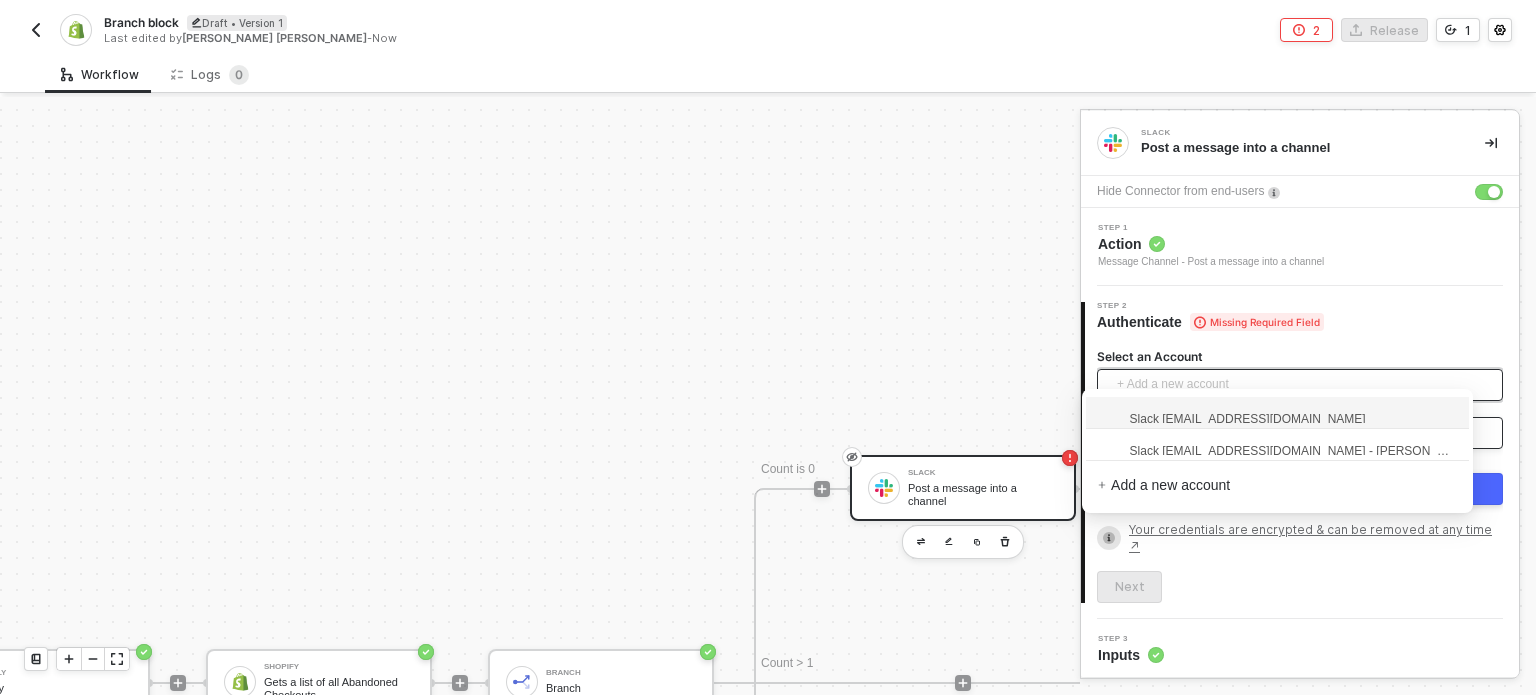 click on "Slack [EMAIL_ADDRESS][DOMAIN_NAME]" at bounding box center [1232, 418] 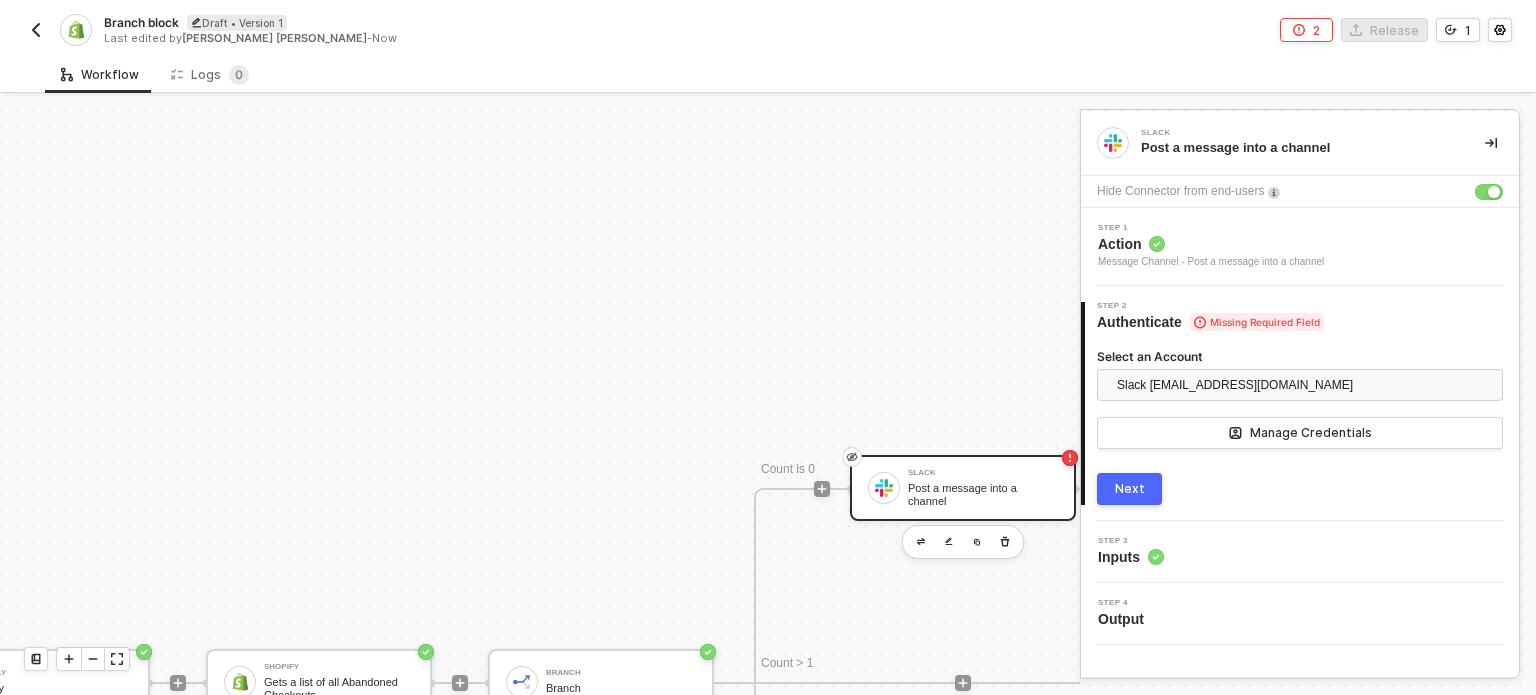 click on "Next" at bounding box center [1129, 489] 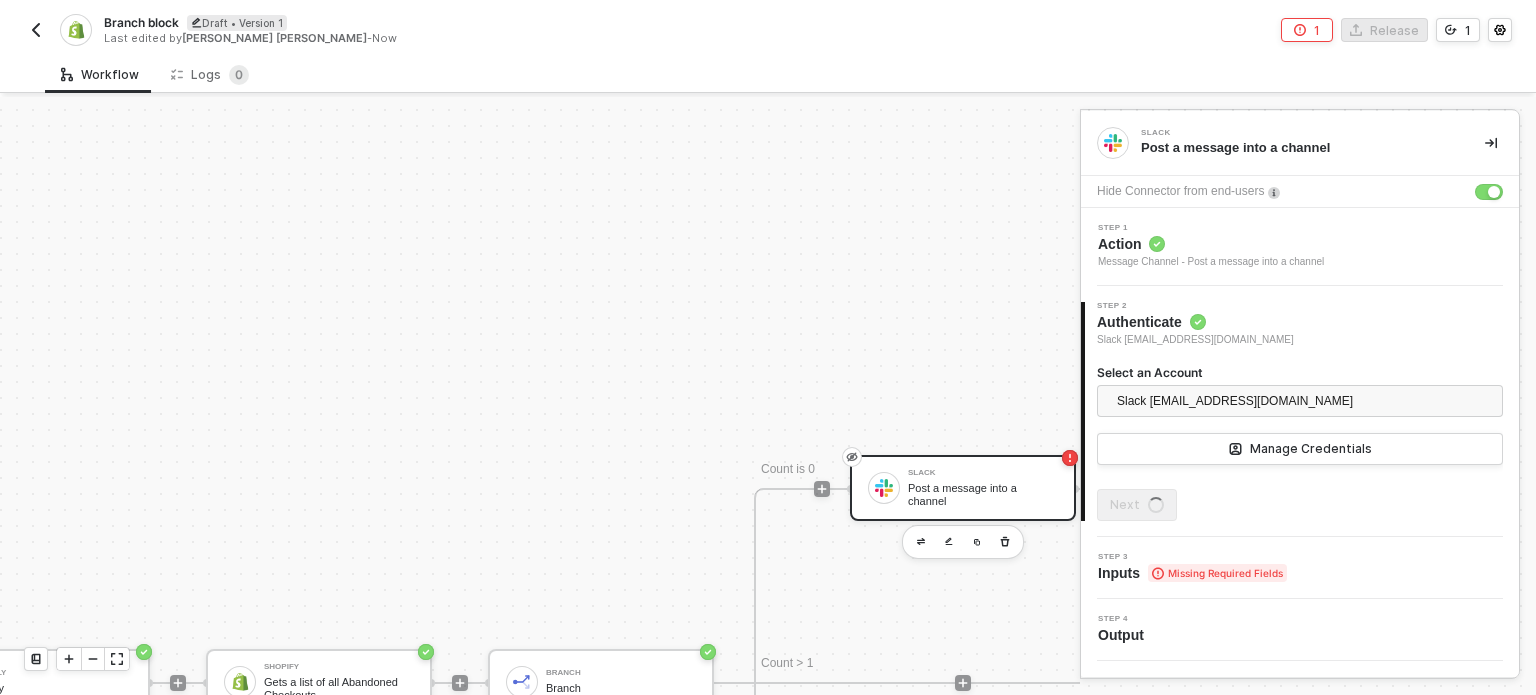 type 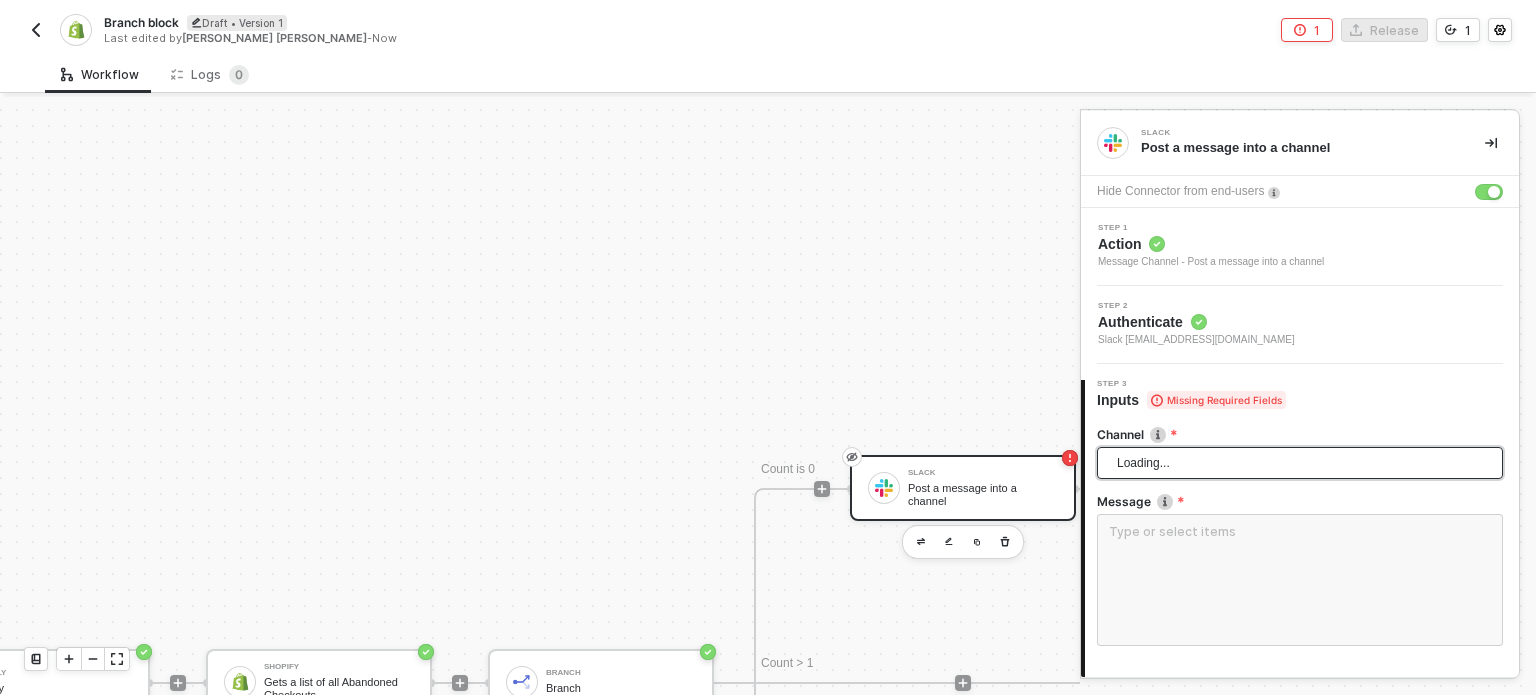 click on "Loading..." at bounding box center (1300, 463) 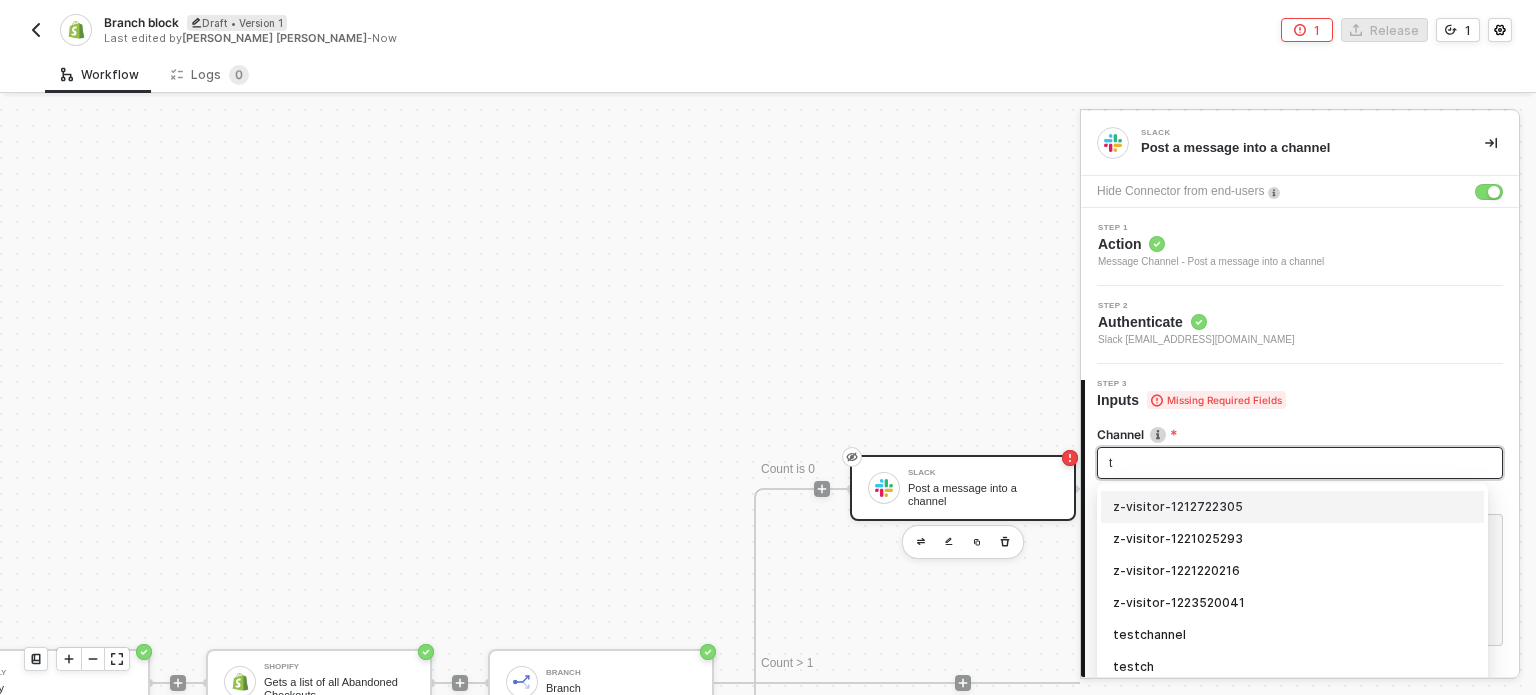 type on "tr" 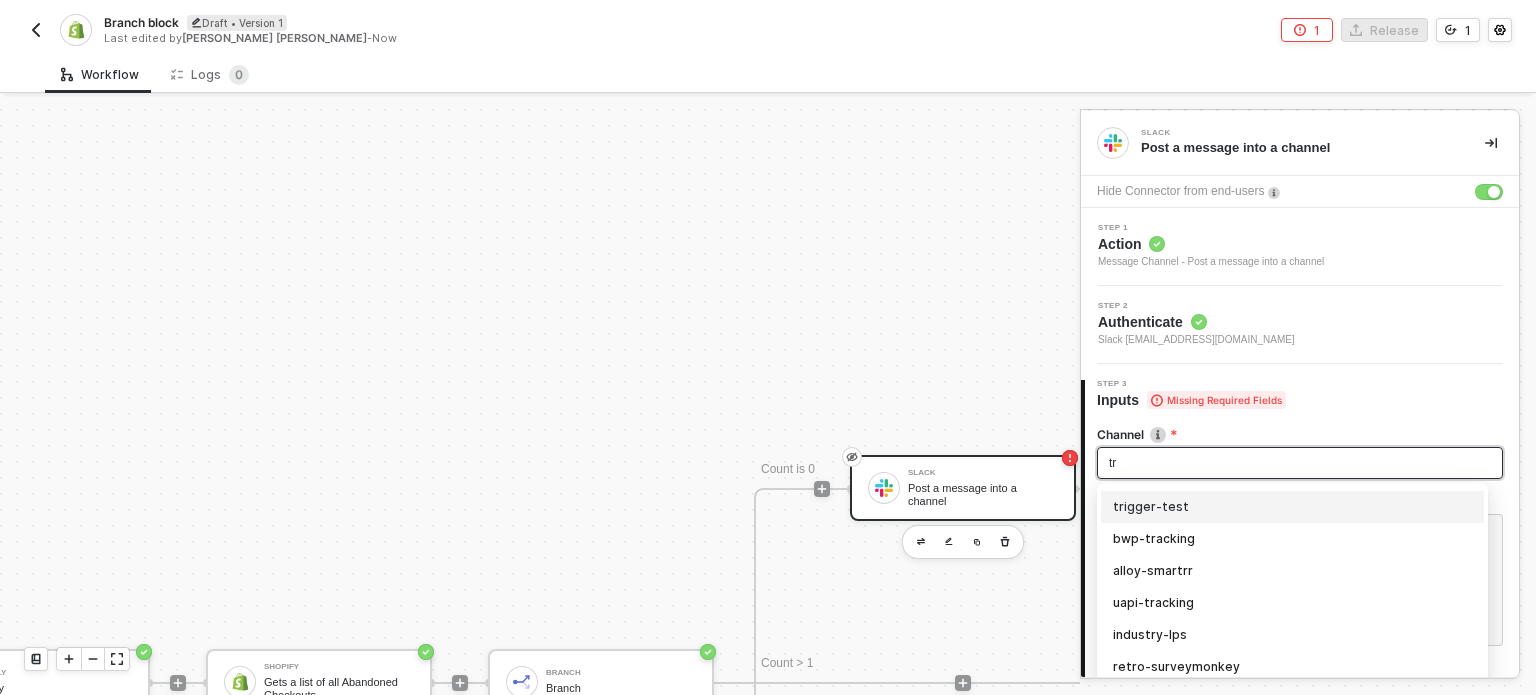 click on "trigger-test" at bounding box center [1292, 507] 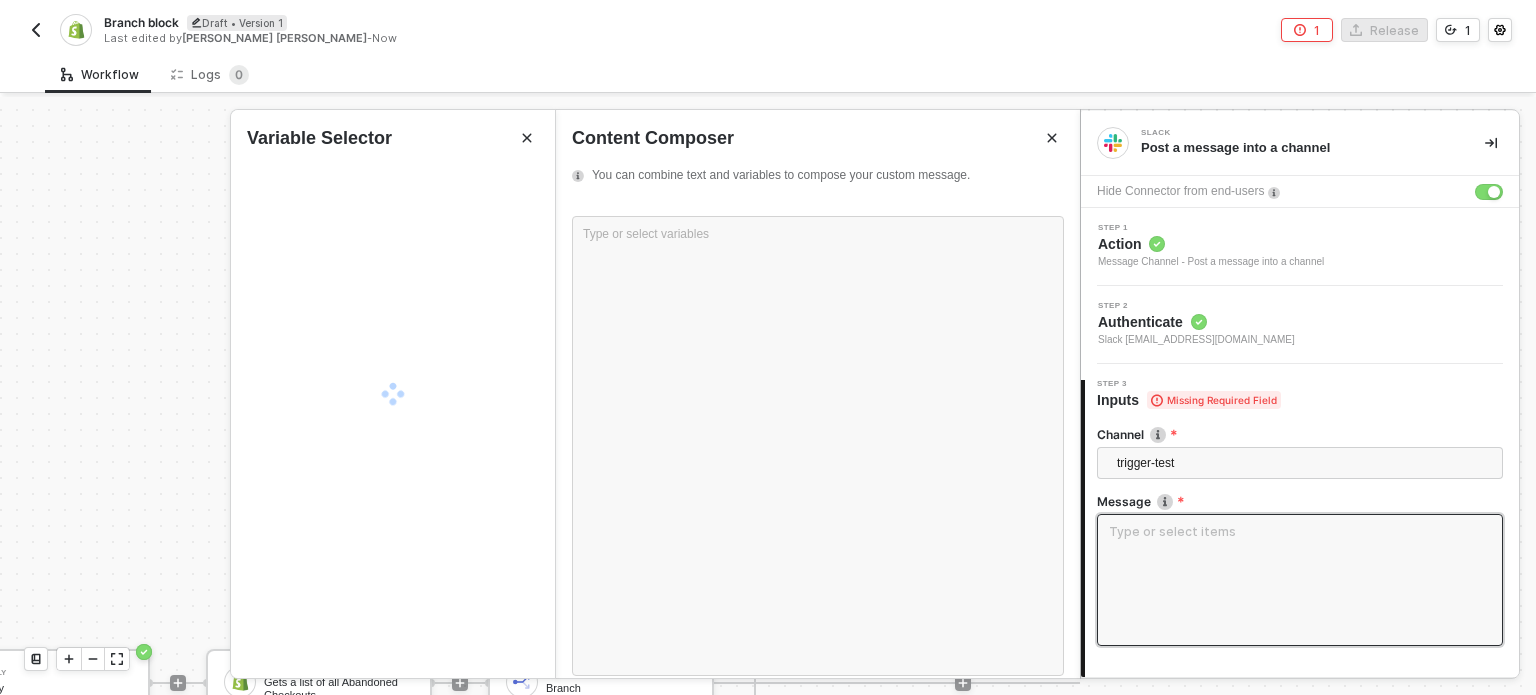 click at bounding box center (1300, 580) 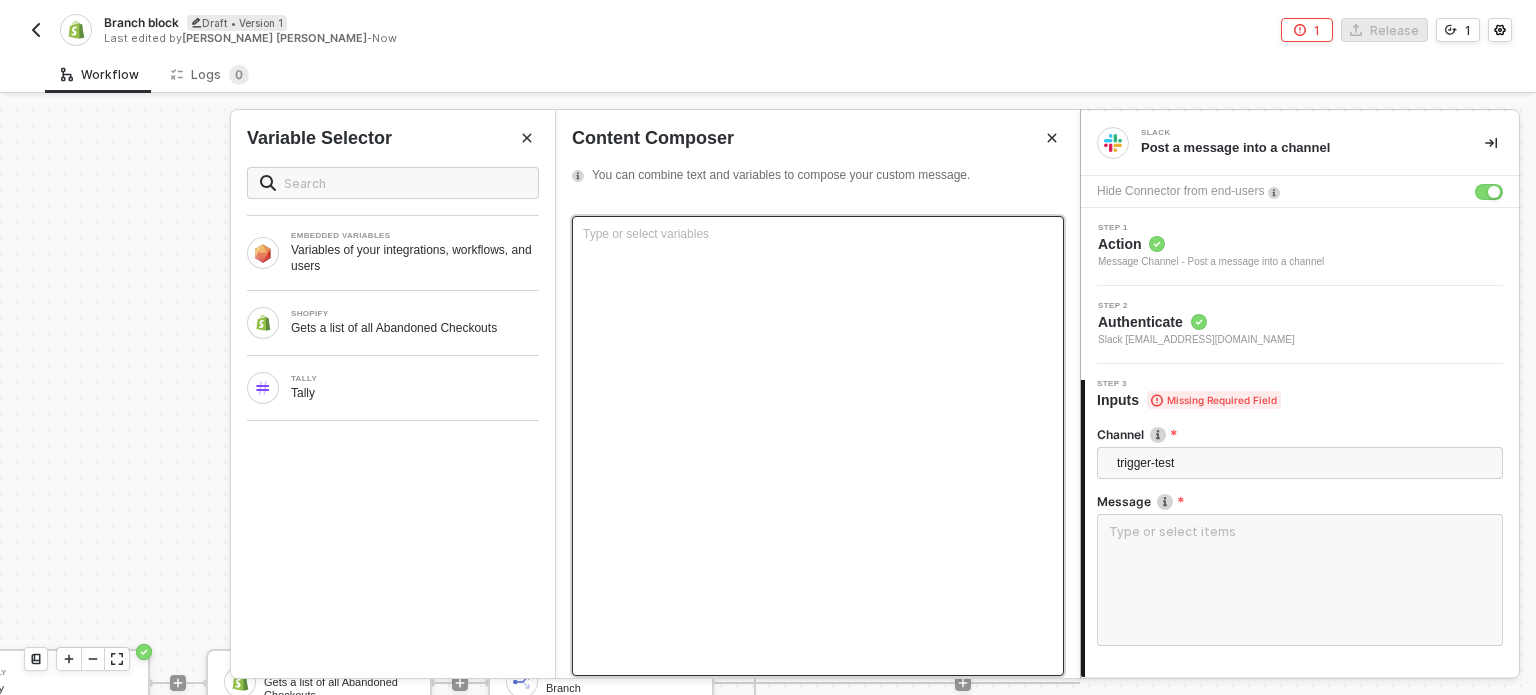 click on "Type or select variables ﻿" at bounding box center [818, 446] 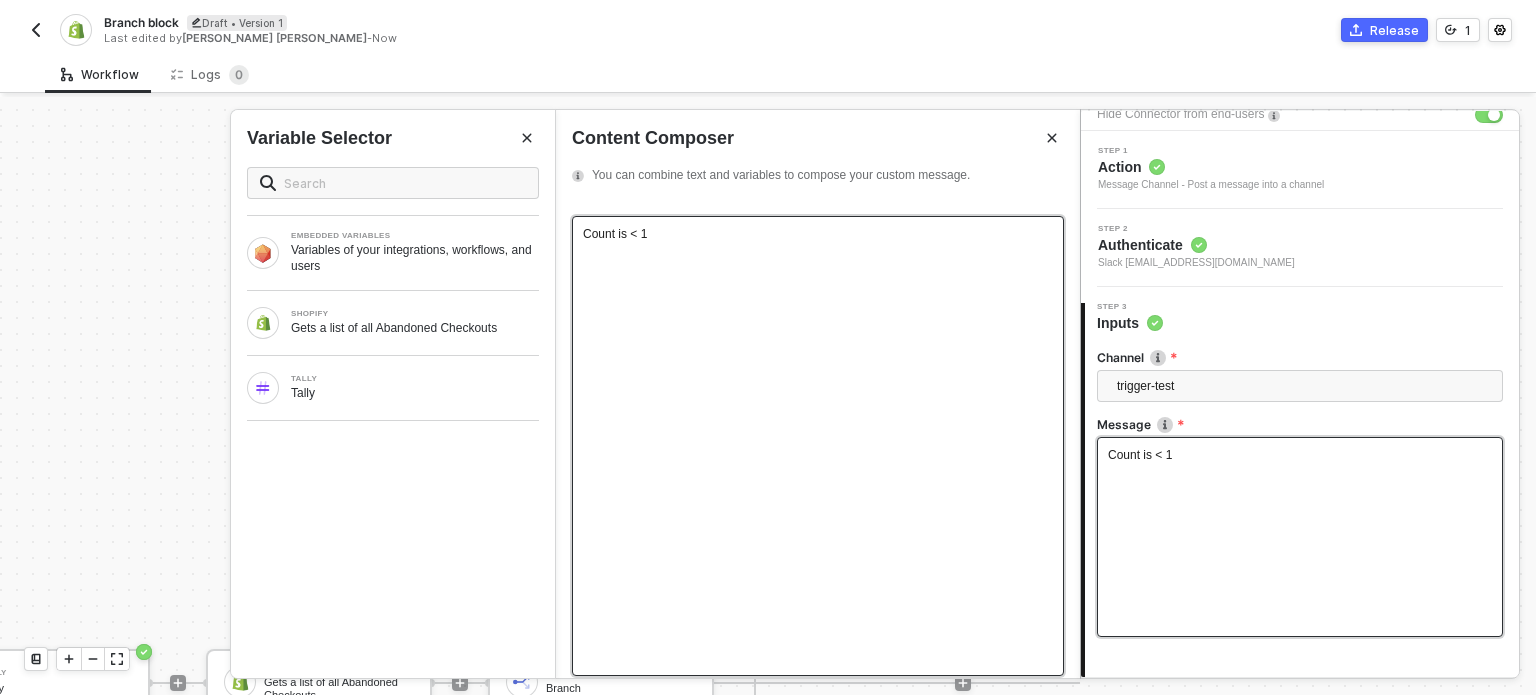 scroll, scrollTop: 198, scrollLeft: 0, axis: vertical 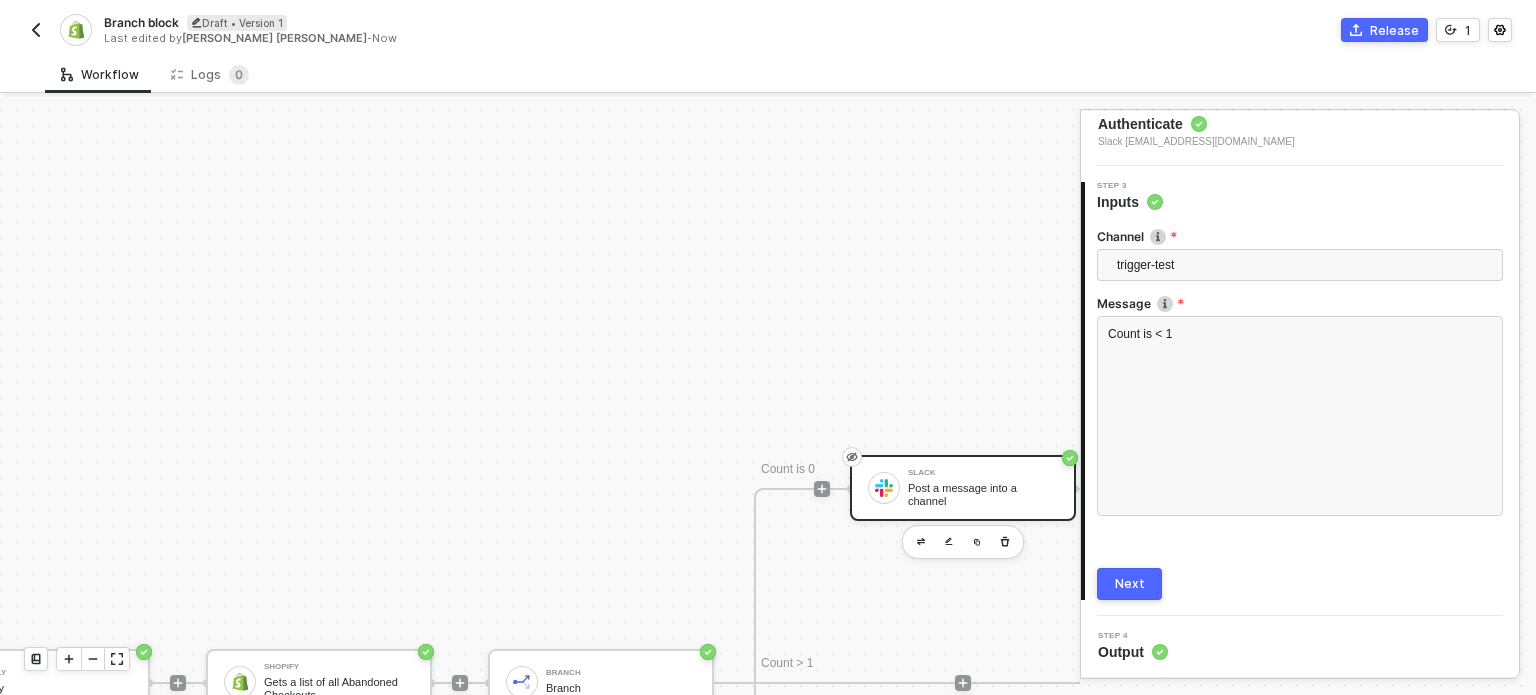 click on "Next" at bounding box center (1129, 584) 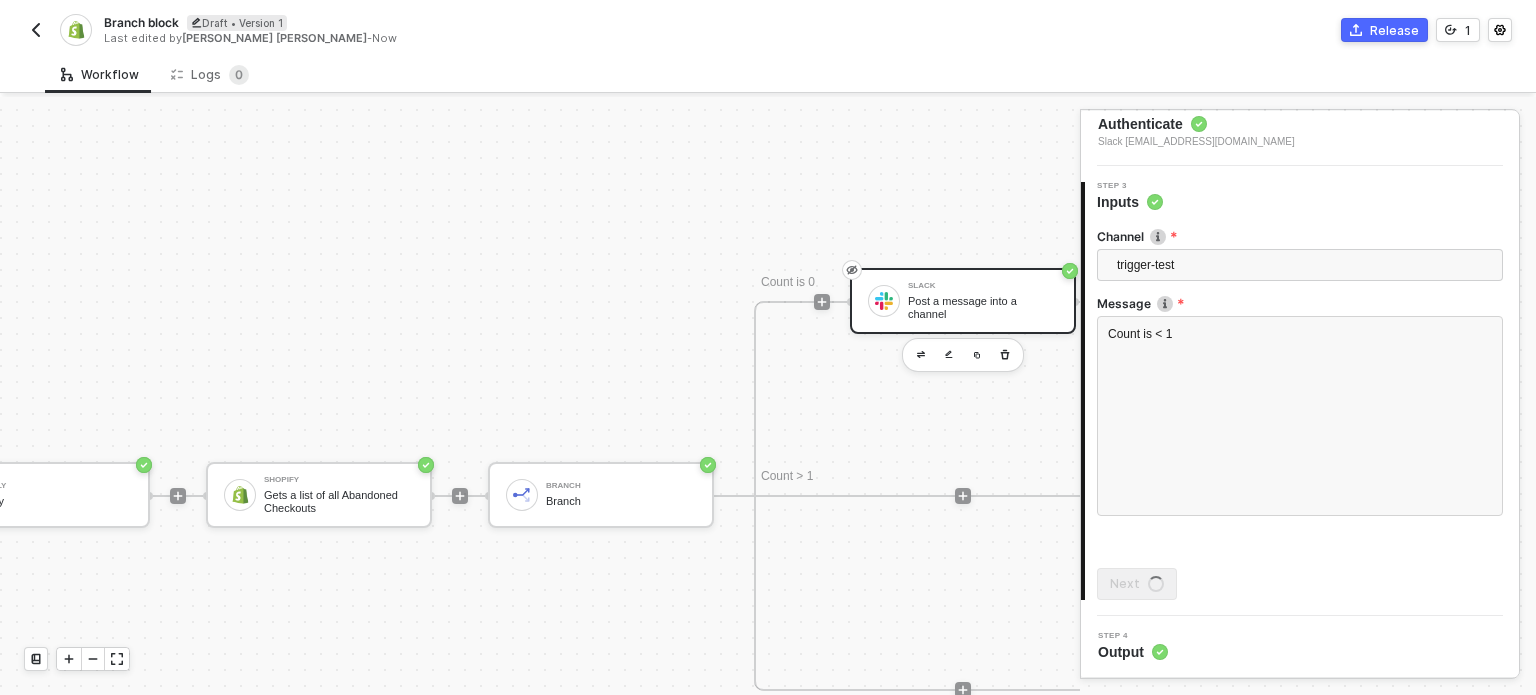 scroll, scrollTop: 708, scrollLeft: 382, axis: both 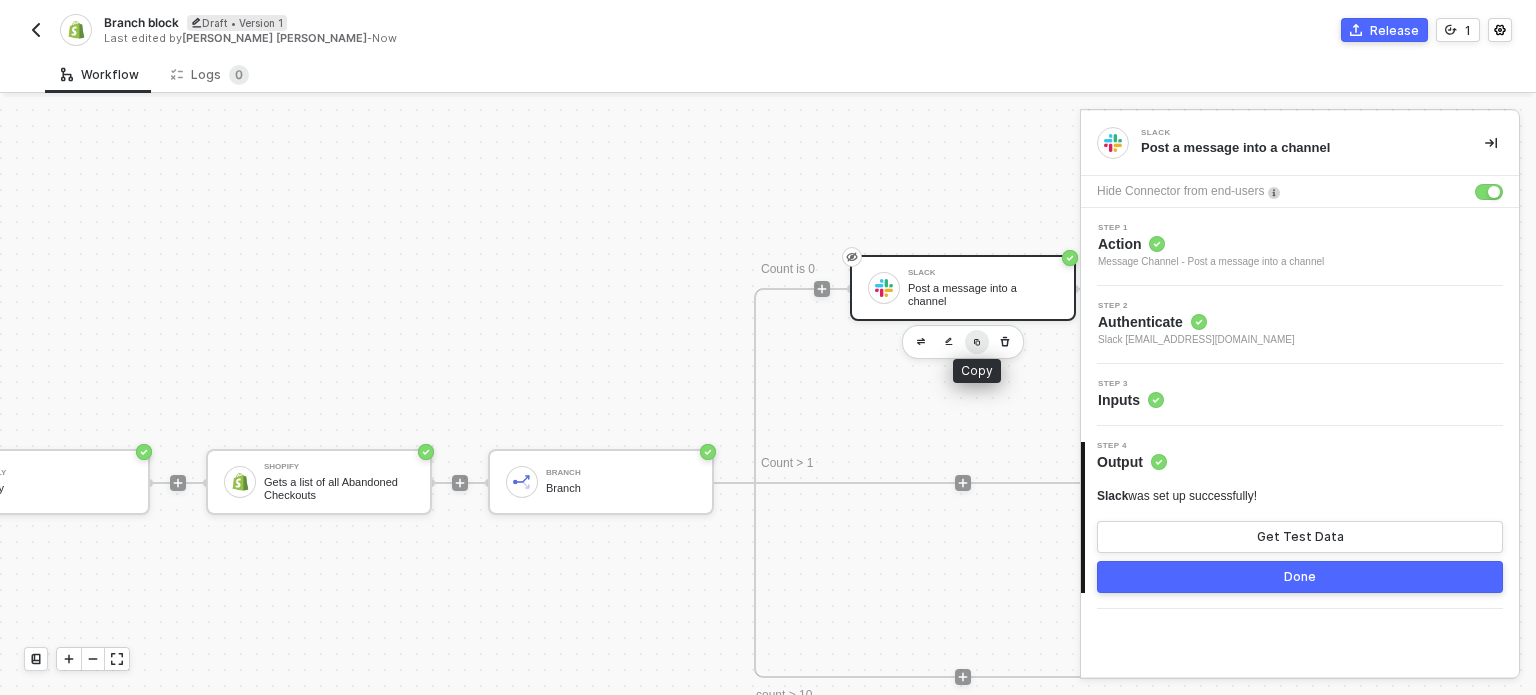 drag, startPoint x: 983, startPoint y: 323, endPoint x: 977, endPoint y: 385, distance: 62.289646 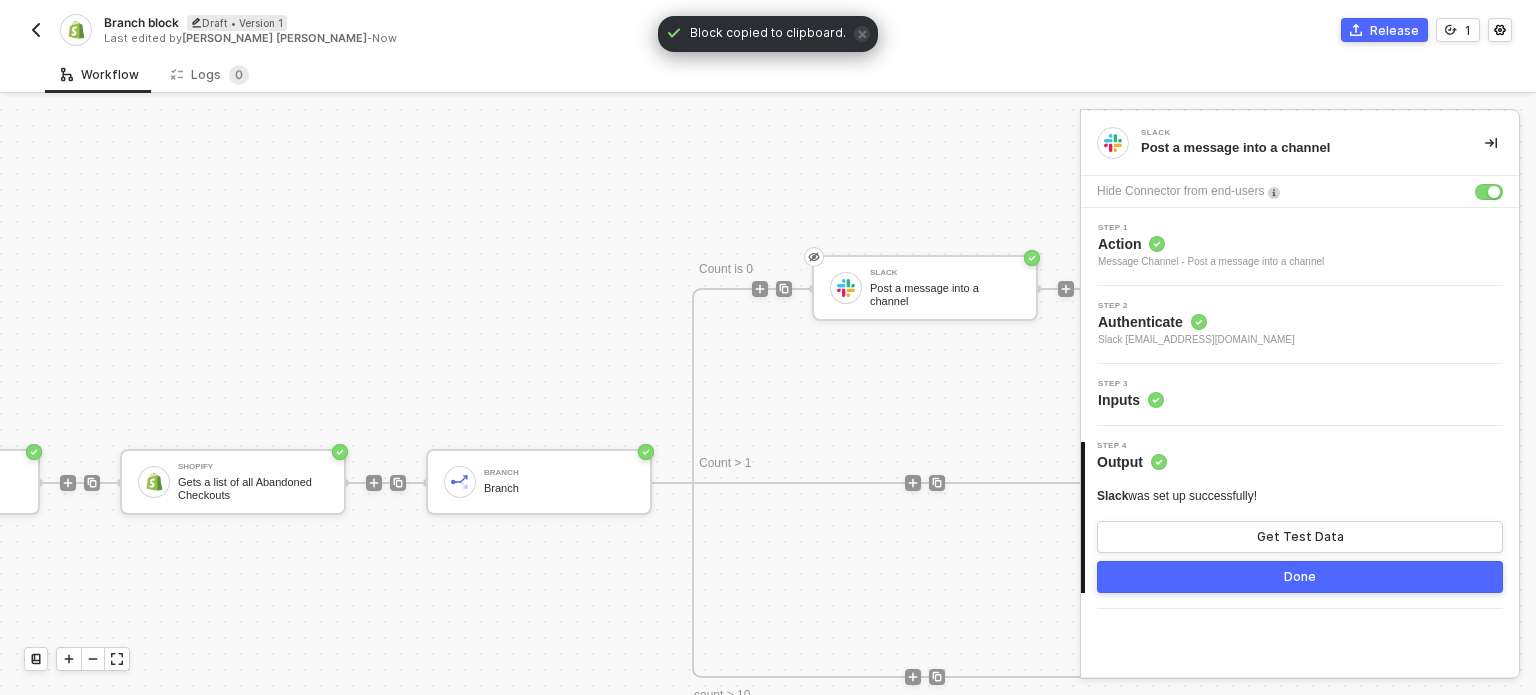 scroll, scrollTop: 708, scrollLeft: 568, axis: both 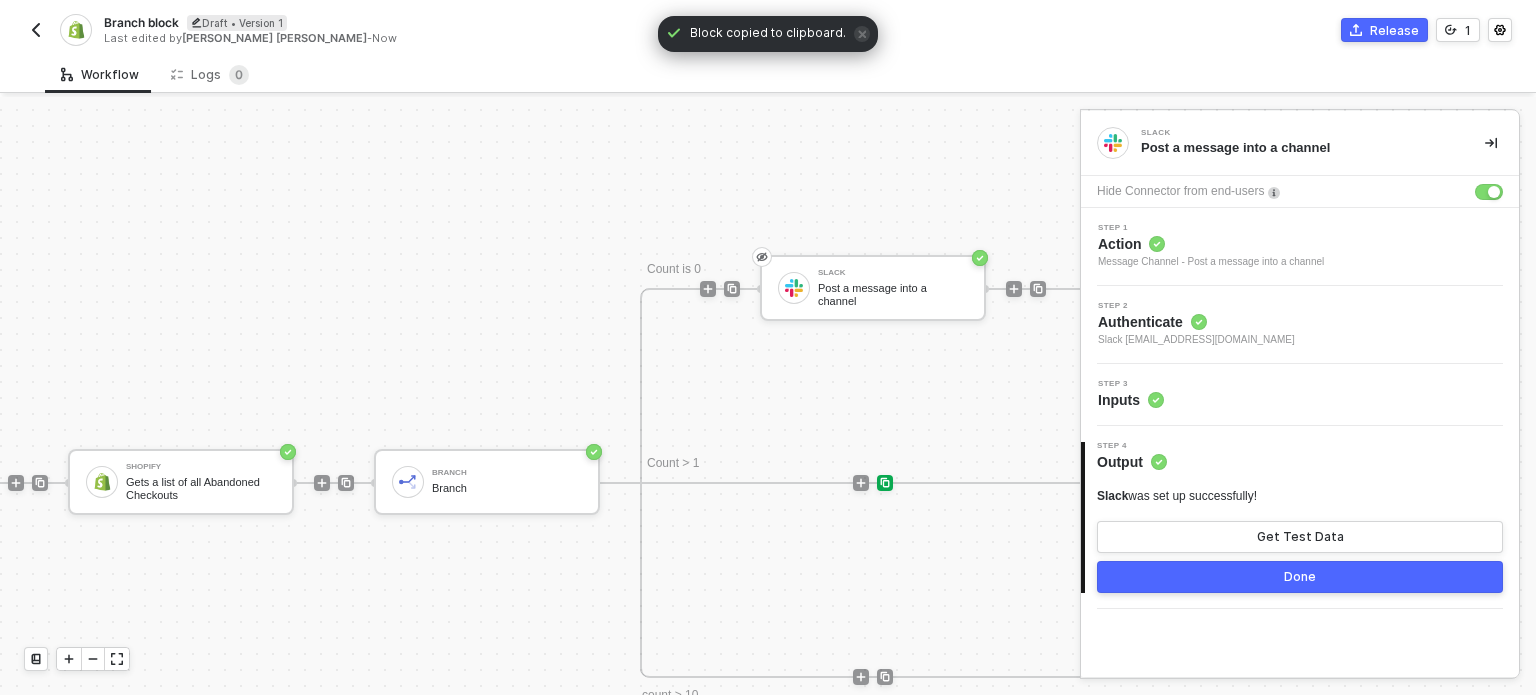 click at bounding box center (885, 483) 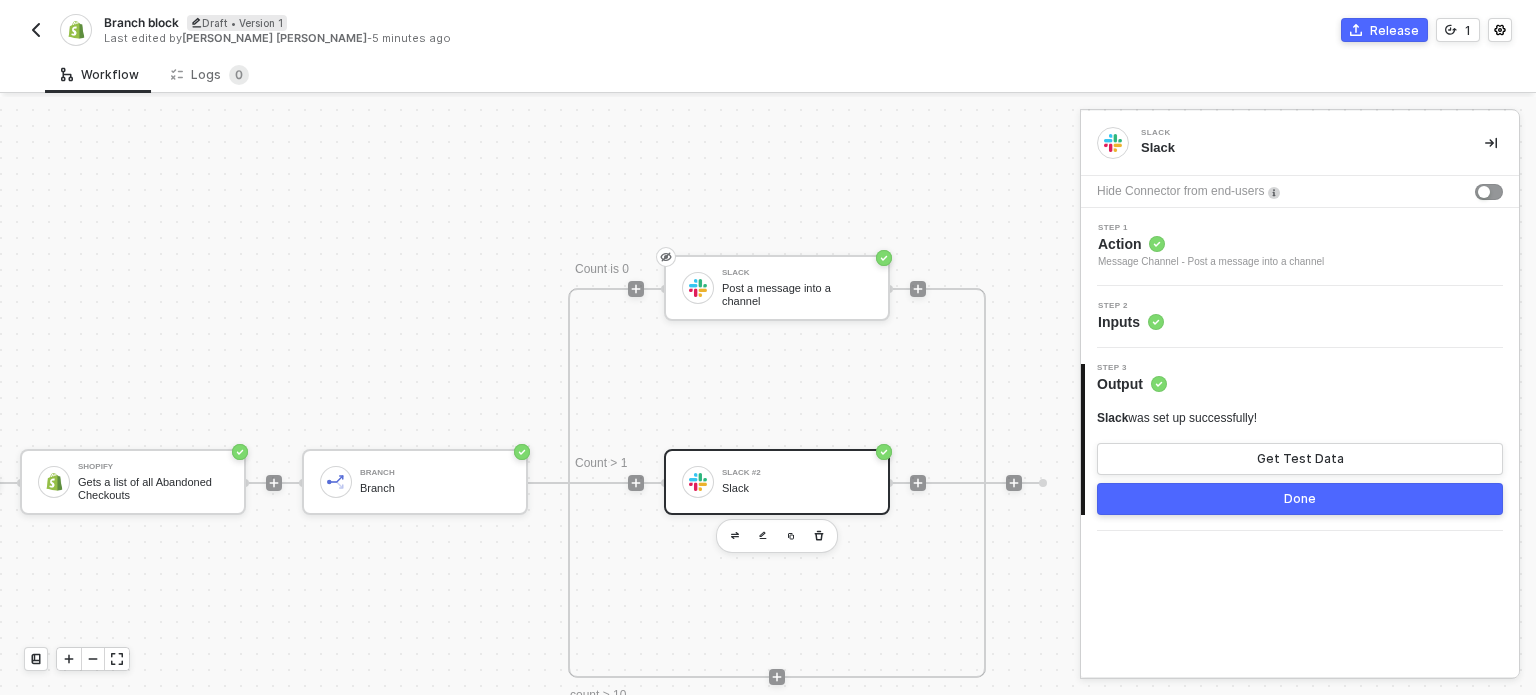 click on "Slack #2" at bounding box center (797, 473) 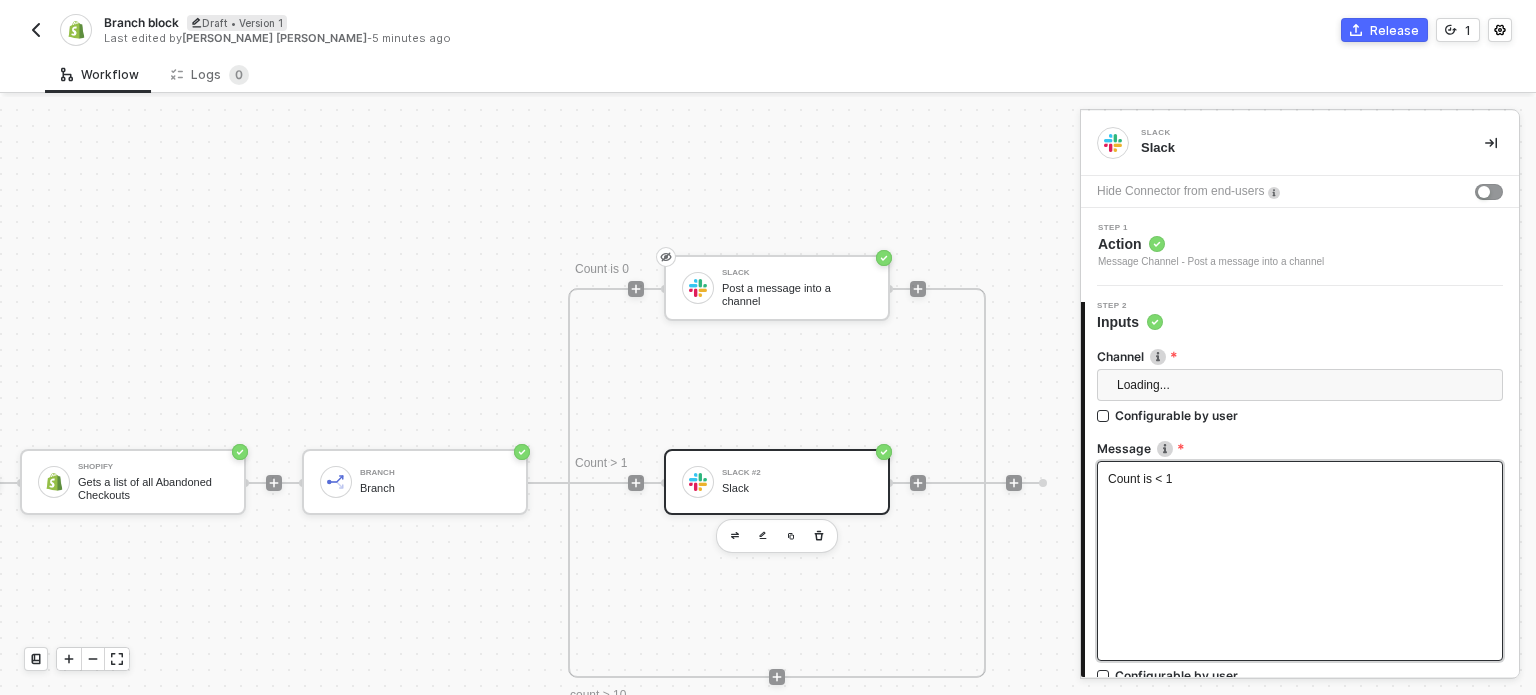 click on "Count is < 1" at bounding box center (1300, 561) 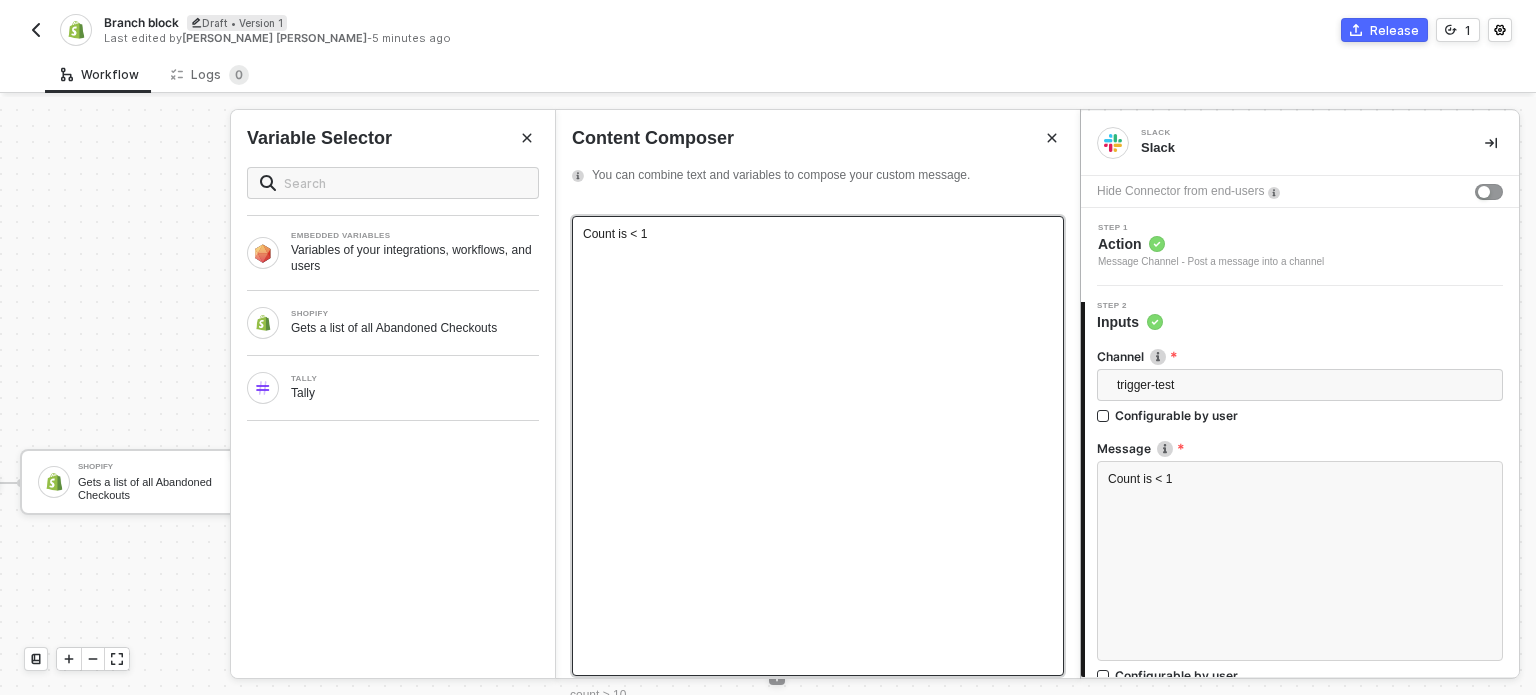 click on "Count is < 1" at bounding box center (615, 234) 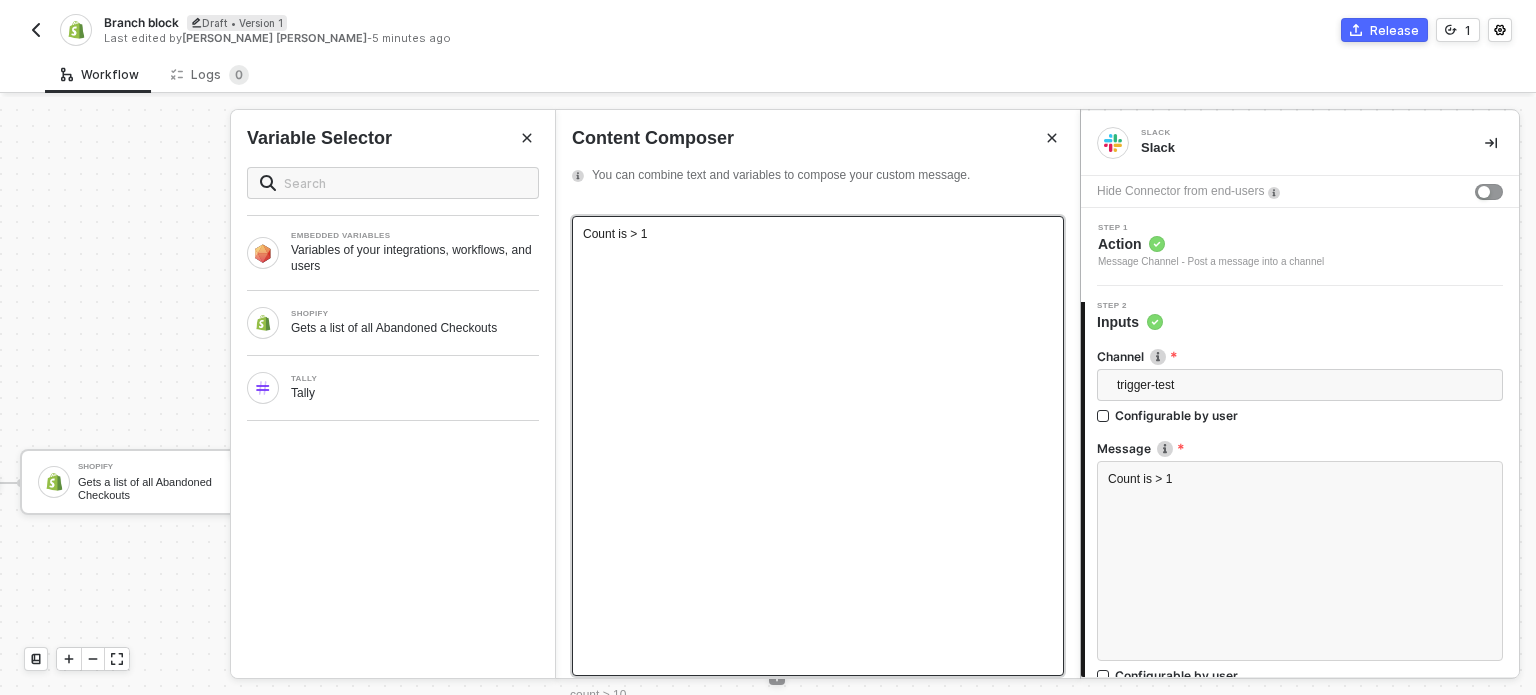 click on "Count is > 1" at bounding box center (818, 234) 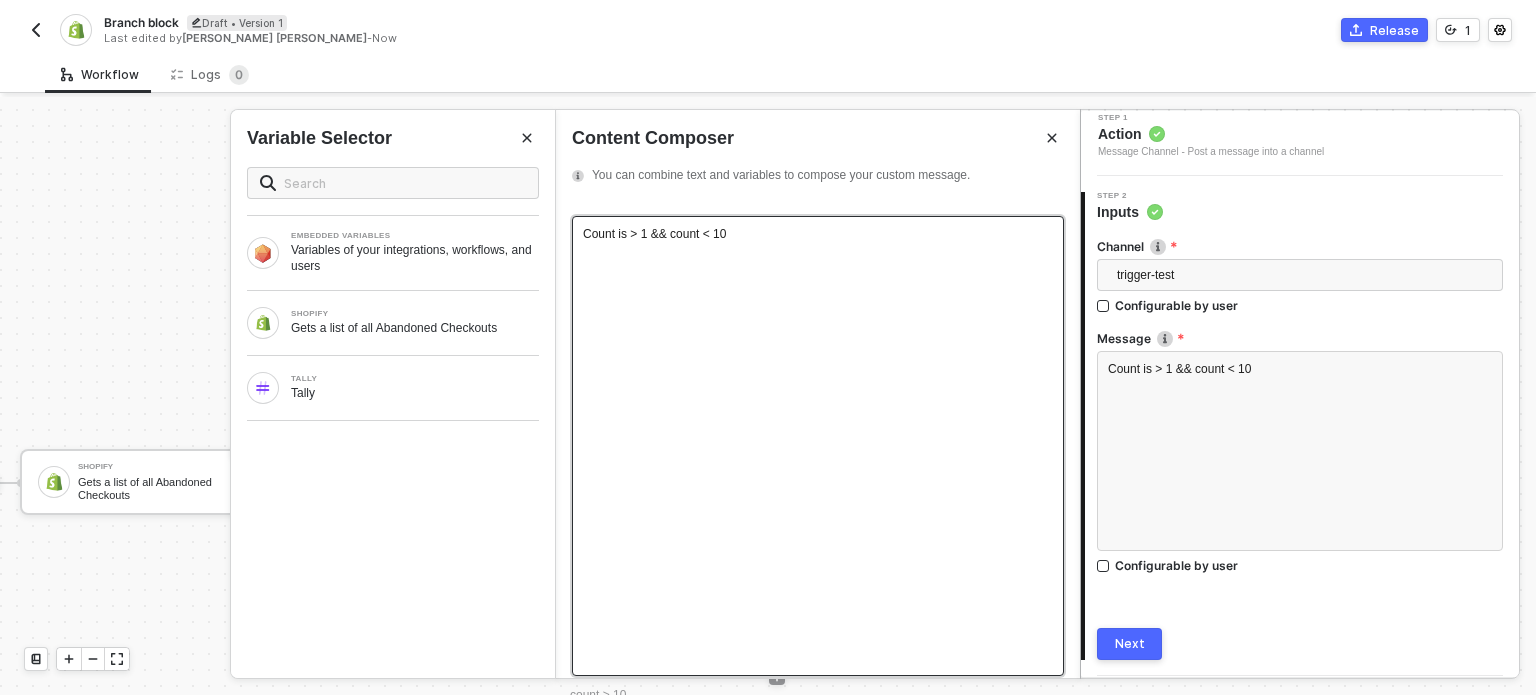 scroll, scrollTop: 170, scrollLeft: 0, axis: vertical 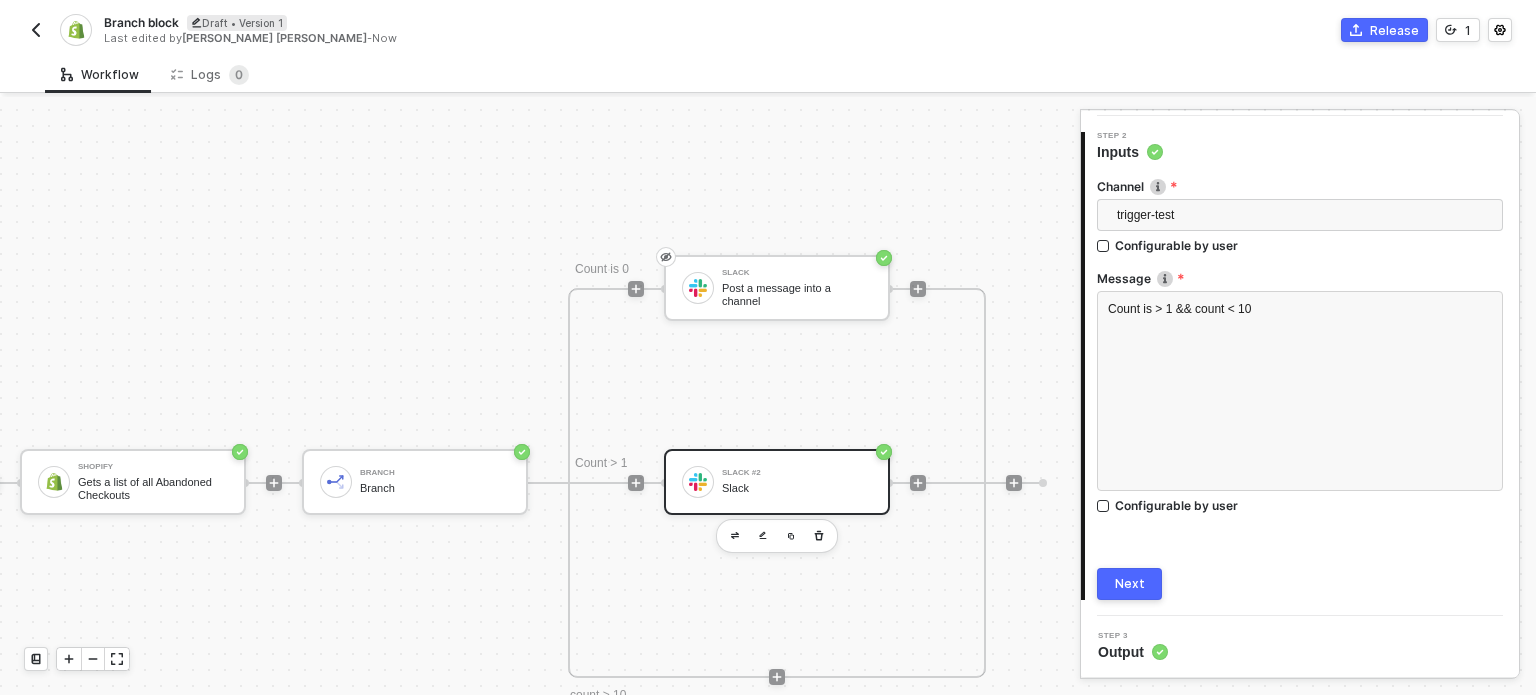 click on "Next" at bounding box center (1129, 584) 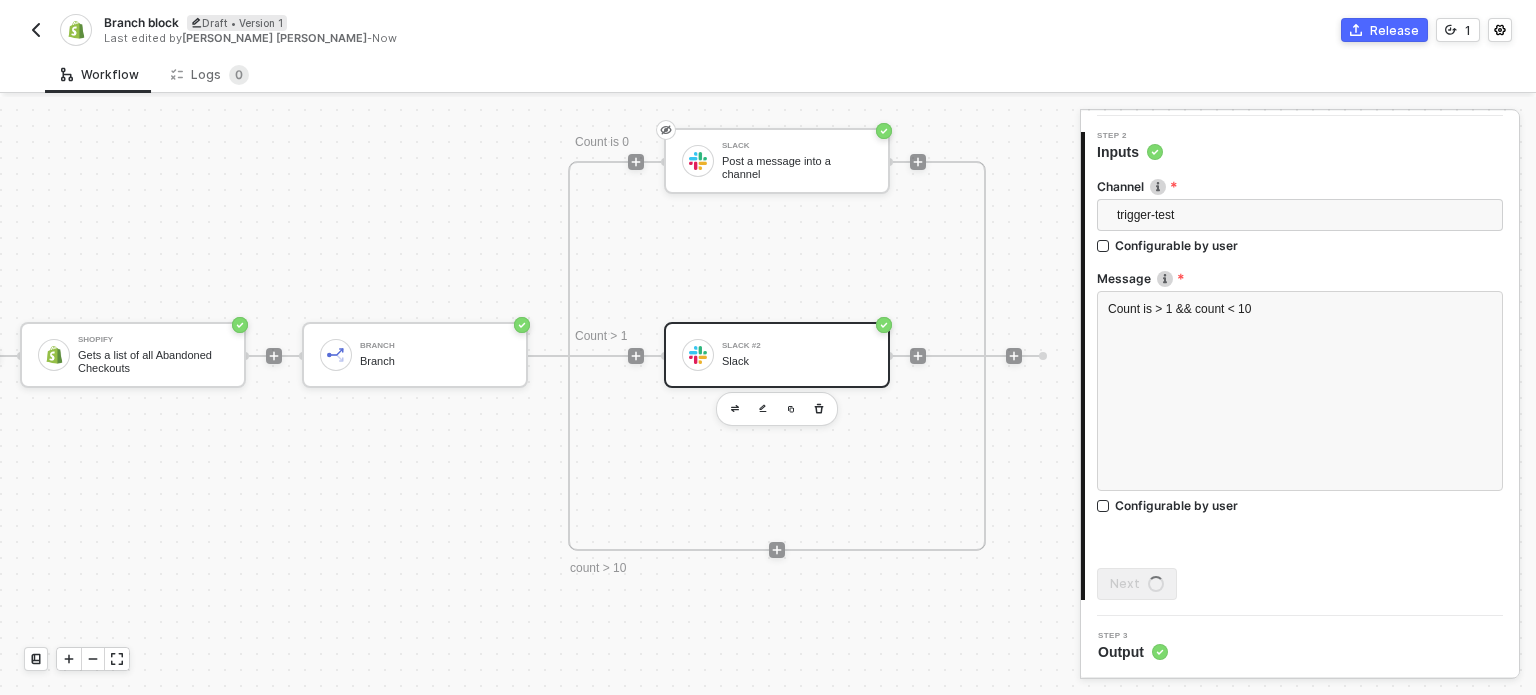scroll, scrollTop: 908, scrollLeft: 568, axis: both 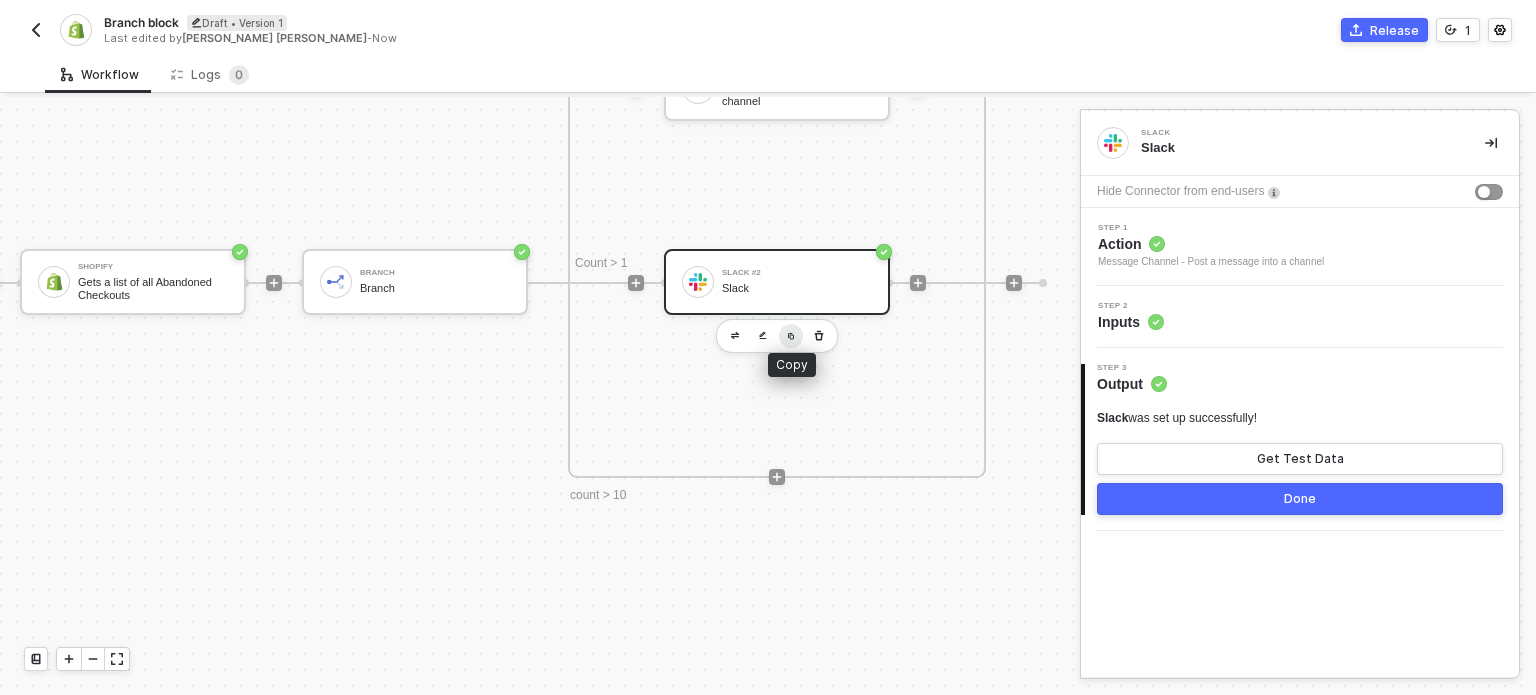 drag, startPoint x: 785, startPoint y: 311, endPoint x: 780, endPoint y: 365, distance: 54.230988 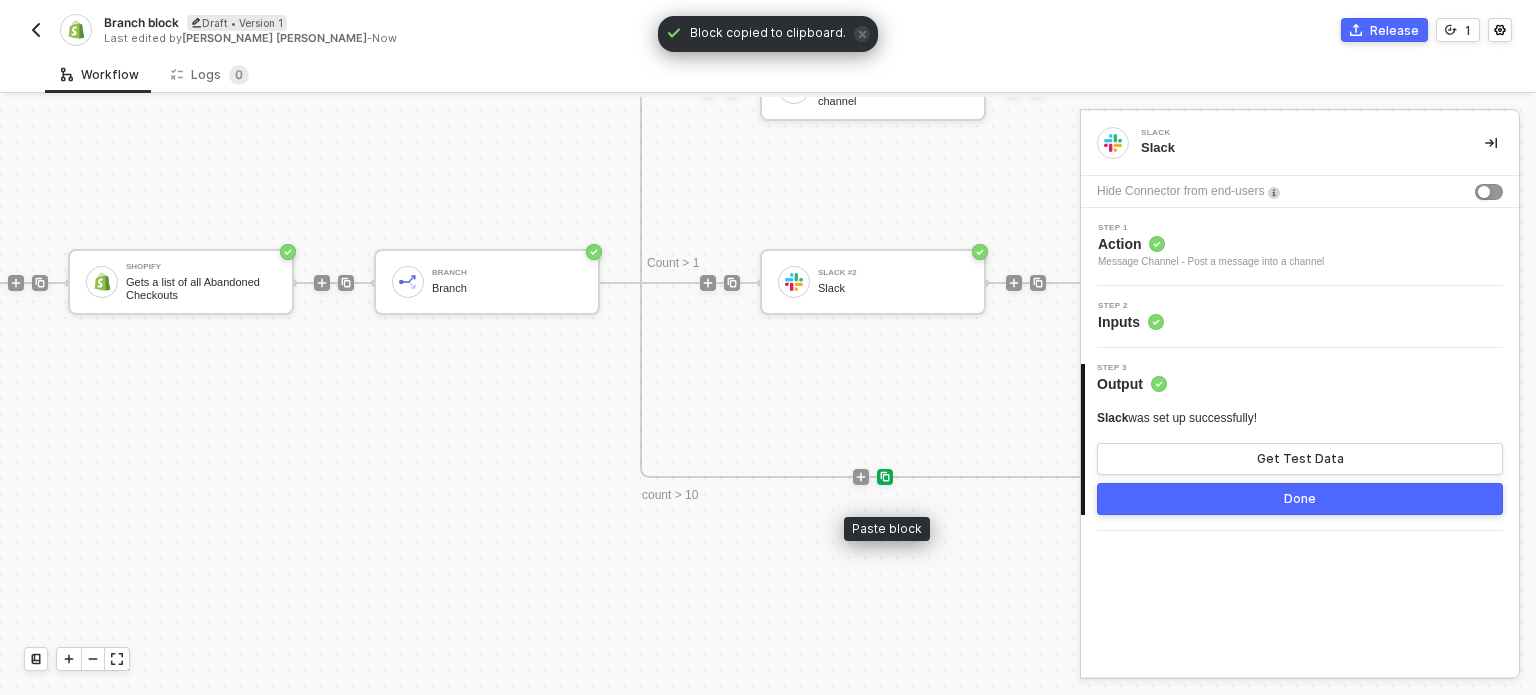 click at bounding box center (885, 477) 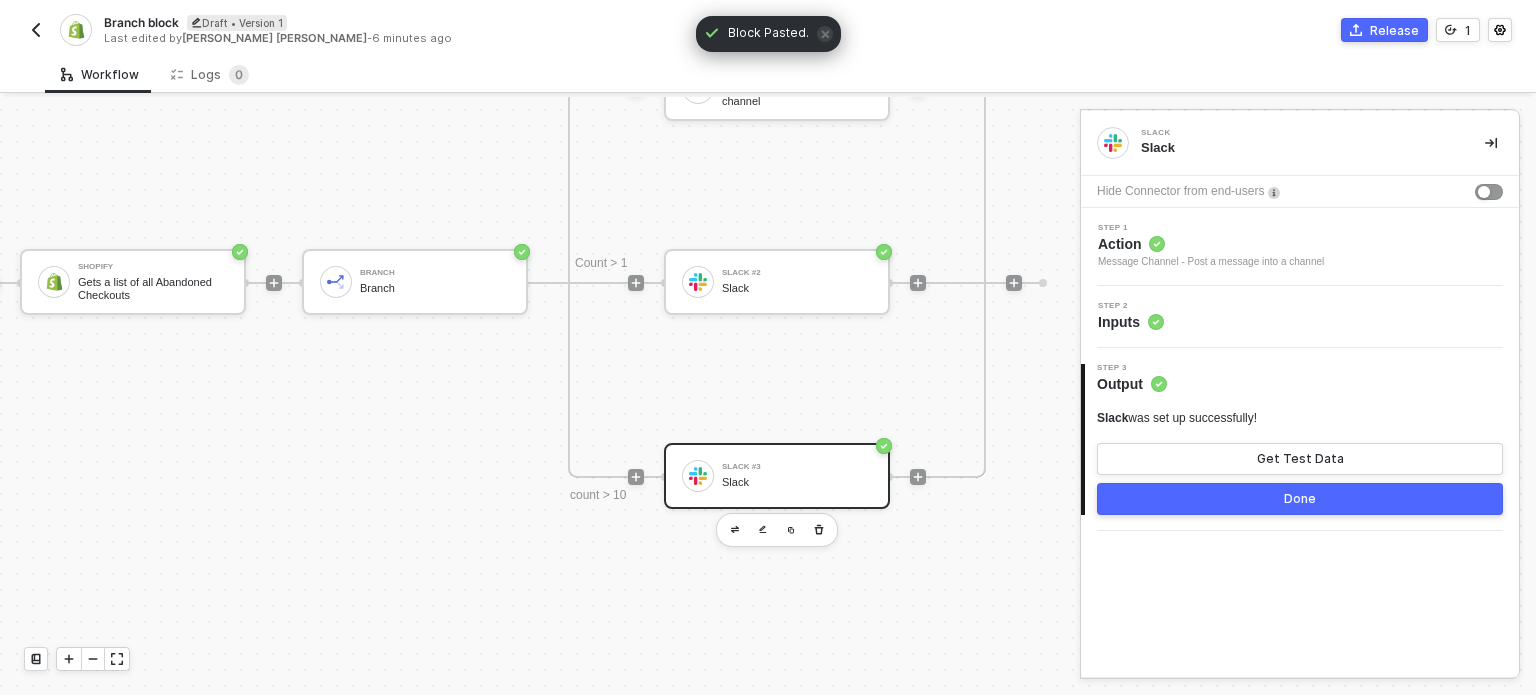 click on "Slack #3 Slack" at bounding box center [797, 476] 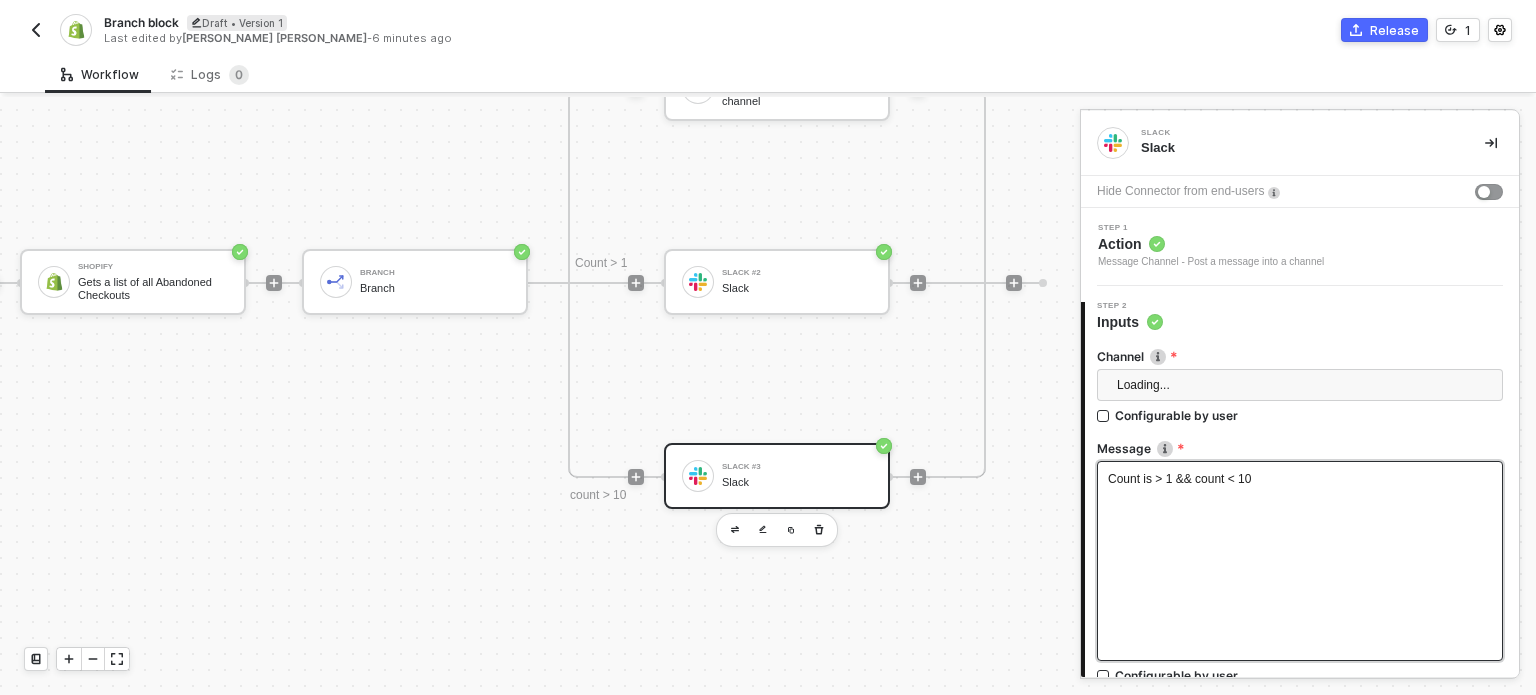 click on "Count is > 1 && count < 10" at bounding box center [1300, 561] 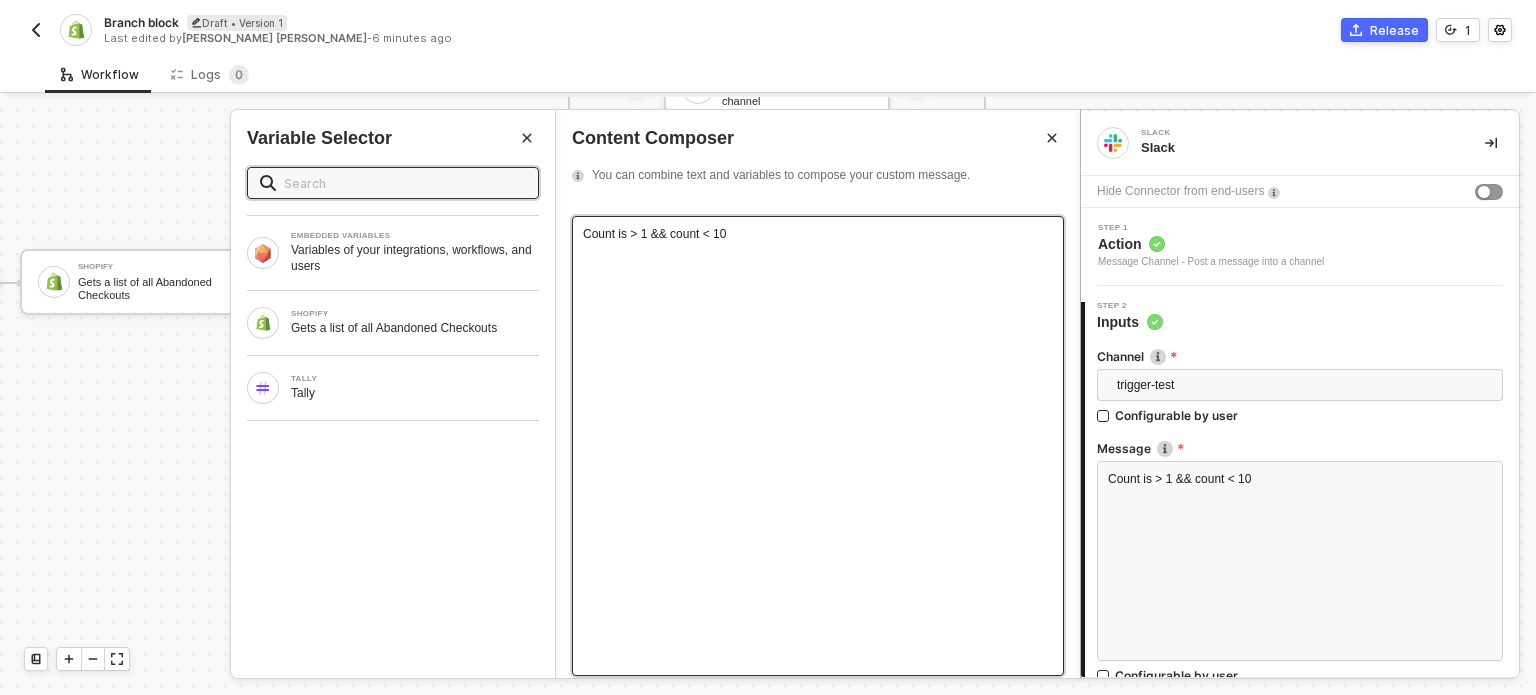 click on "Count is > 1 && count < 10" at bounding box center (818, 446) 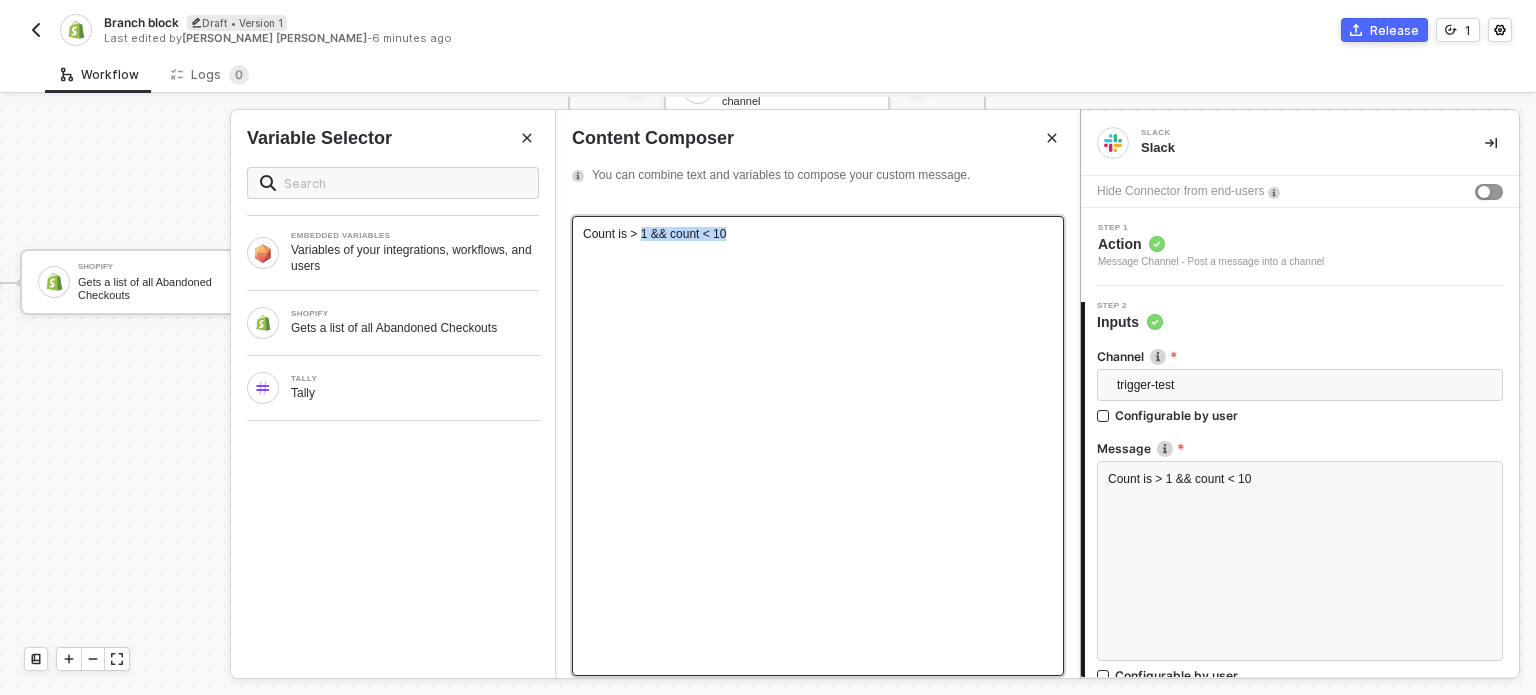 drag, startPoint x: 625, startPoint y: 217, endPoint x: 786, endPoint y: 223, distance: 161.11176 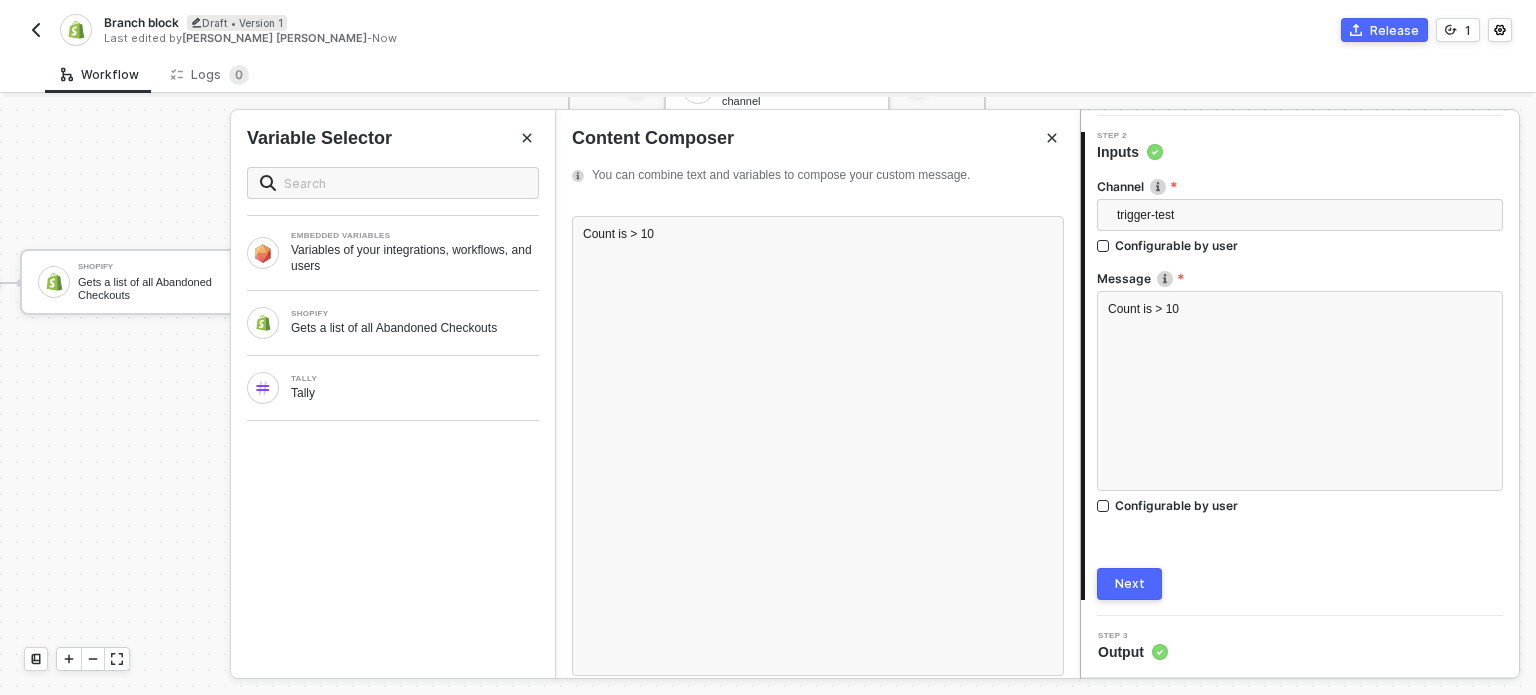 click on "Next" at bounding box center [1130, 584] 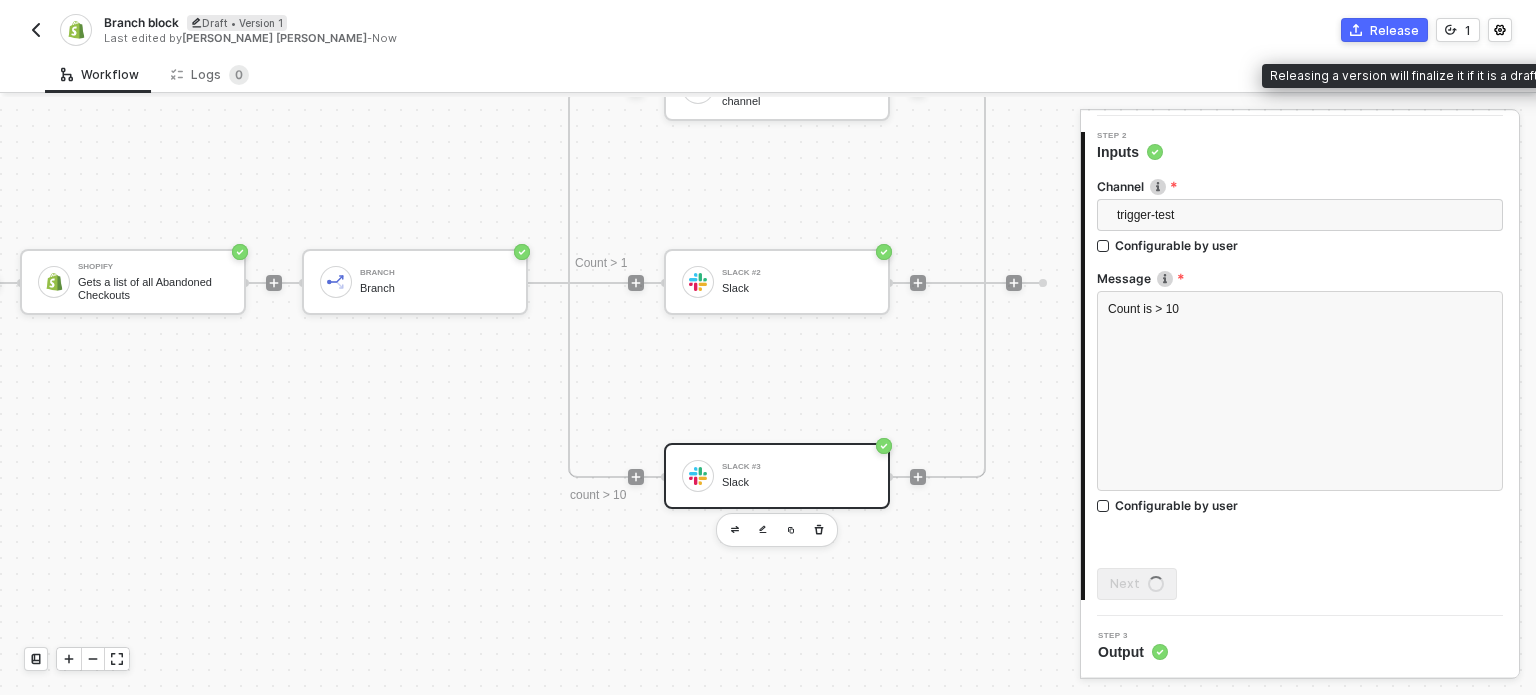 click on "Release 1" at bounding box center [1140, 30] 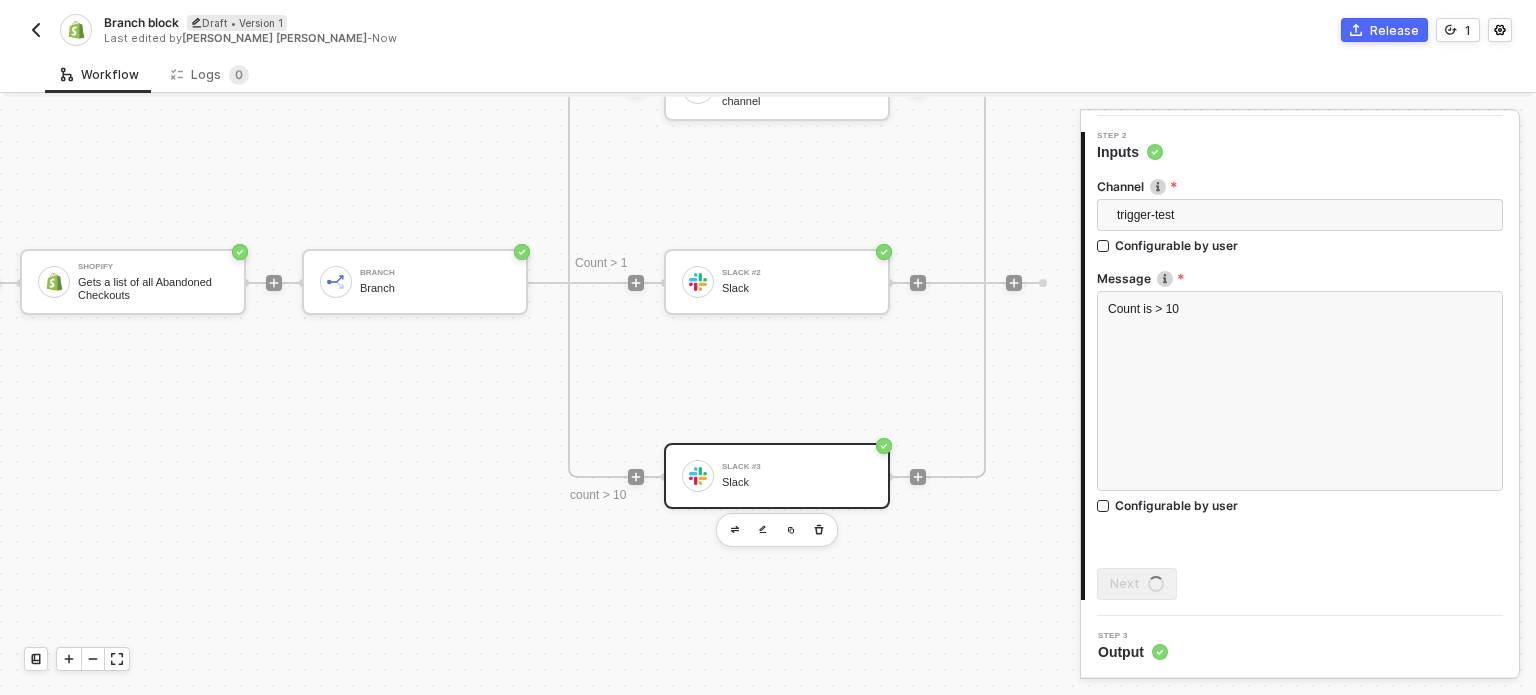 drag, startPoint x: 1376, startPoint y: 37, endPoint x: 1359, endPoint y: 59, distance: 27.802877 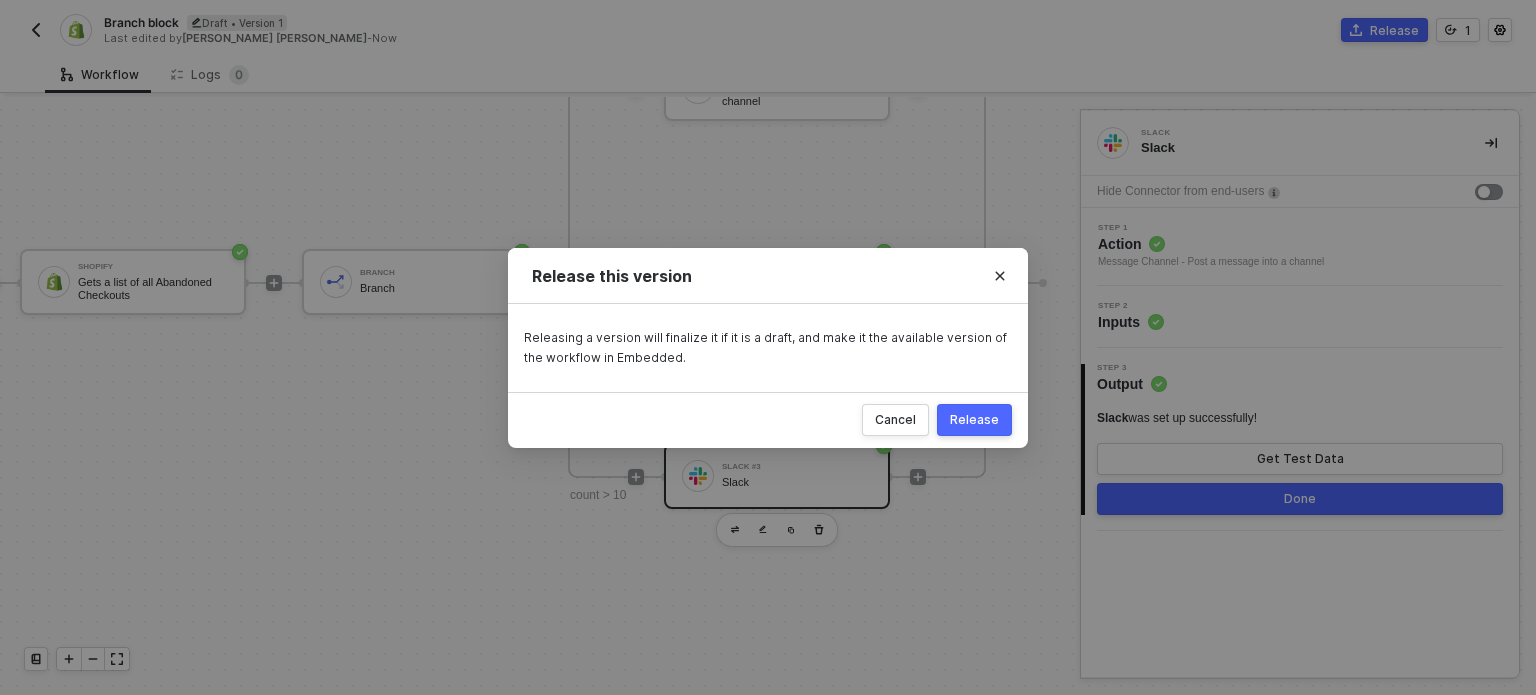 scroll, scrollTop: 0, scrollLeft: 0, axis: both 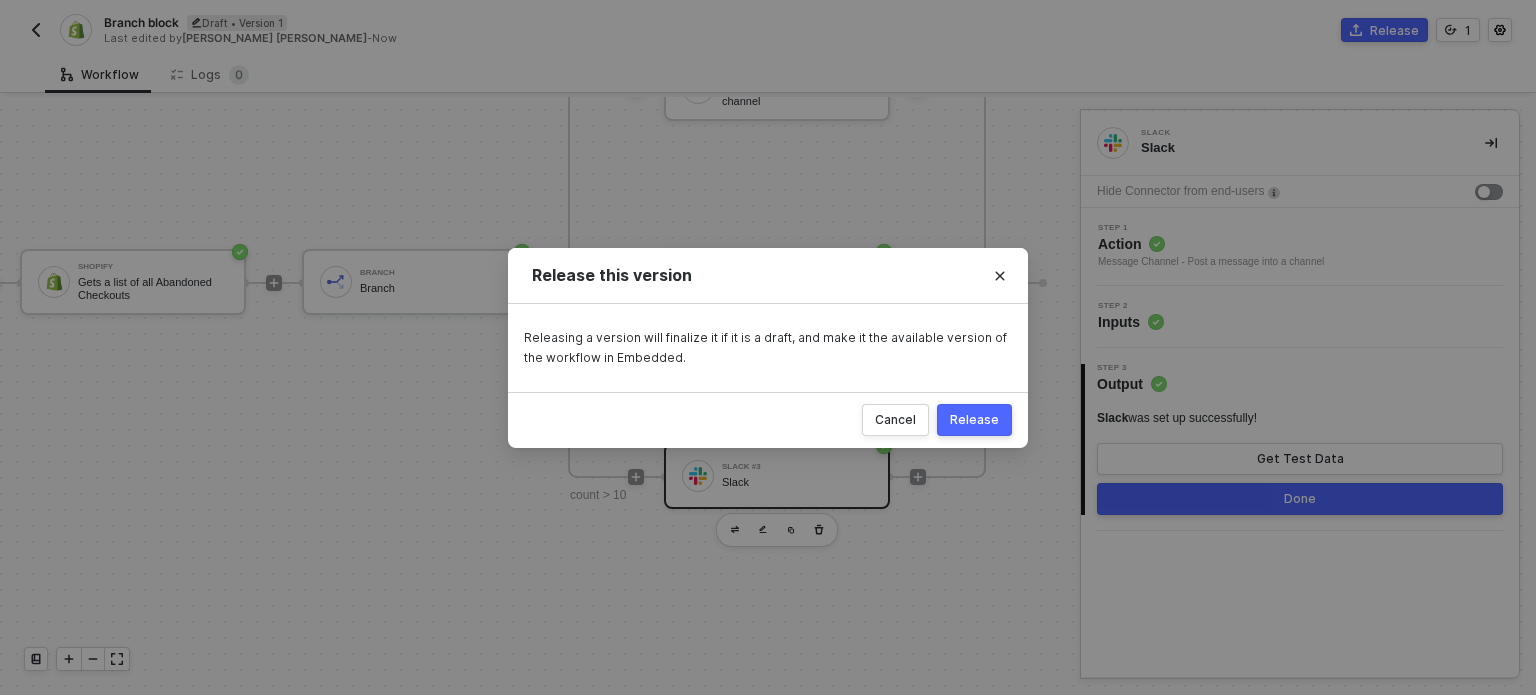 drag, startPoint x: 967, startPoint y: 409, endPoint x: 956, endPoint y: 399, distance: 14.866069 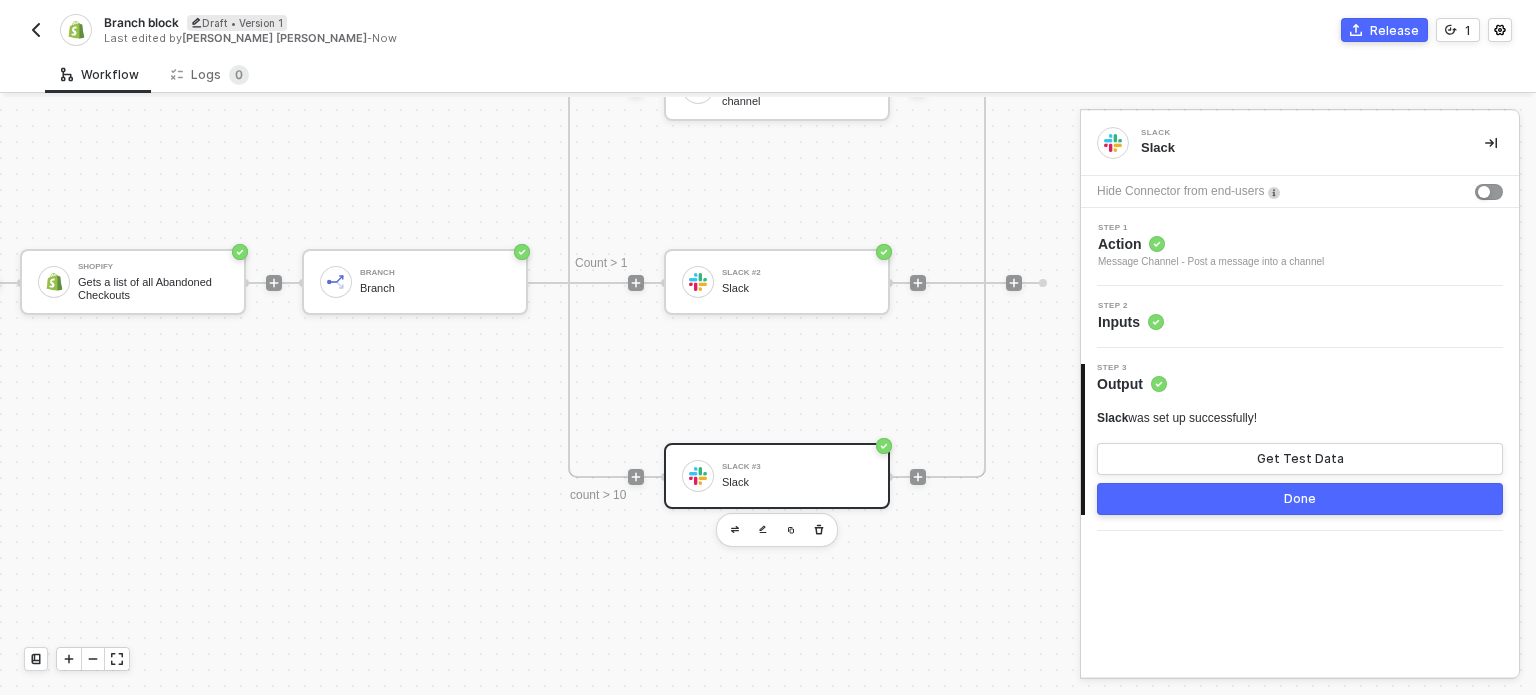 scroll, scrollTop: 908, scrollLeft: 373, axis: both 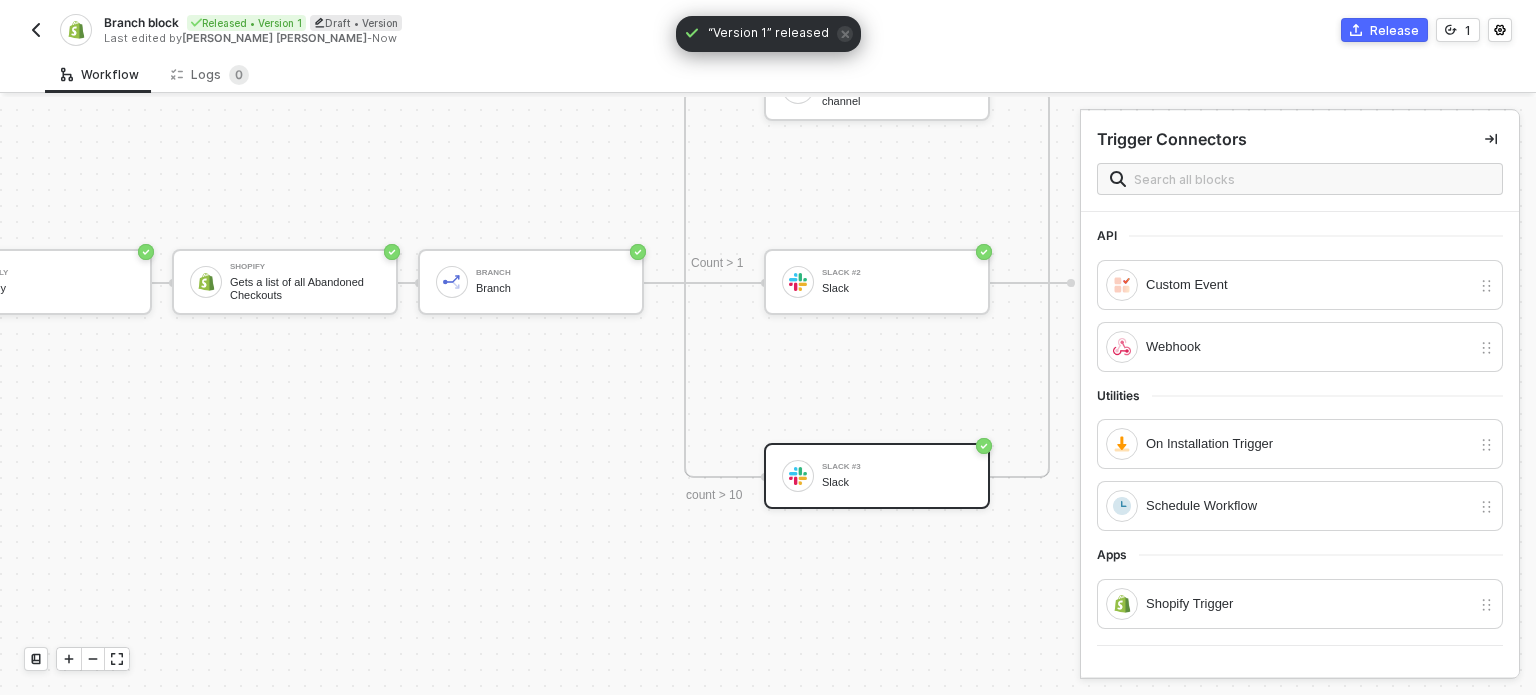 click at bounding box center (36, 30) 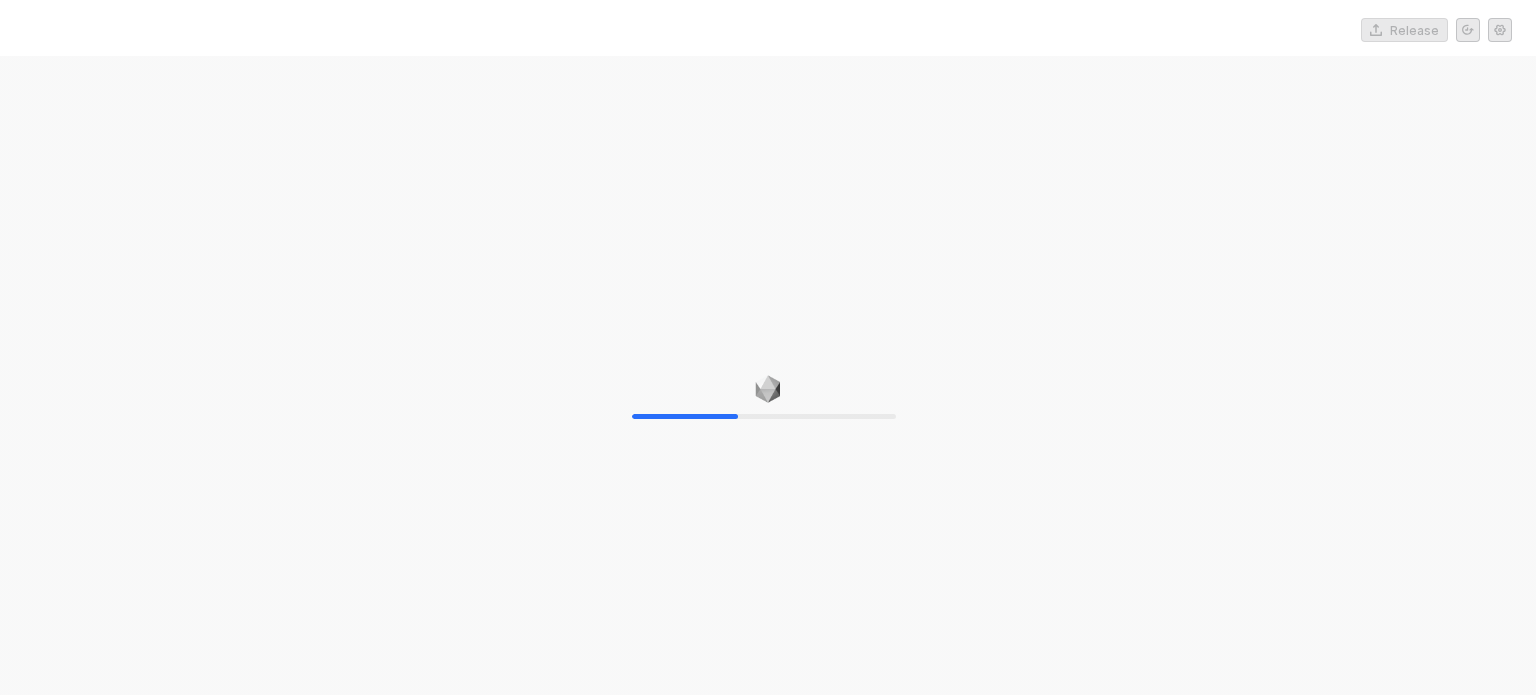 scroll, scrollTop: 0, scrollLeft: 0, axis: both 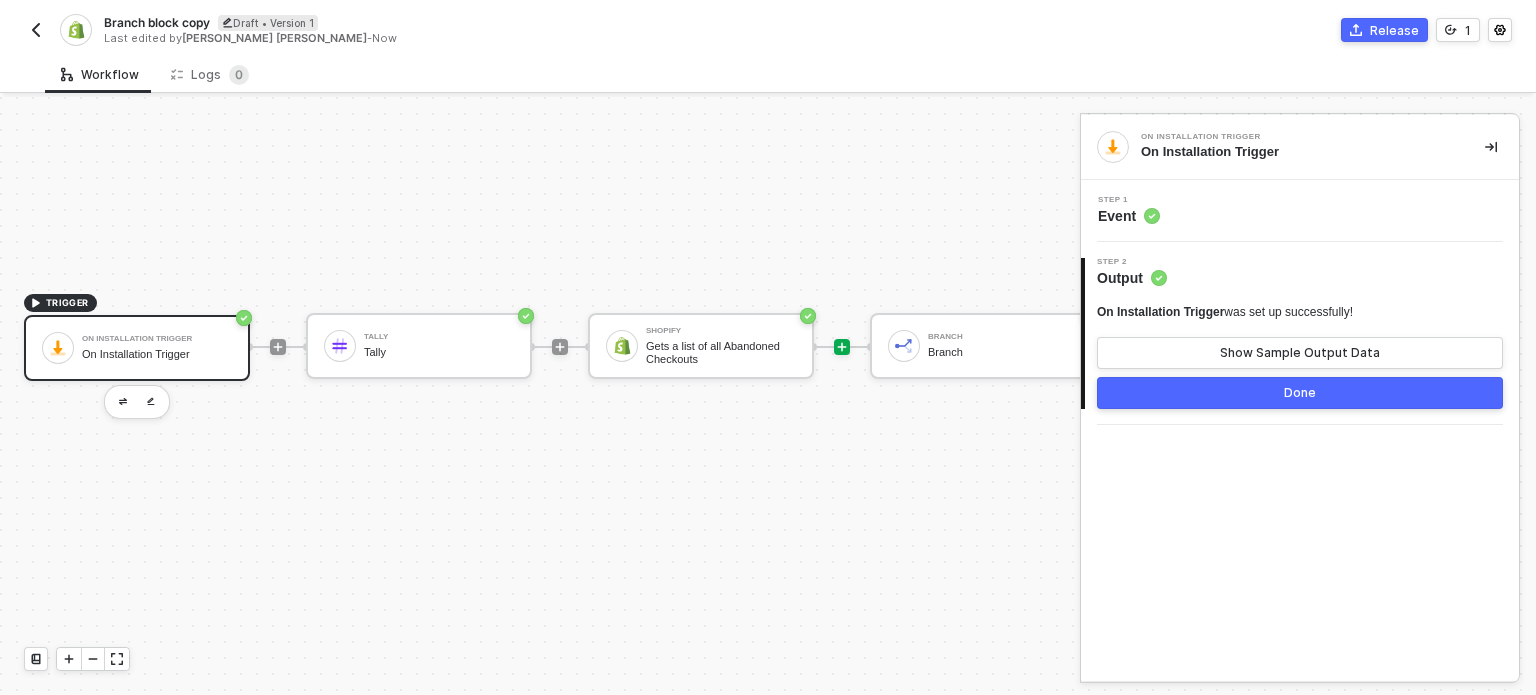 click 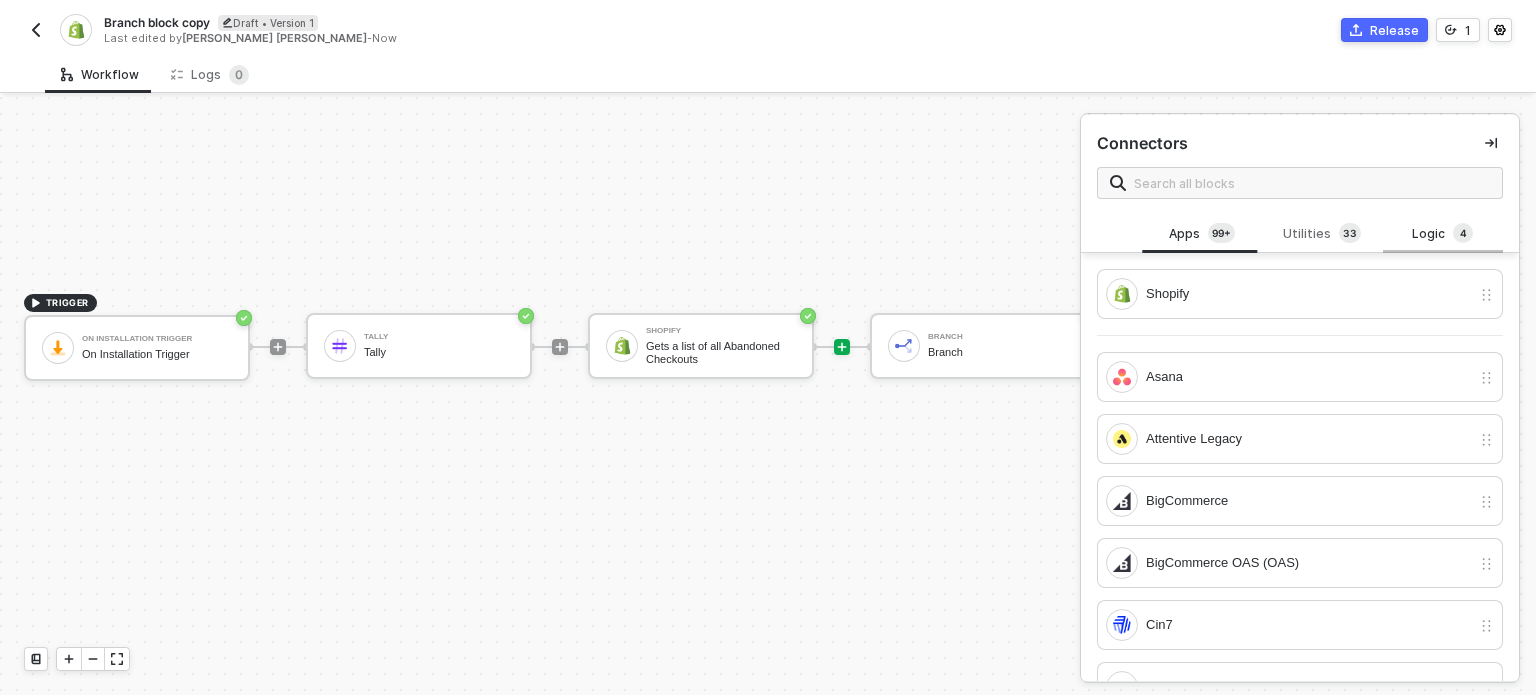 click on "Logic 4" at bounding box center (1443, 234) 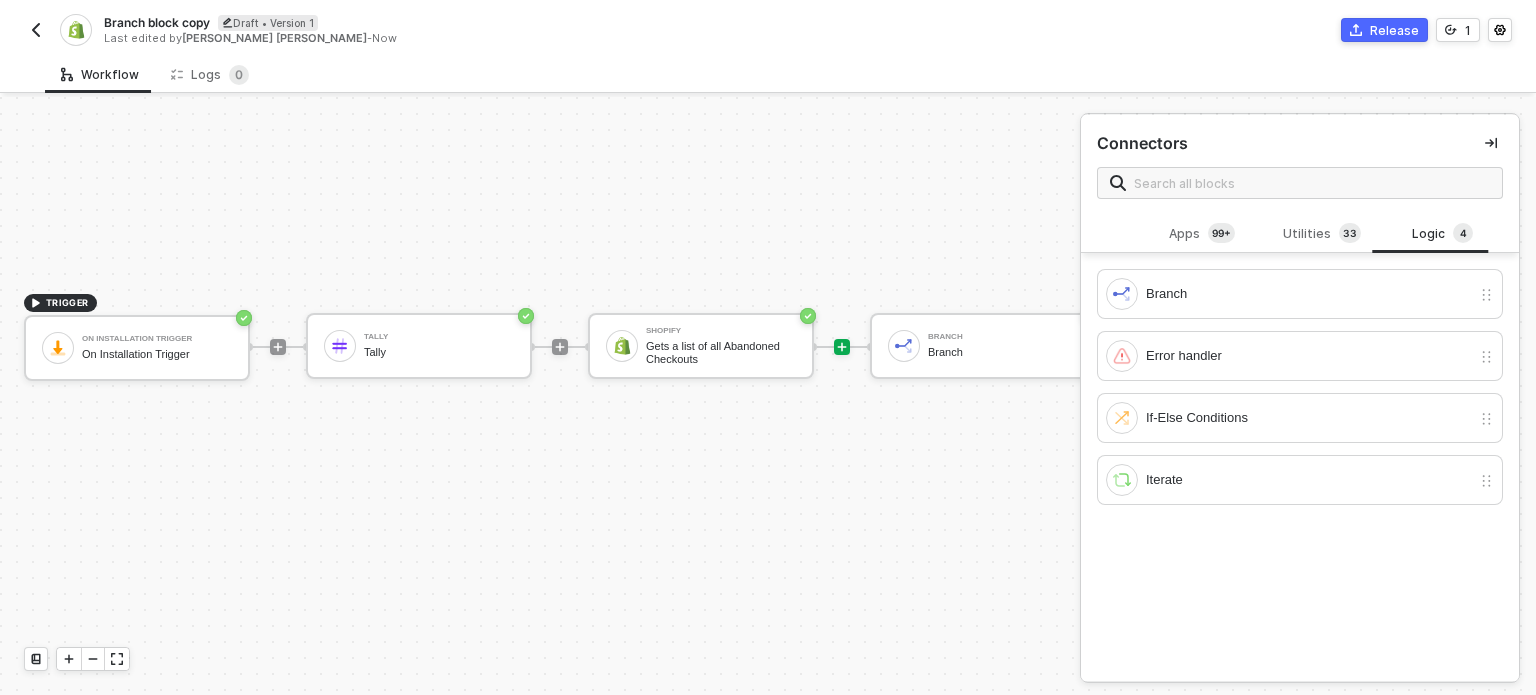 click at bounding box center [1300, 183] 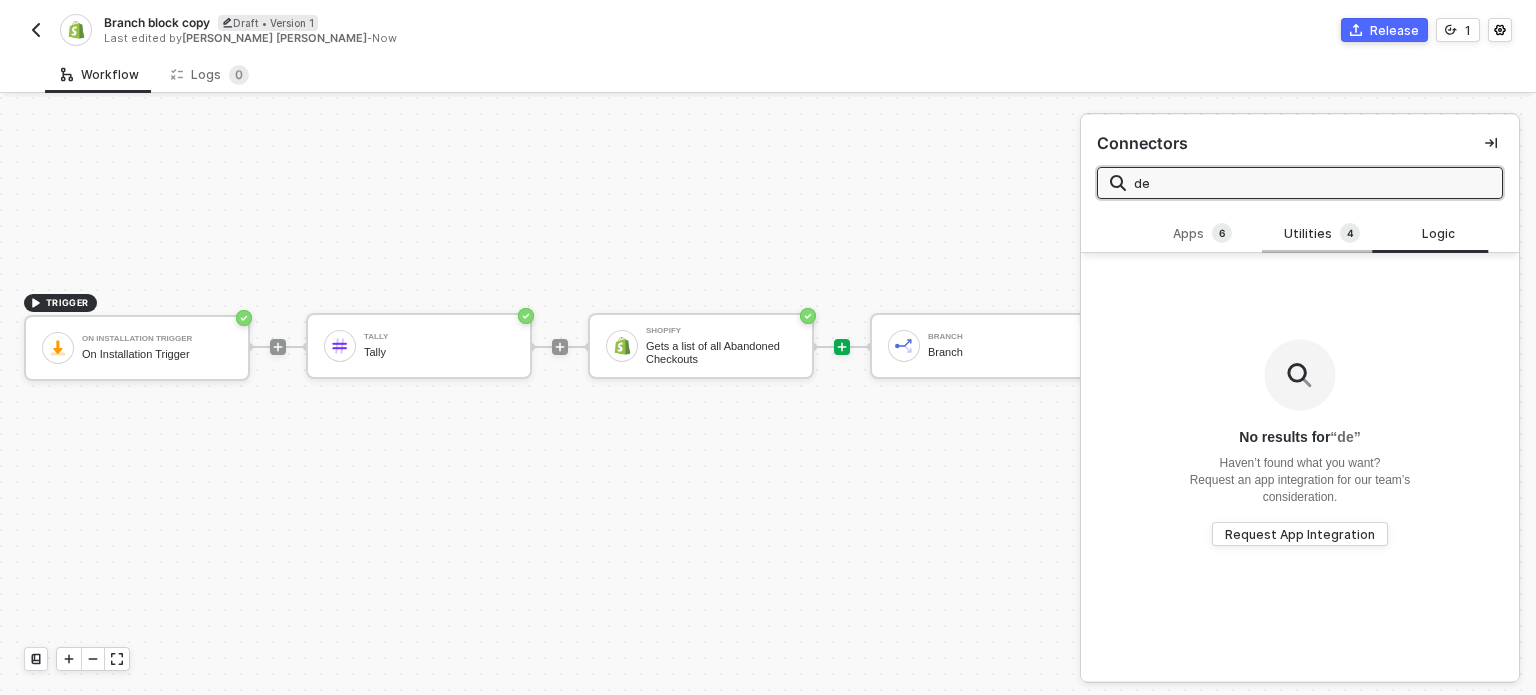 type on "de" 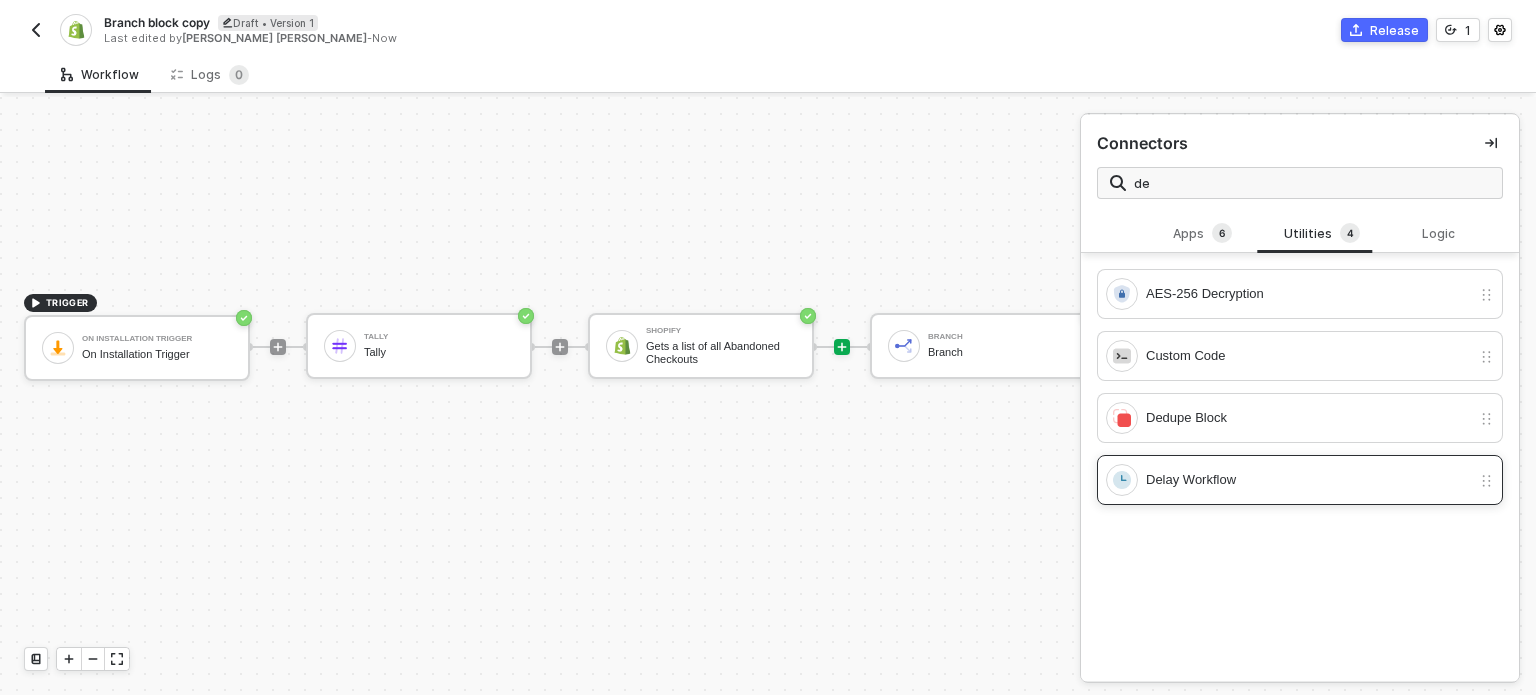 click on "Delay Workflow" at bounding box center (1308, 480) 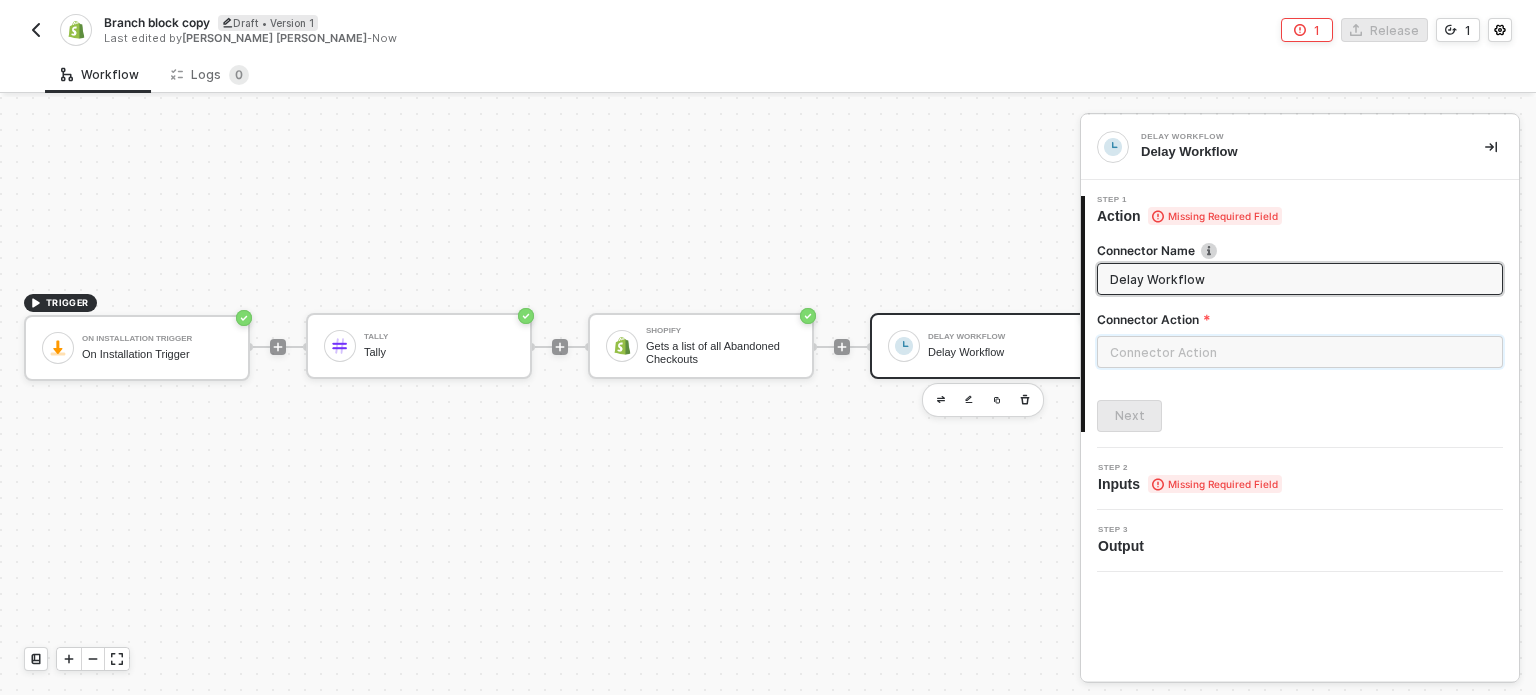 click at bounding box center [1300, 360] 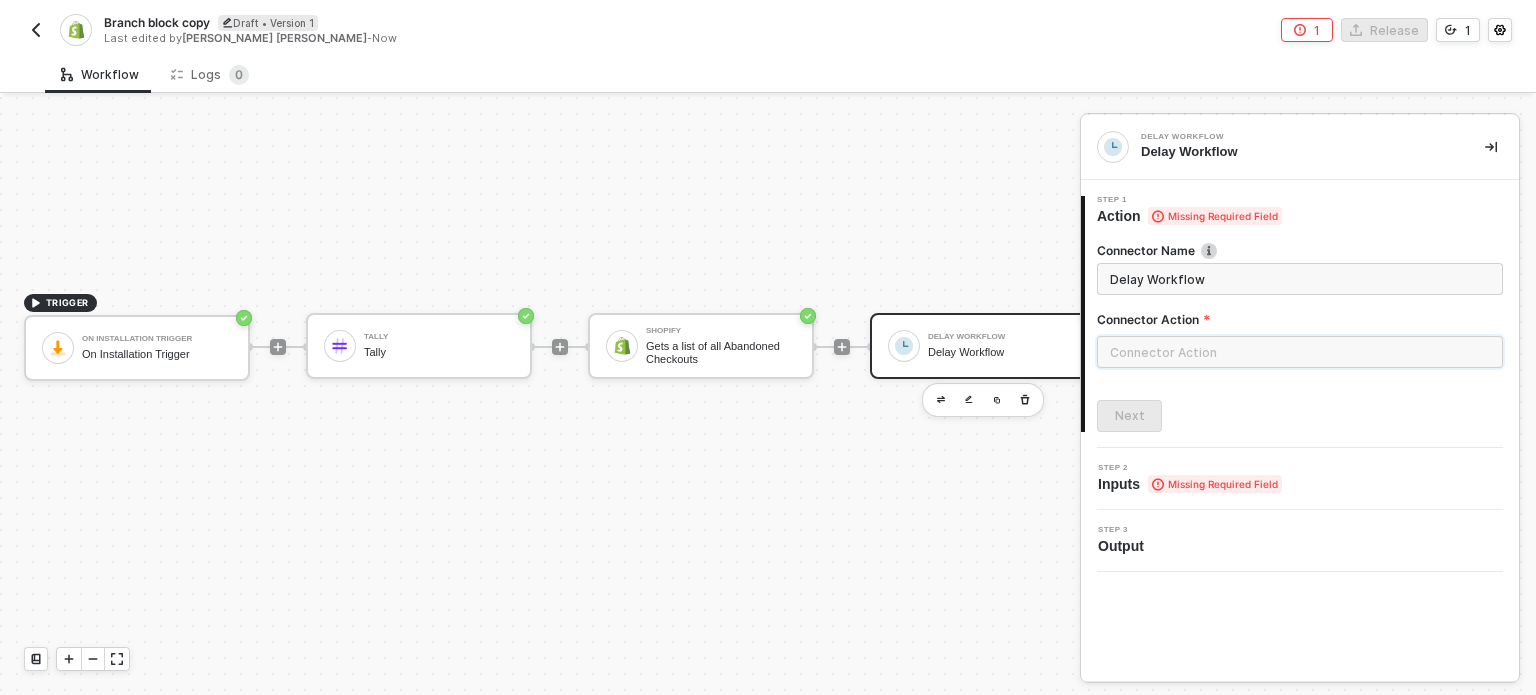 click at bounding box center [1300, 352] 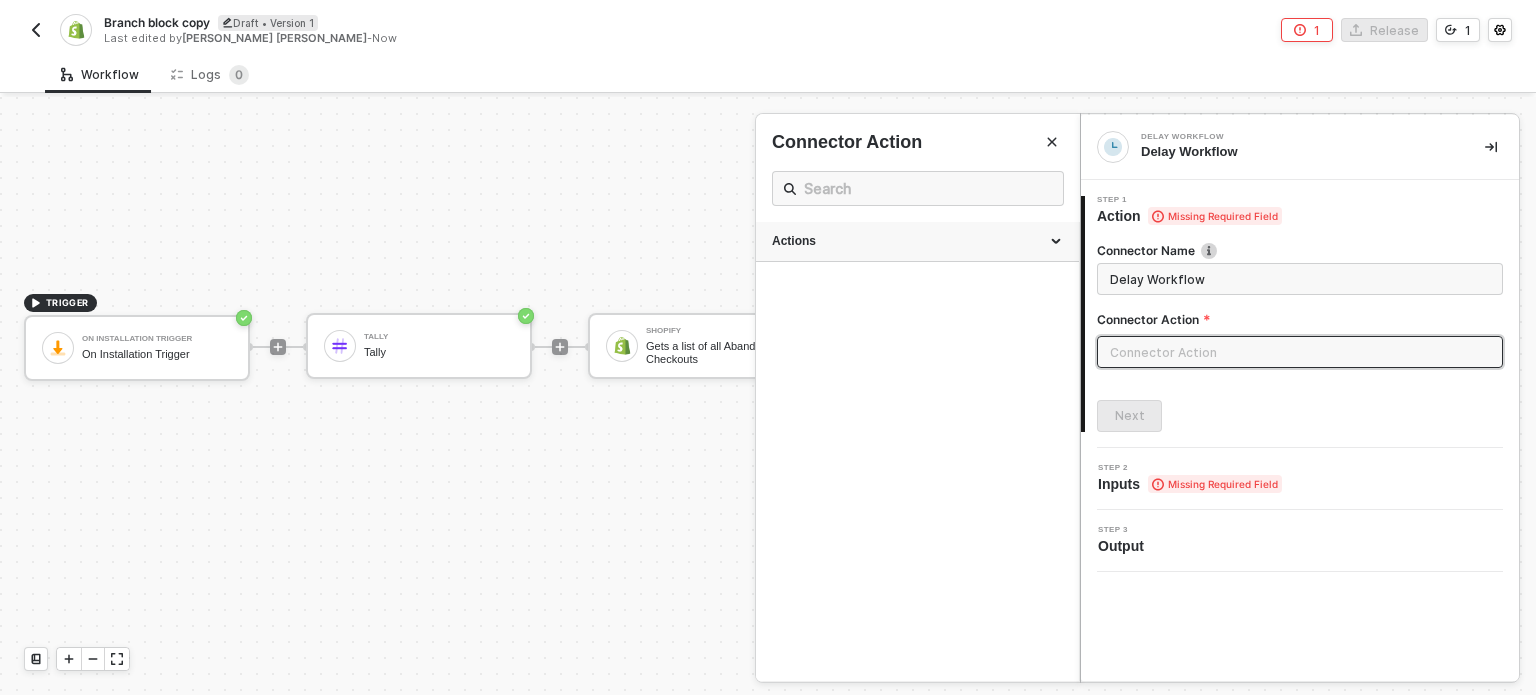 click on "Actions" at bounding box center (917, 241) 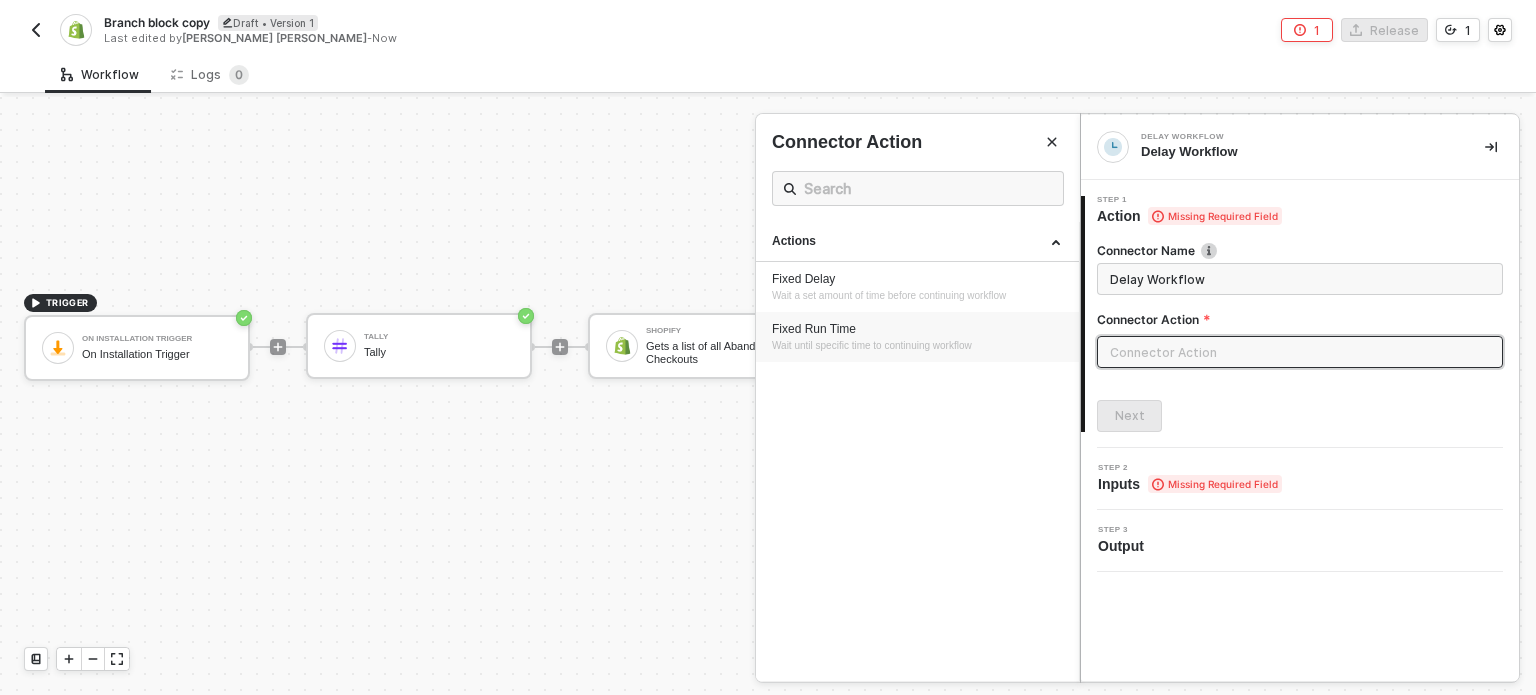 click on "Fixed Run Time Wait until specific time to continuing workflow" at bounding box center (917, 337) 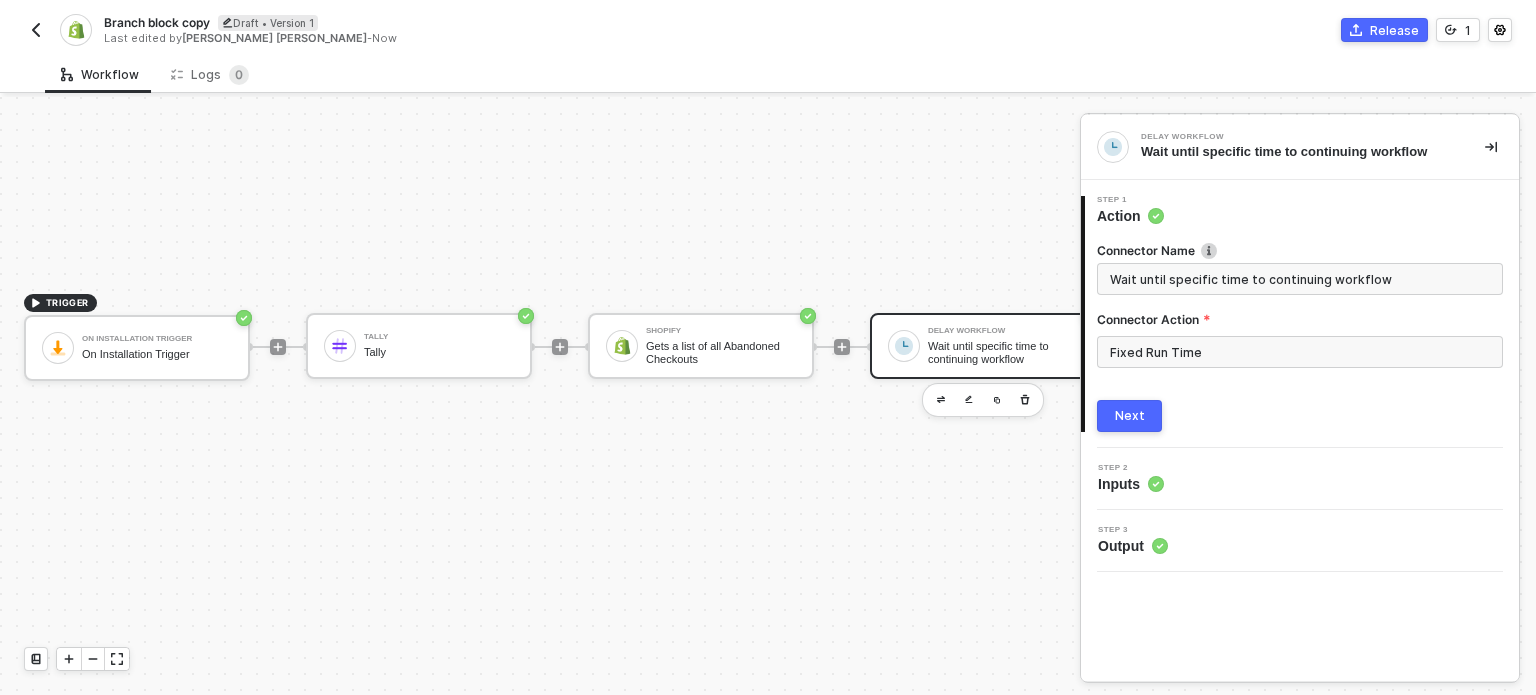 drag, startPoint x: 1128, startPoint y: 395, endPoint x: 1120, endPoint y: 412, distance: 18.788294 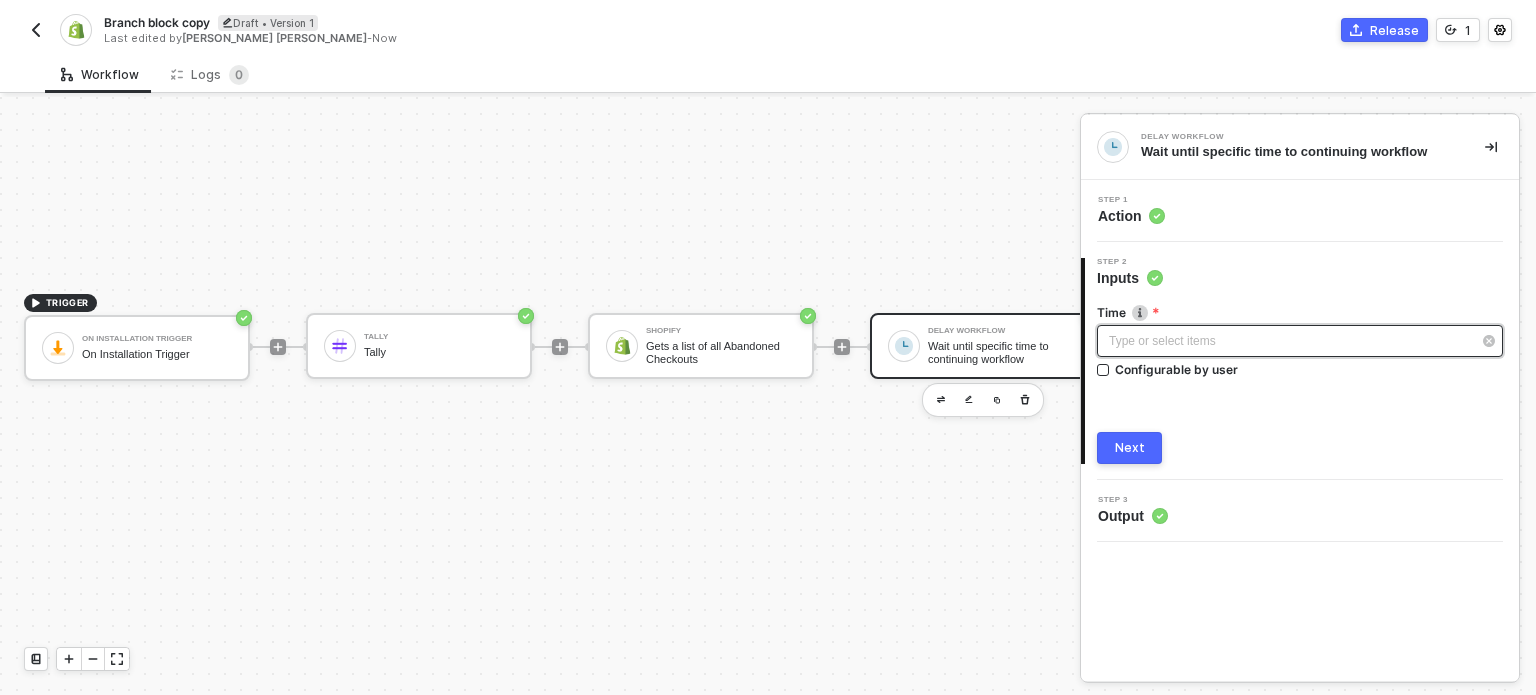 click on "Type or select items ﻿" at bounding box center [1290, 341] 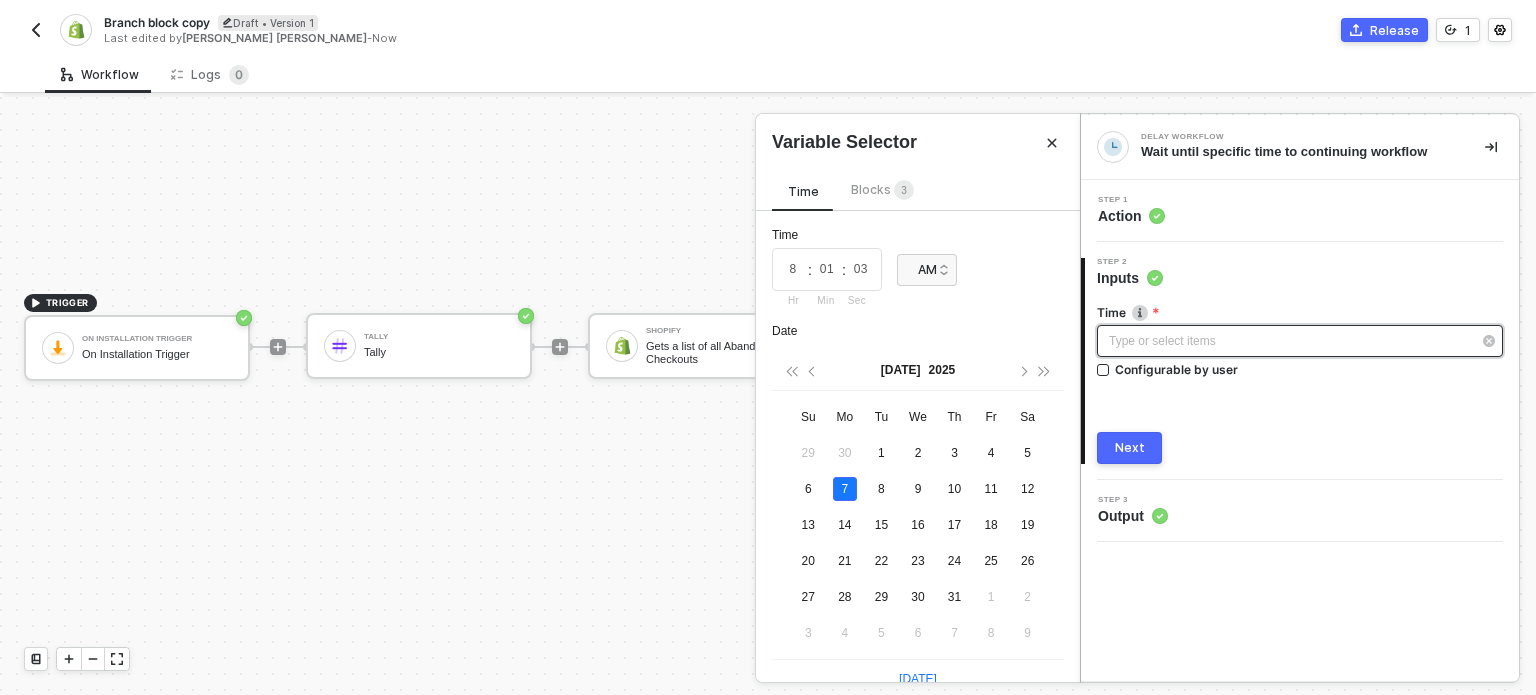 type on "2025-07-07" 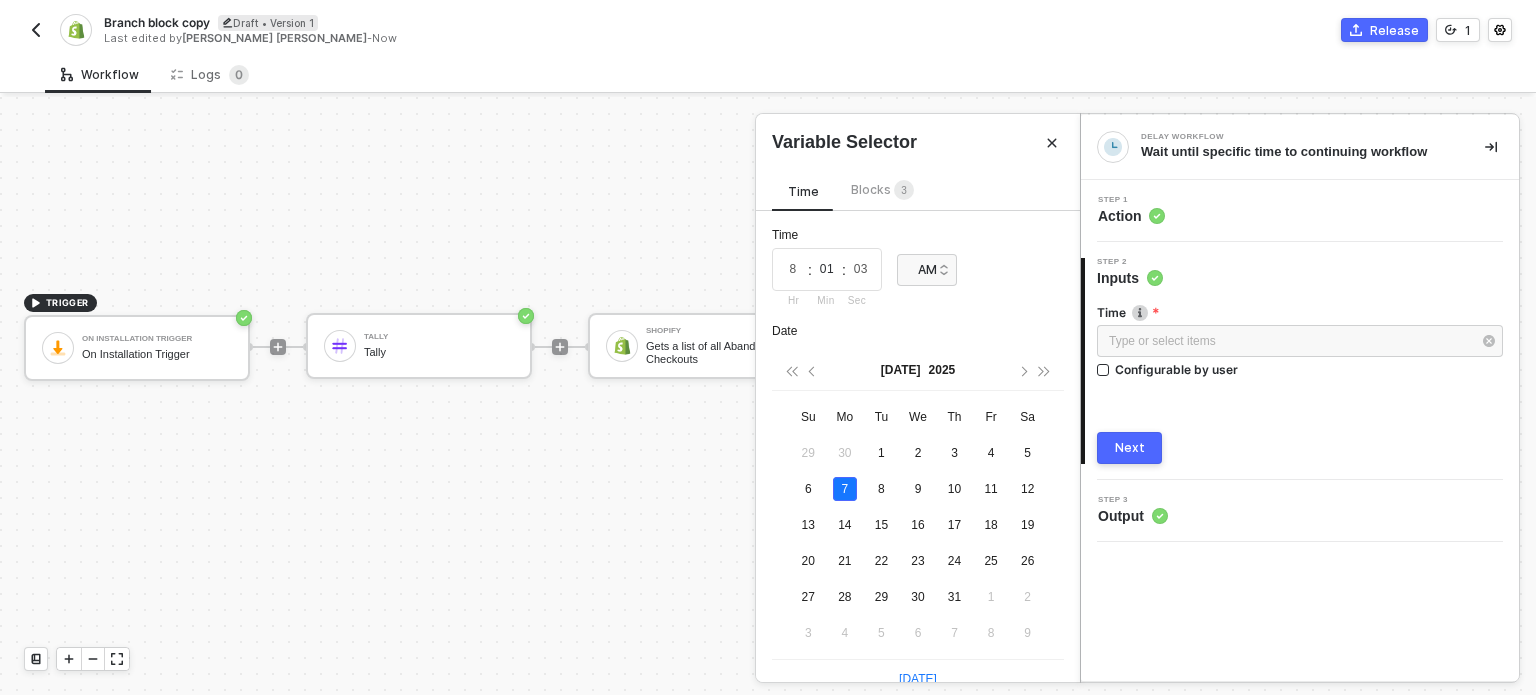 click on "01" at bounding box center [827, 269] 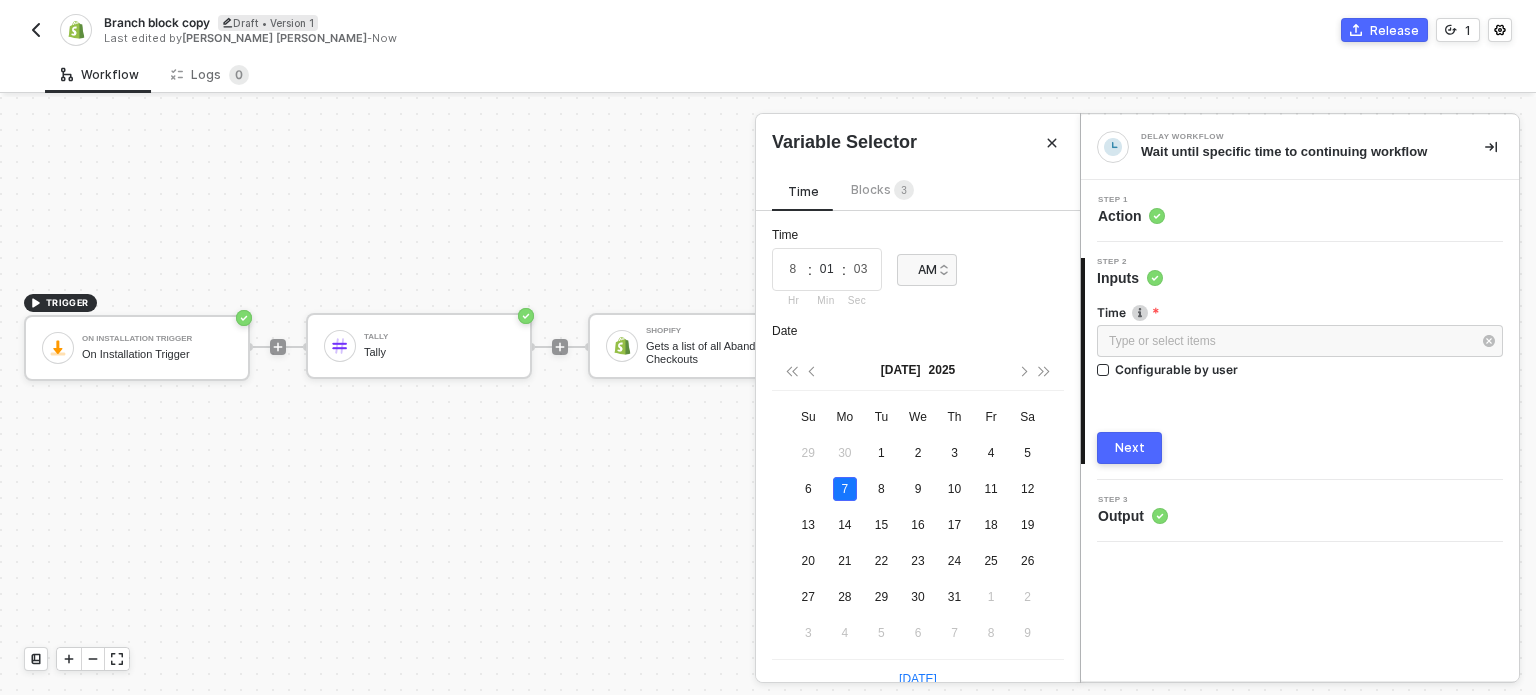 click on "01" at bounding box center [827, 269] 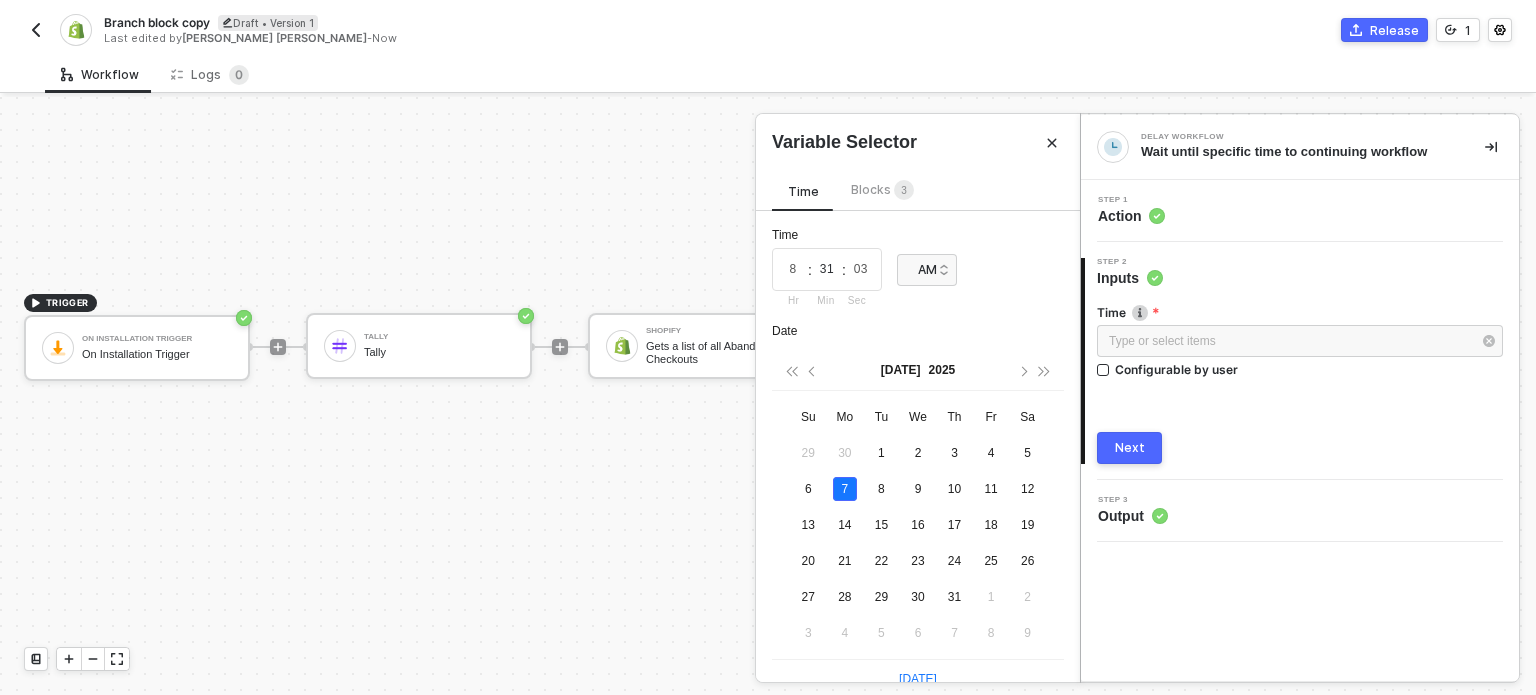 click on "31" at bounding box center (827, 269) 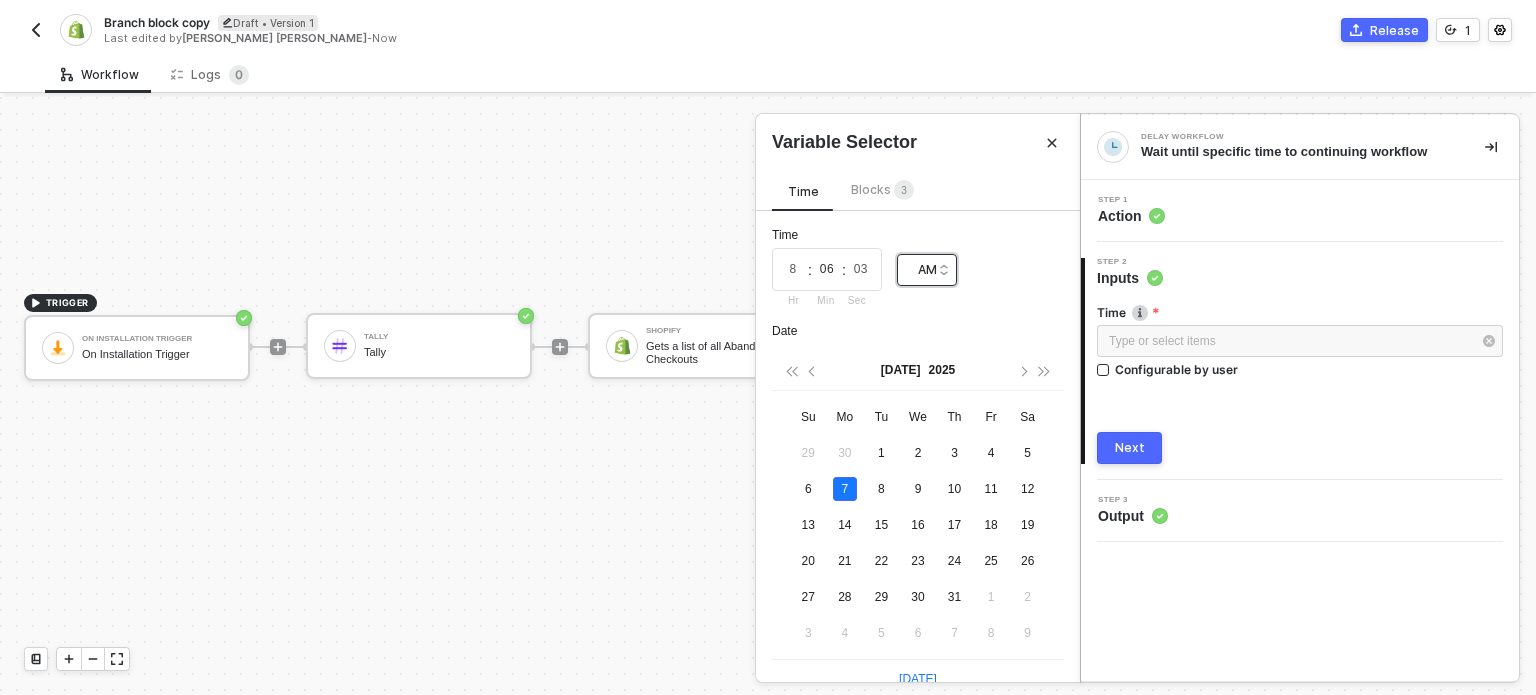 click on "AM" at bounding box center (920, 270) 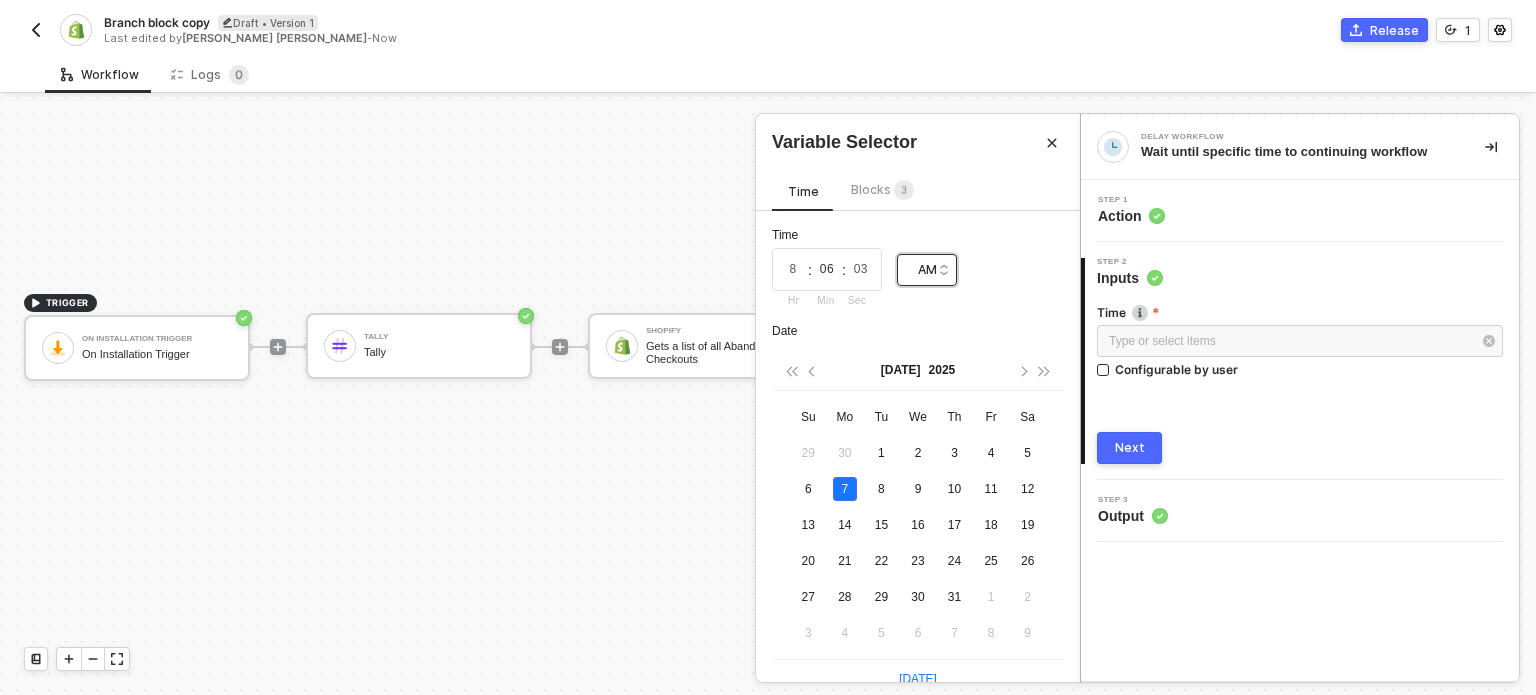 type on "06" 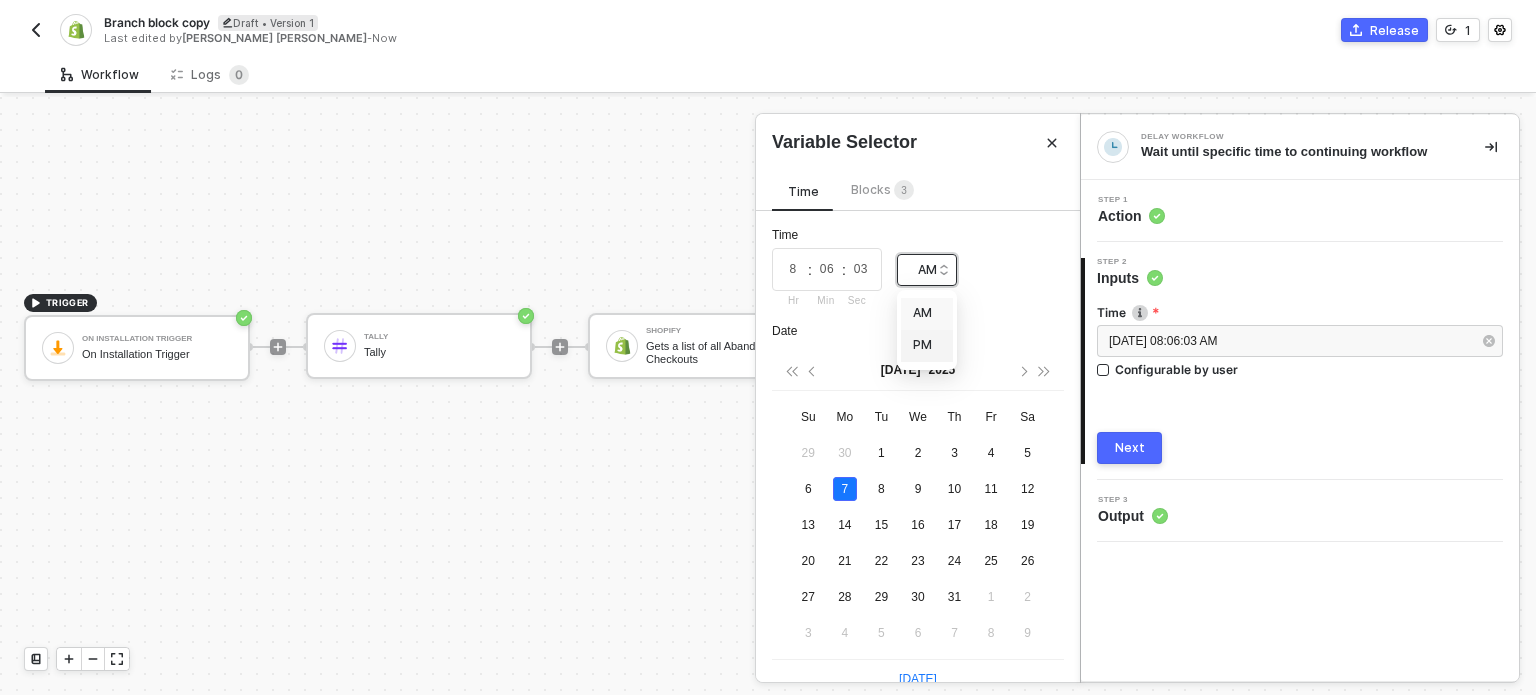 drag, startPoint x: 902, startPoint y: 349, endPoint x: 928, endPoint y: 350, distance: 26.019224 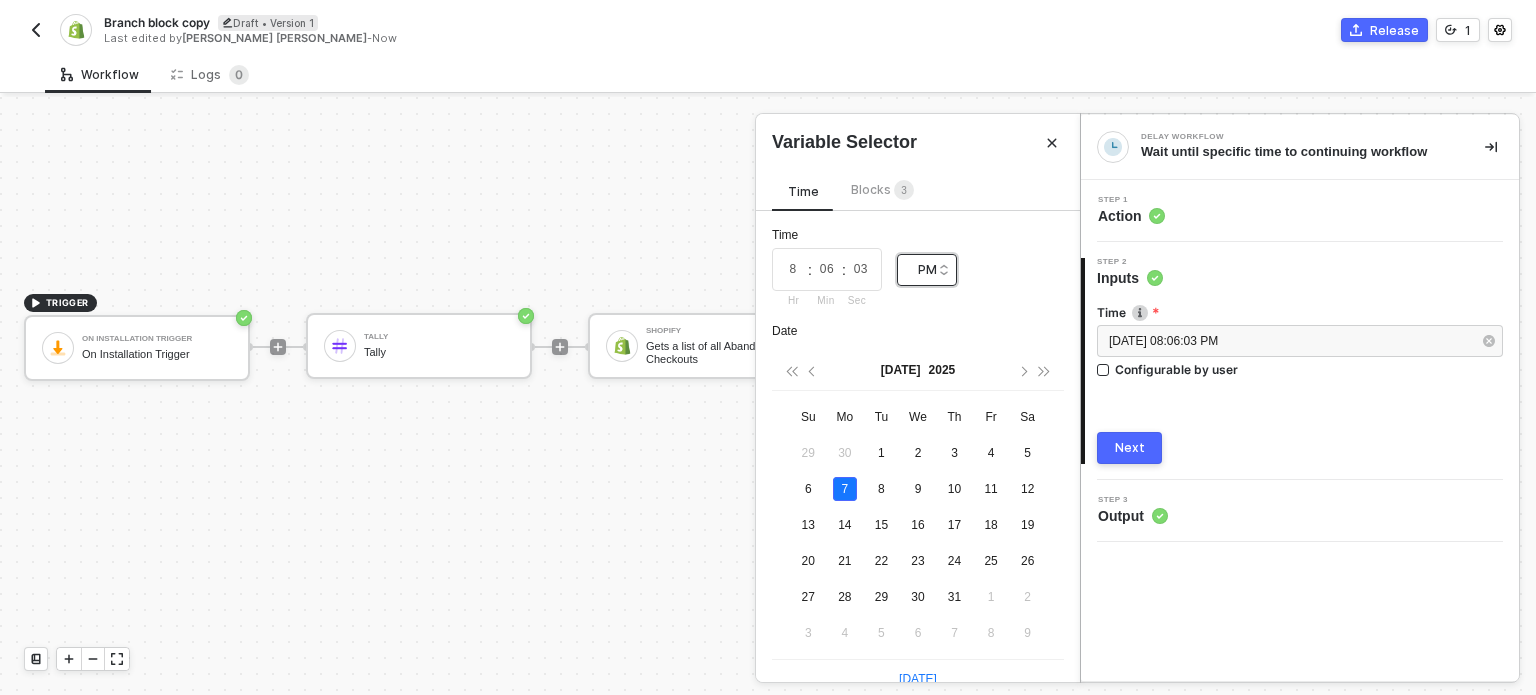 type on "2025-07-07" 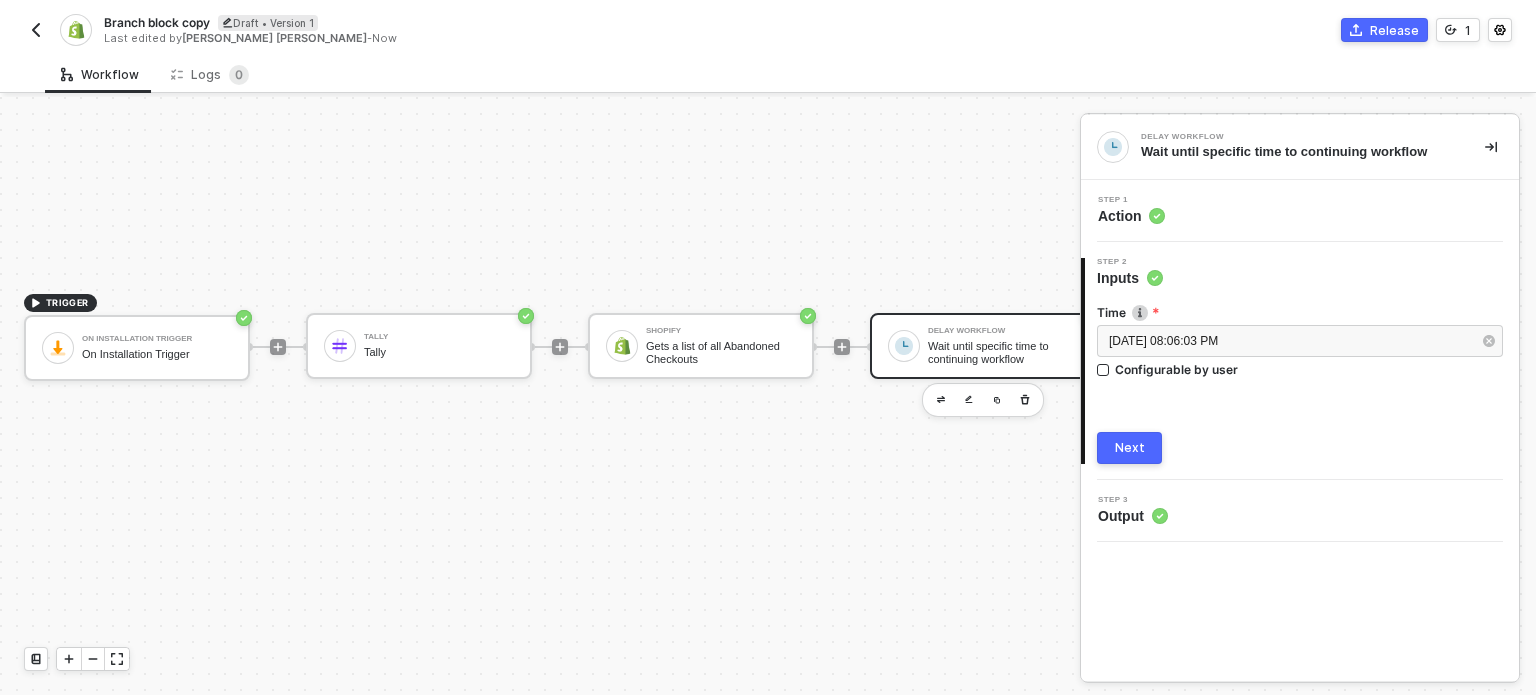 click on "Next" at bounding box center (1130, 448) 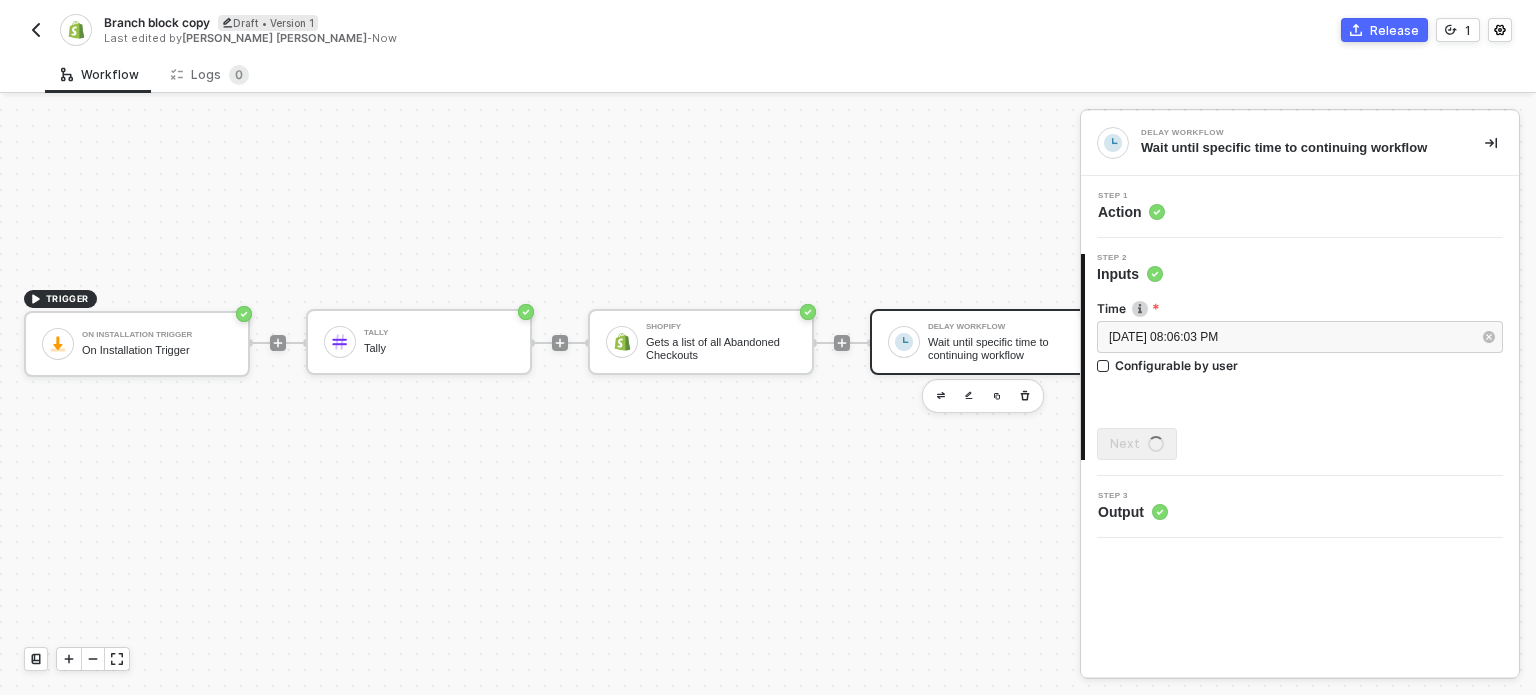 scroll, scrollTop: 19, scrollLeft: 0, axis: vertical 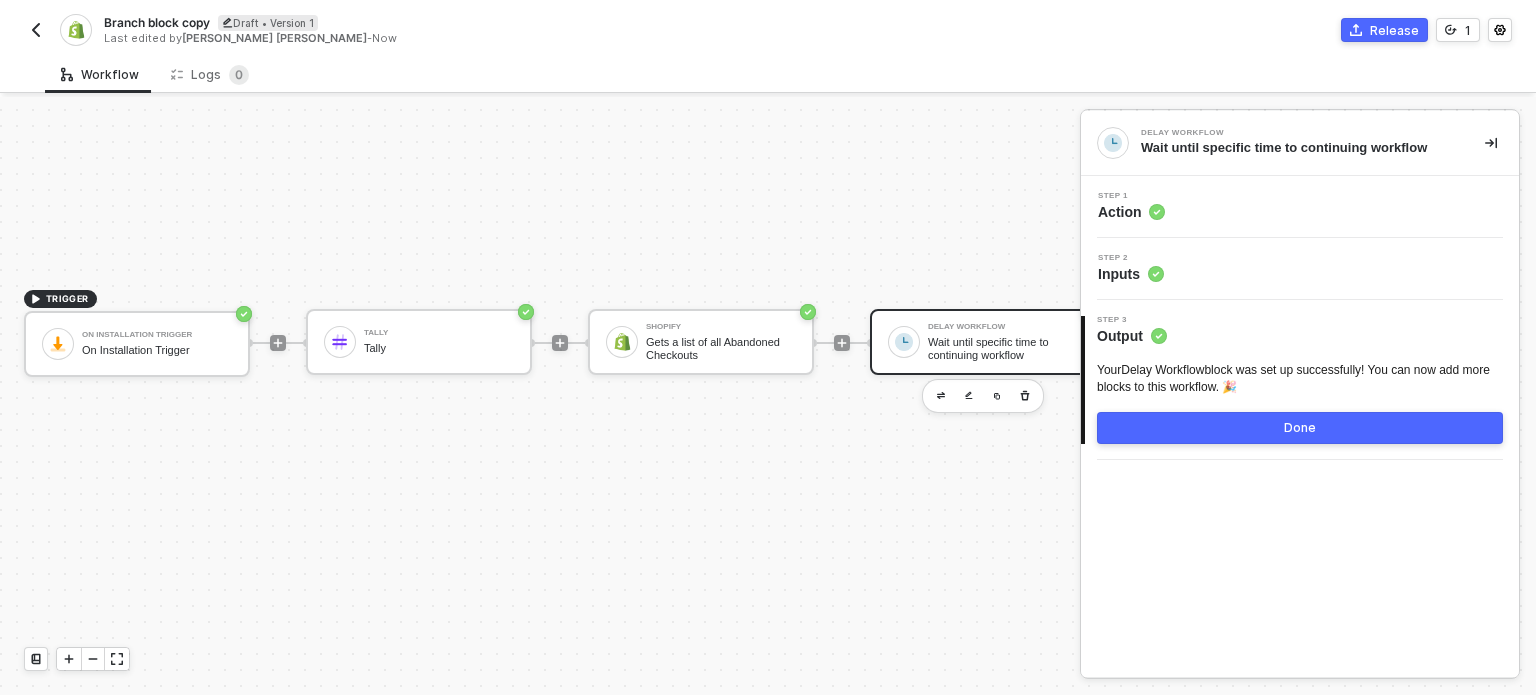 click on "Done" at bounding box center [1300, 428] 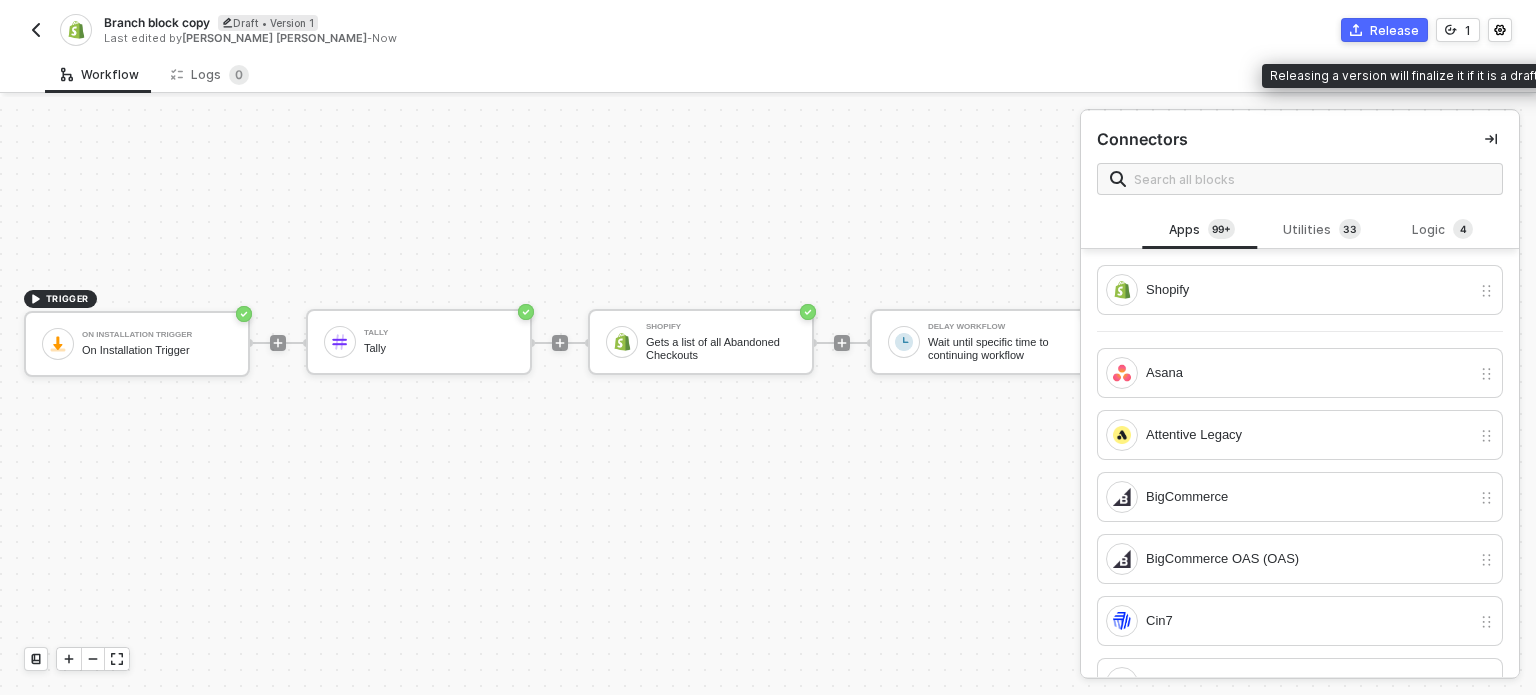click on "Release" at bounding box center (1394, 30) 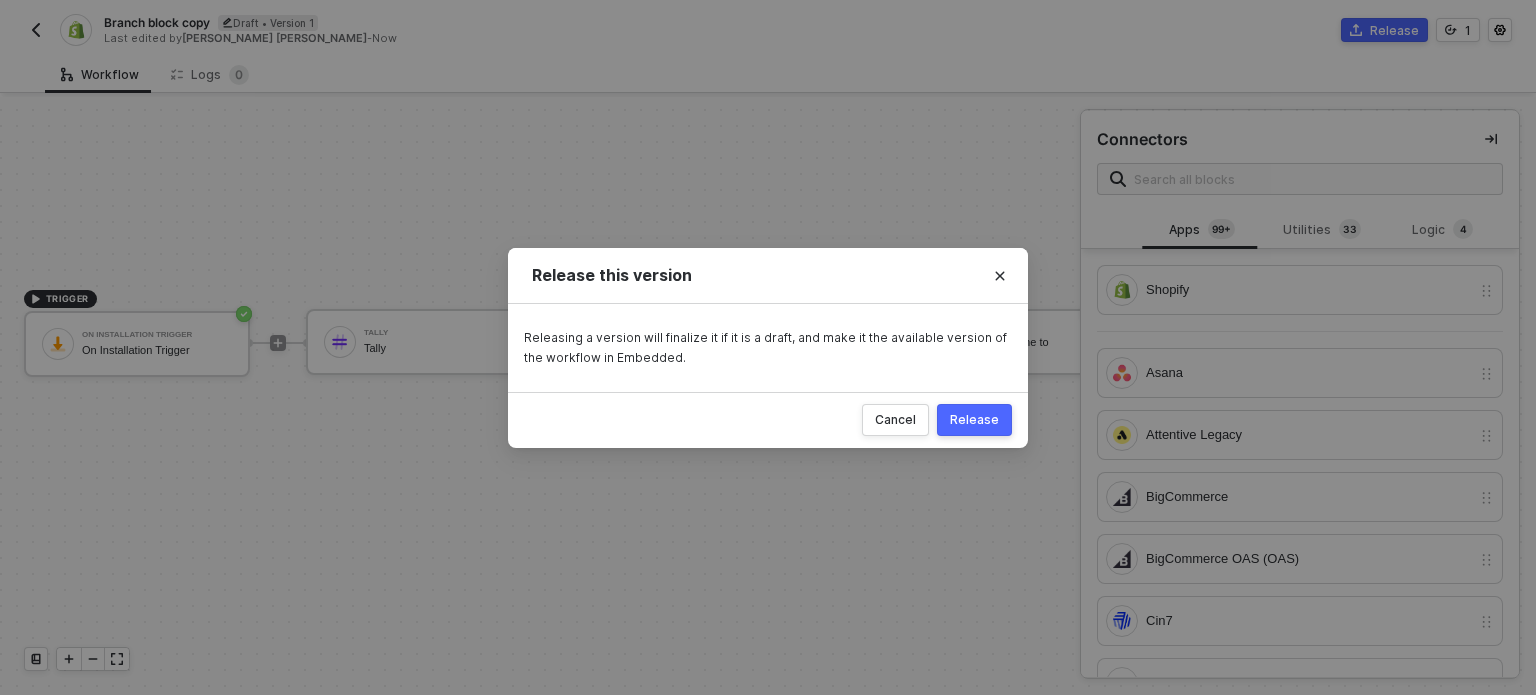 click on "Release" at bounding box center [974, 420] 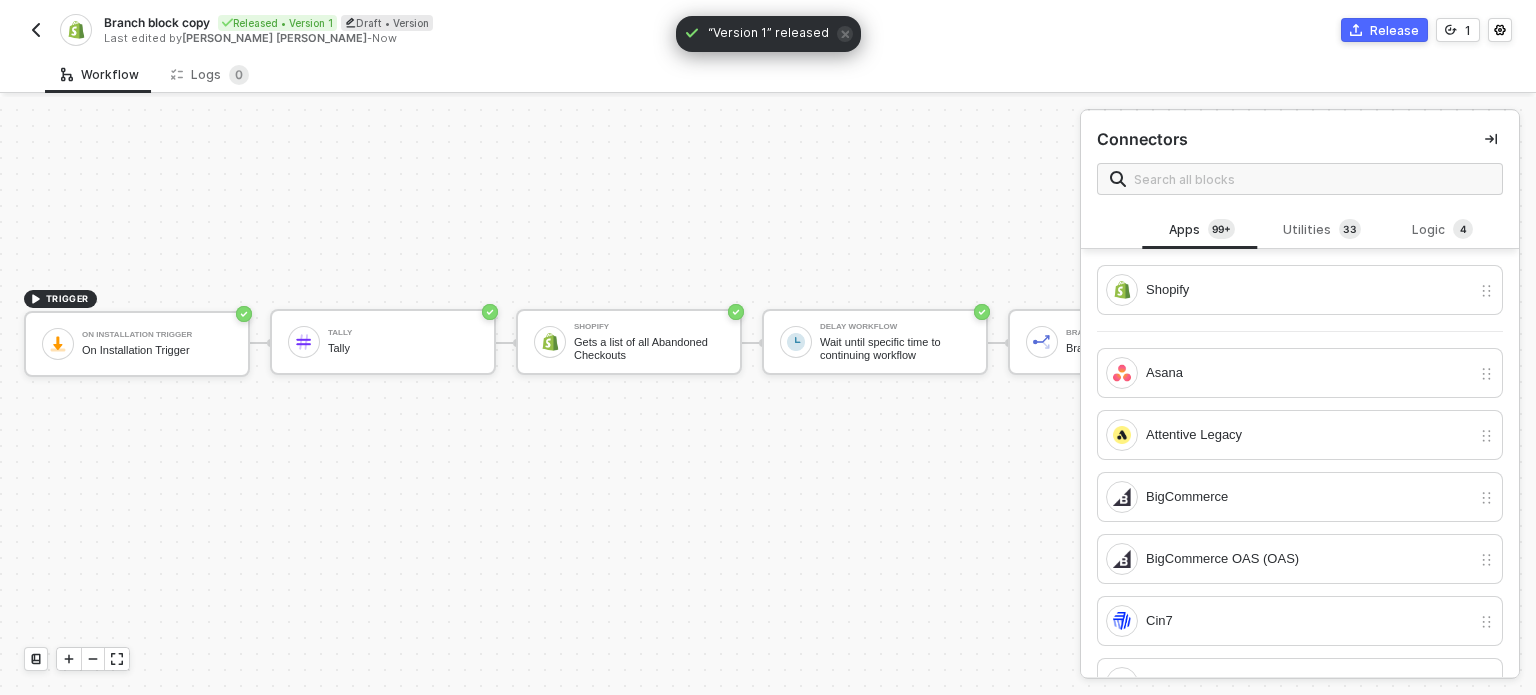click on "Branch block copy" at bounding box center [157, 22] 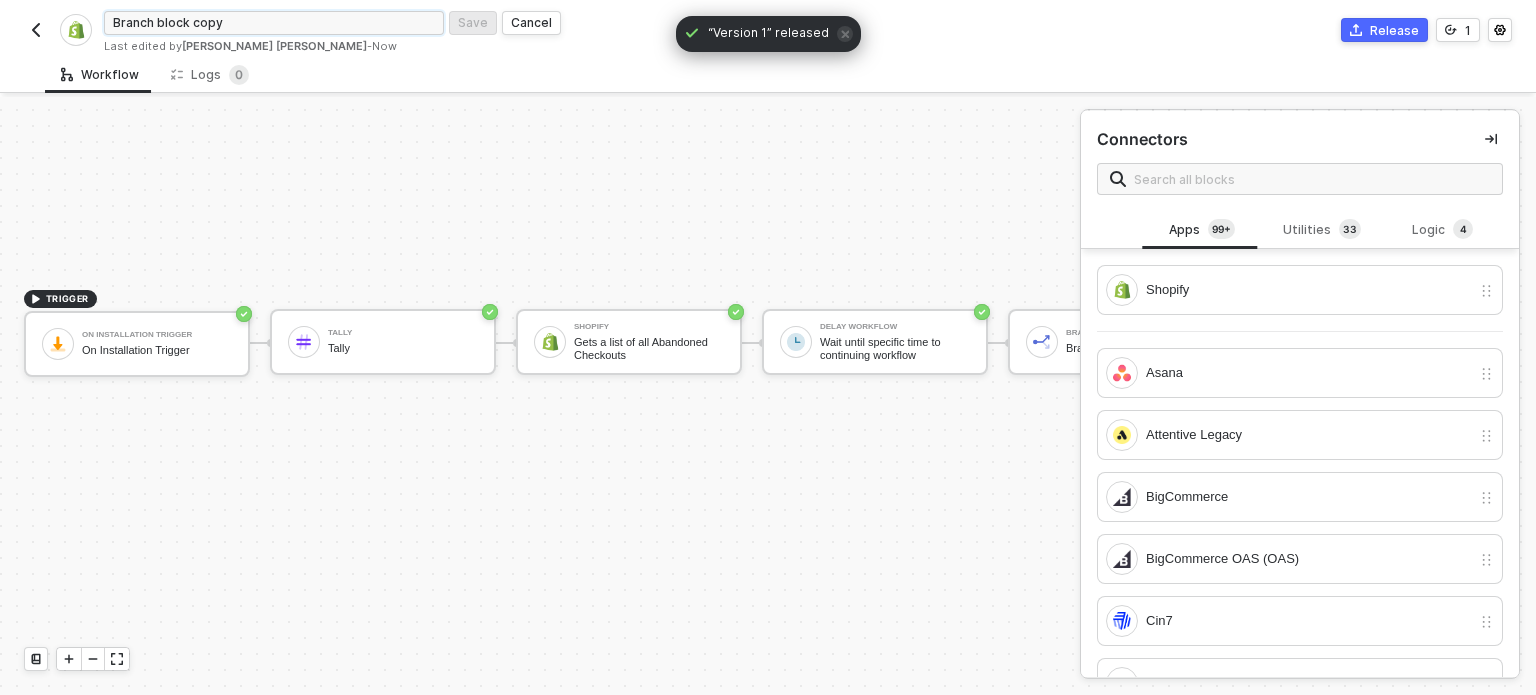 click on "Branch block copy" at bounding box center [274, 23] 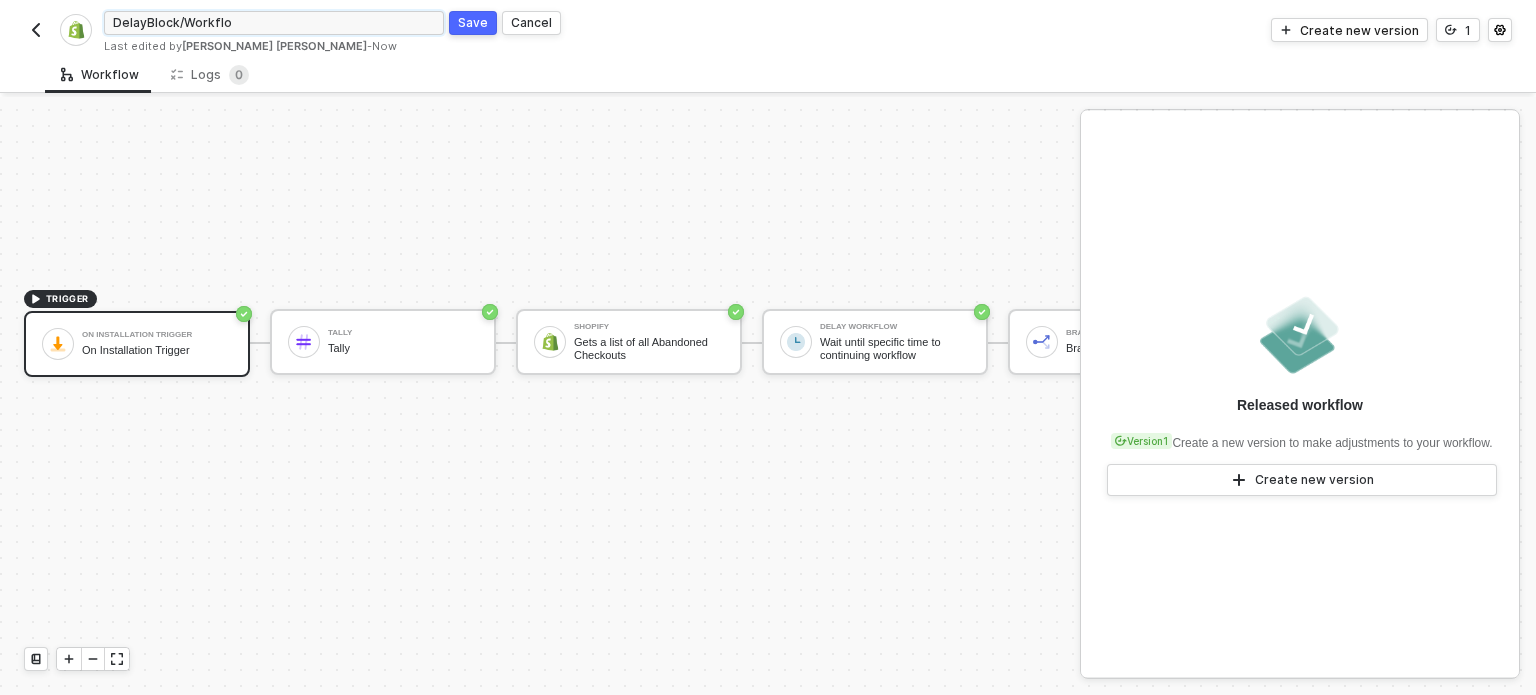type on "DelayBlock/Workflow" 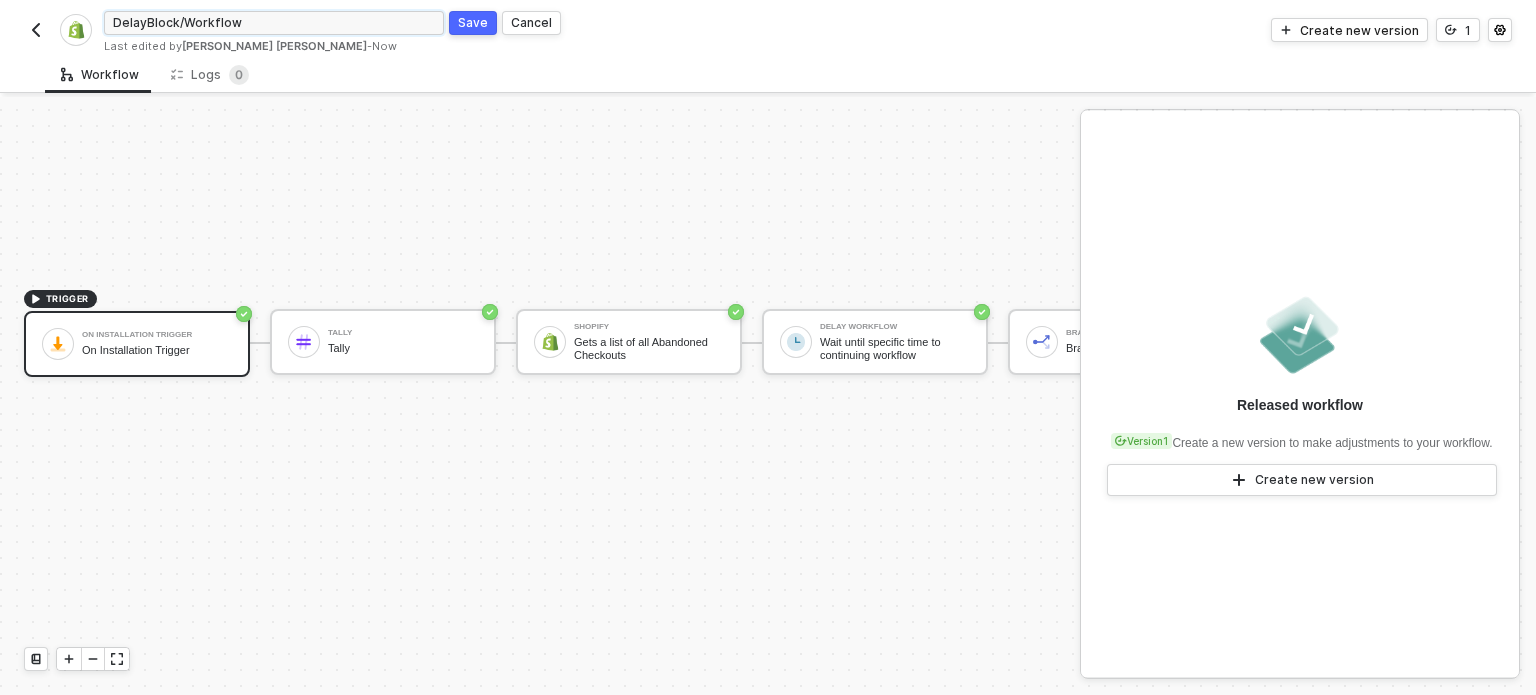 click on "Save" at bounding box center (473, 23) 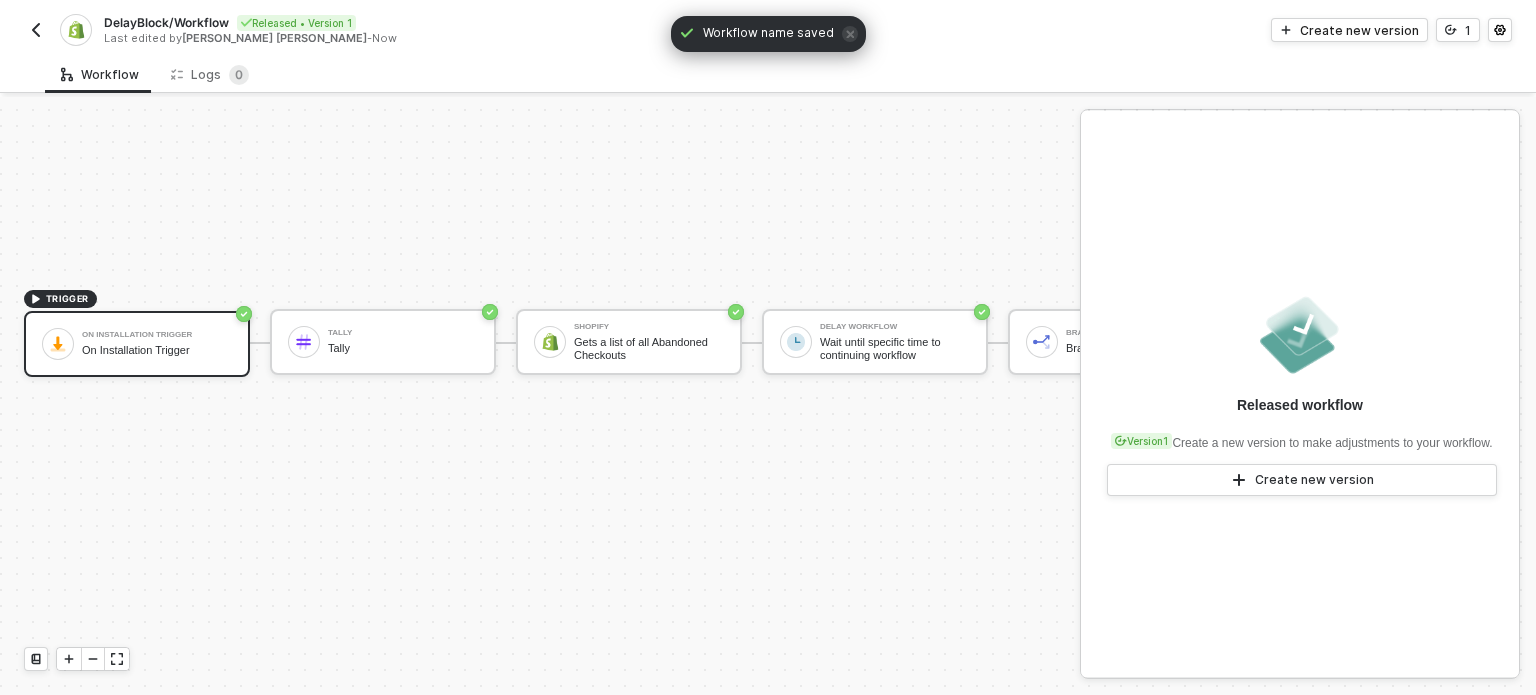 click at bounding box center (36, 30) 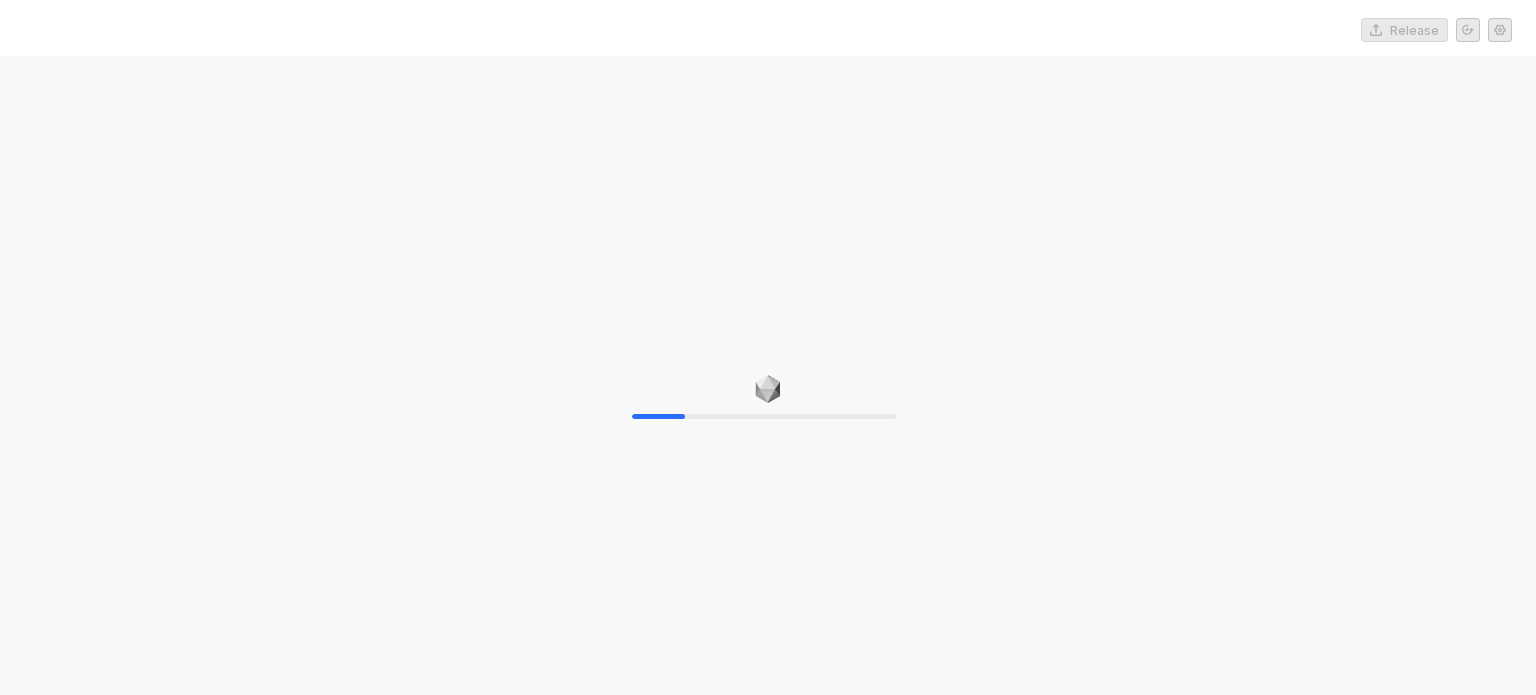 scroll, scrollTop: 0, scrollLeft: 0, axis: both 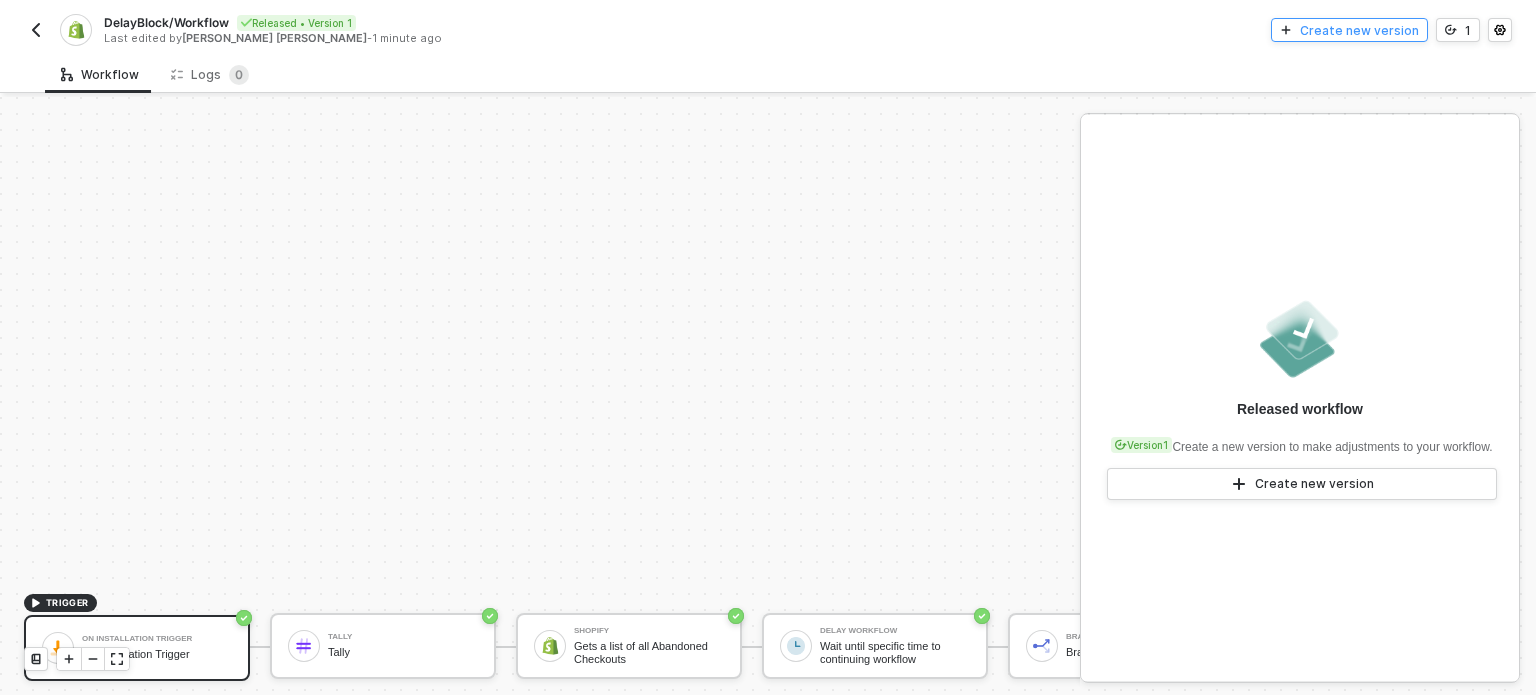 click on "Create new version" at bounding box center [1359, 30] 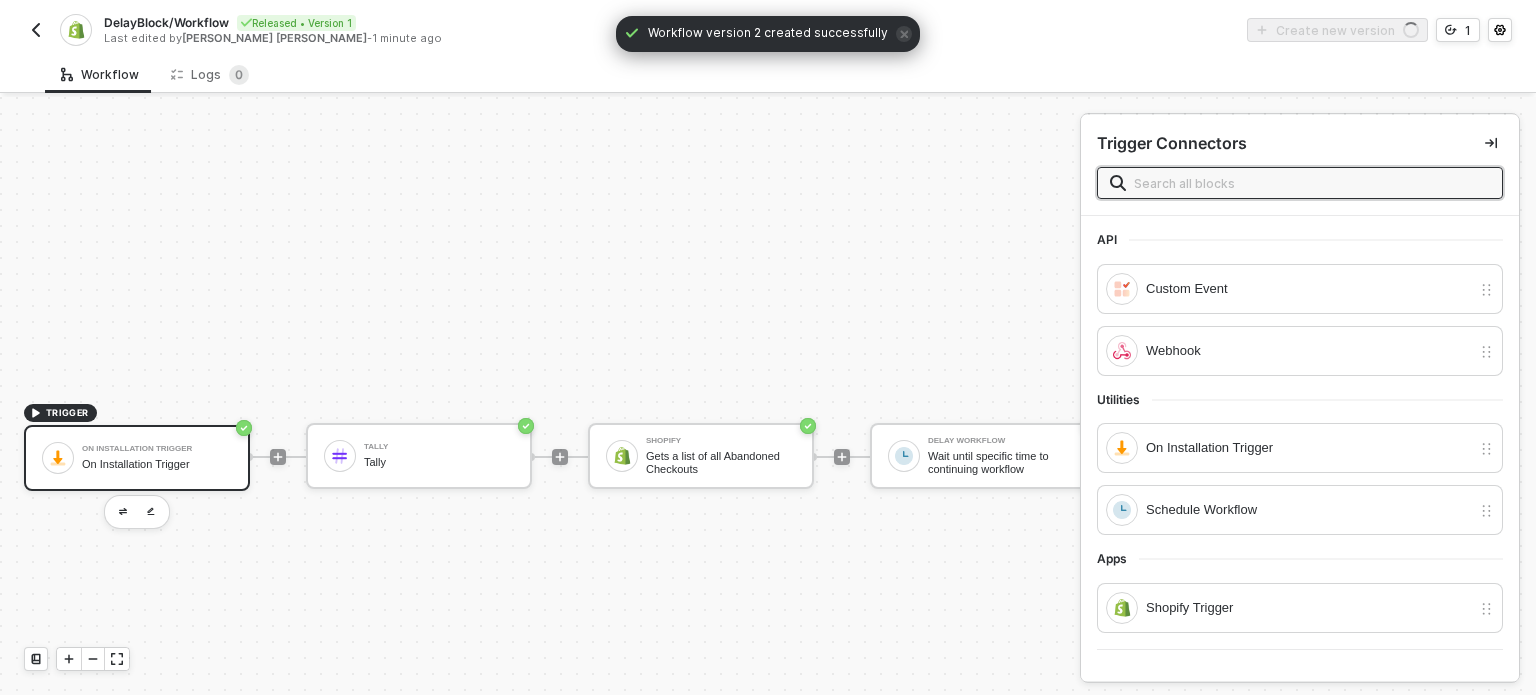 scroll, scrollTop: 948, scrollLeft: 0, axis: vertical 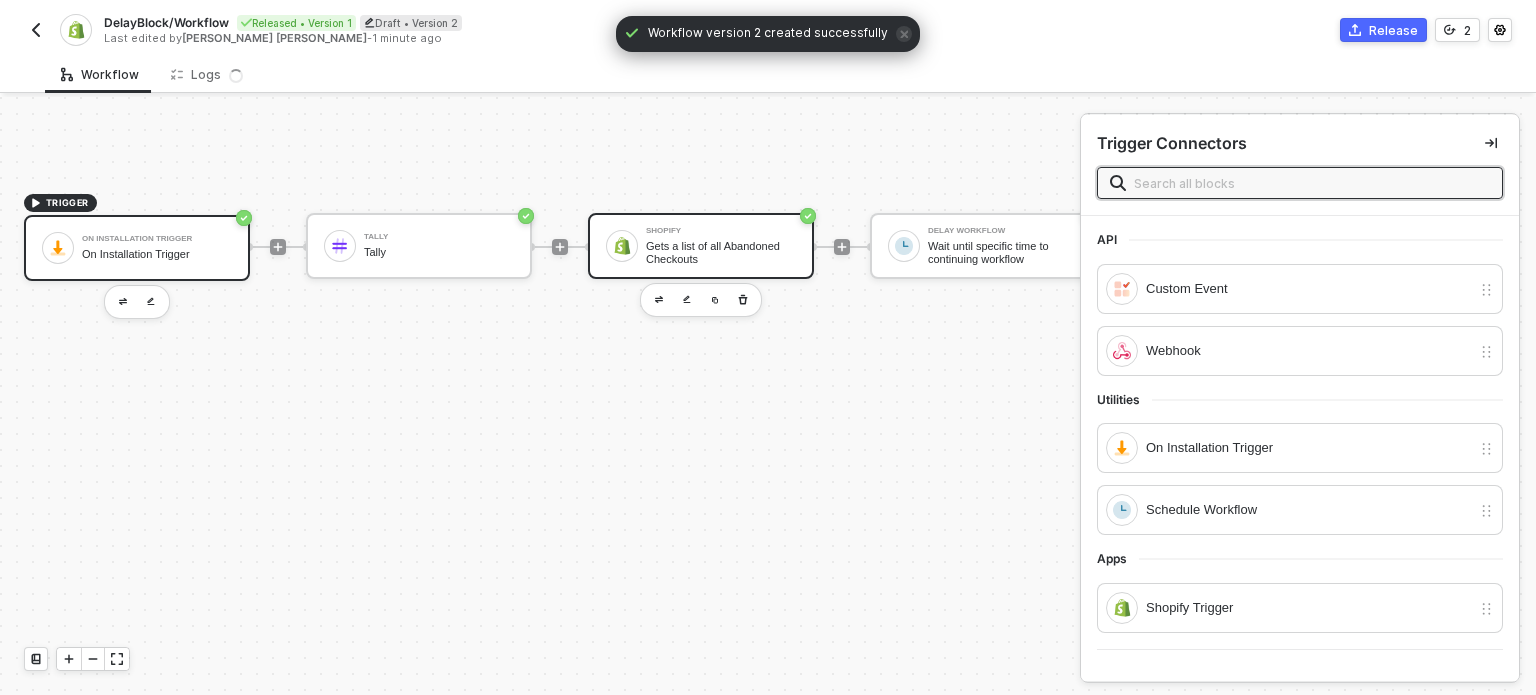 click on "Gets a list of all Abandoned Checkouts" at bounding box center [721, 252] 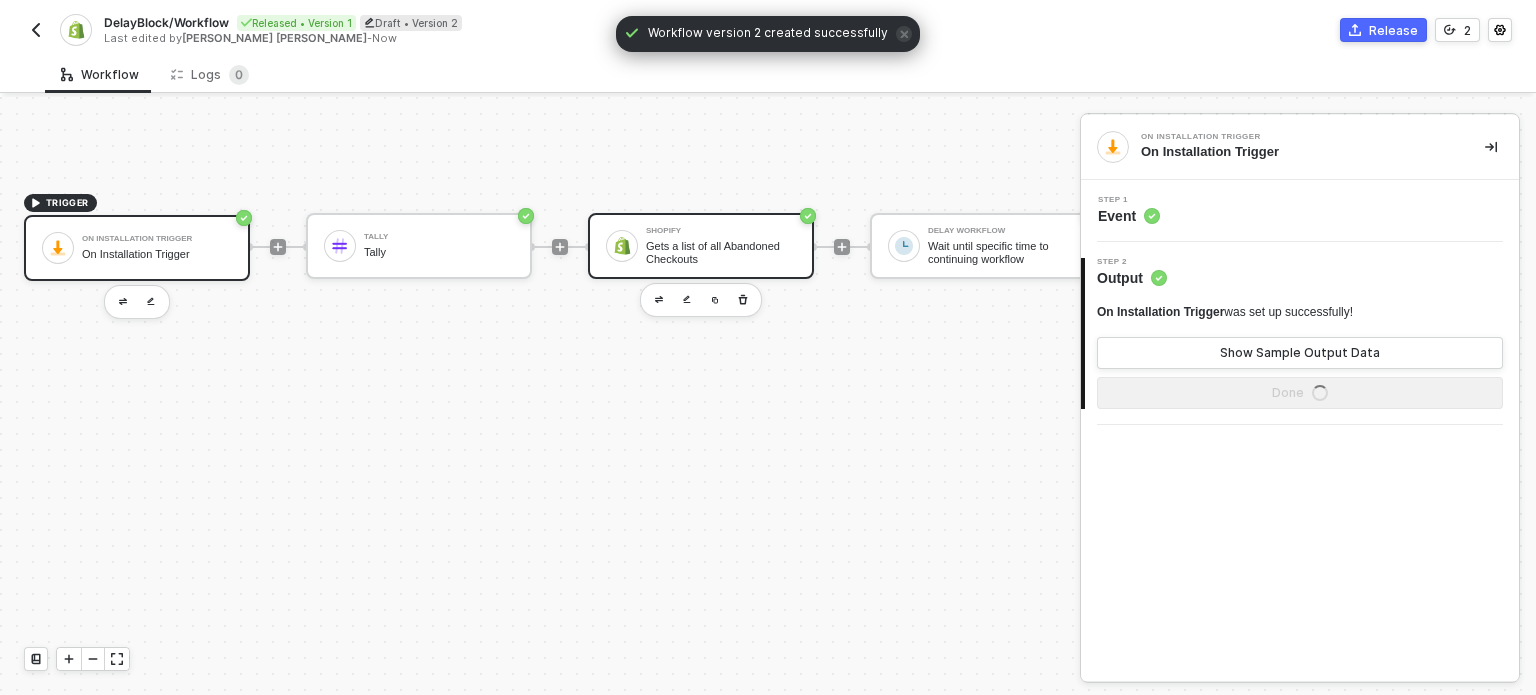click on "Shopify" at bounding box center [721, 231] 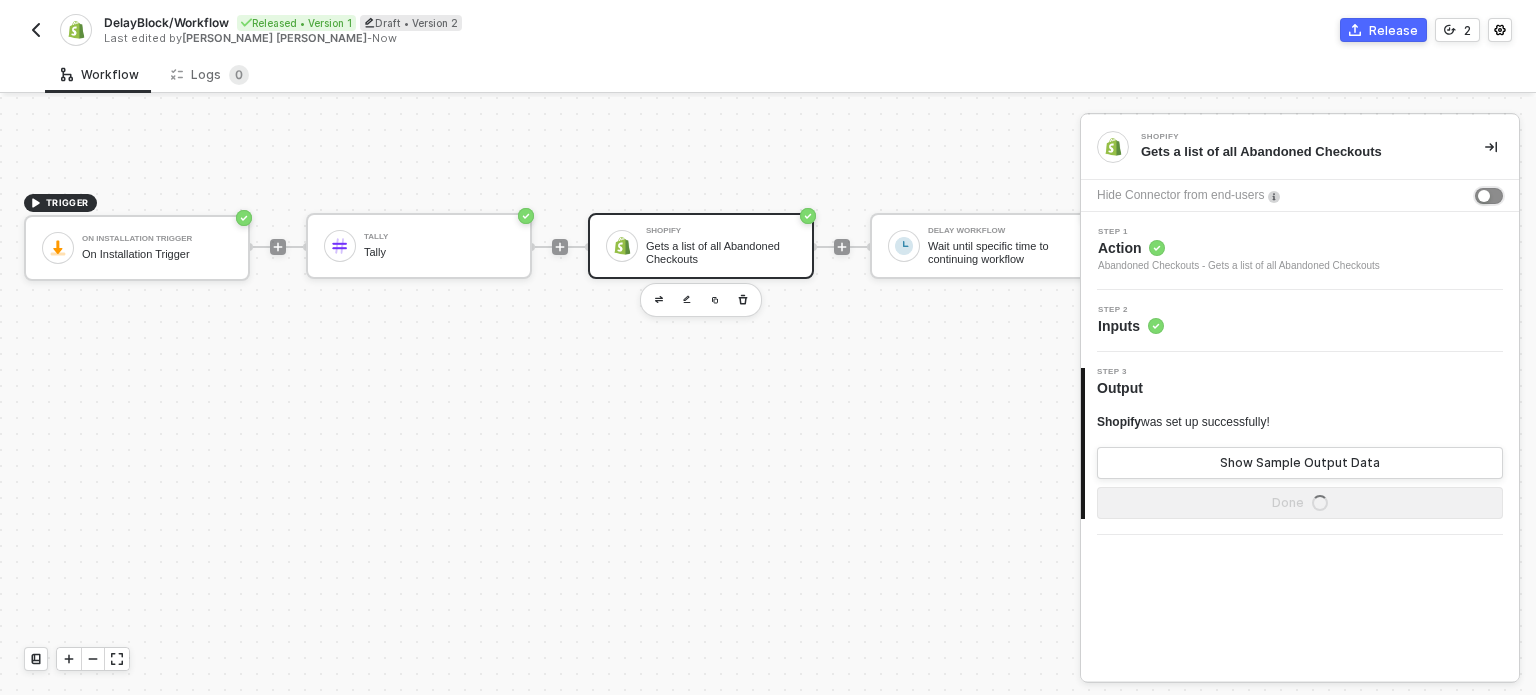 click at bounding box center (1489, 196) 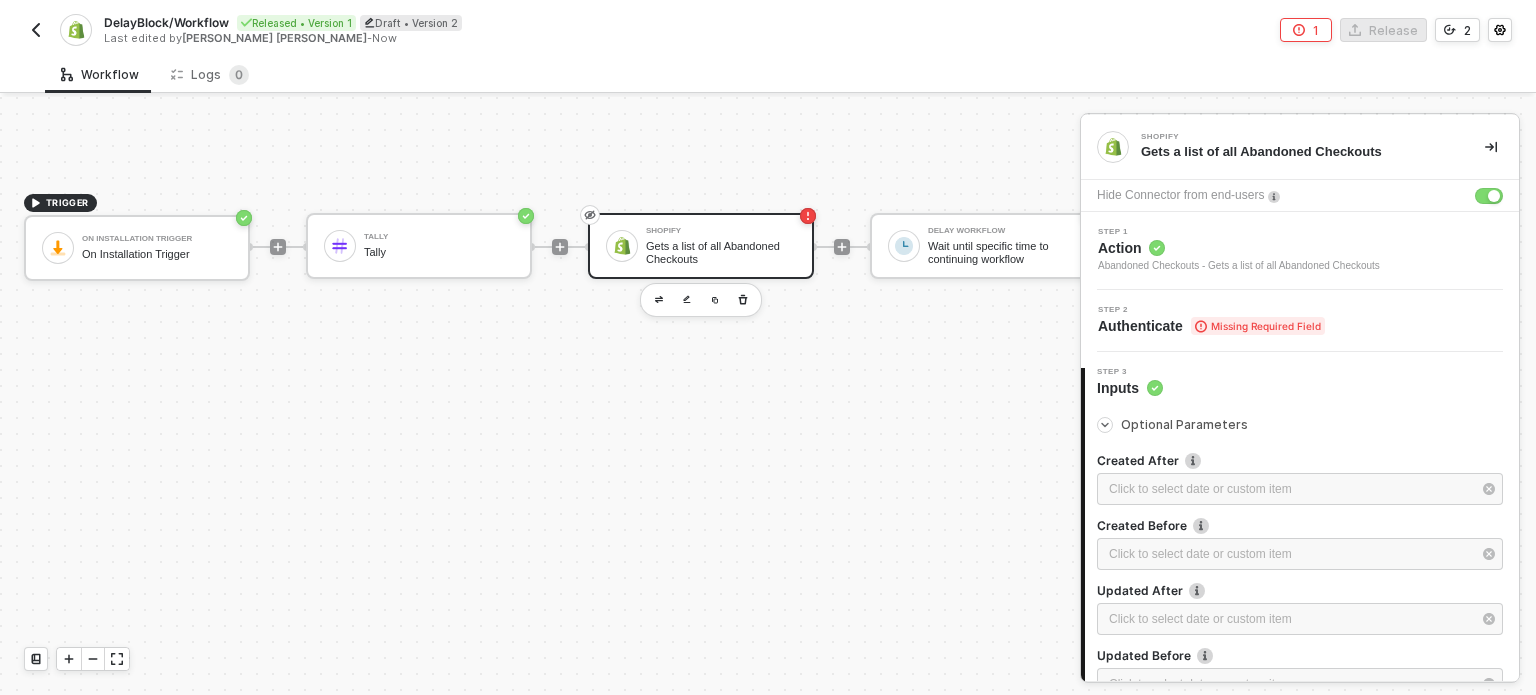 click on "Missing Required Field" at bounding box center (1258, 326) 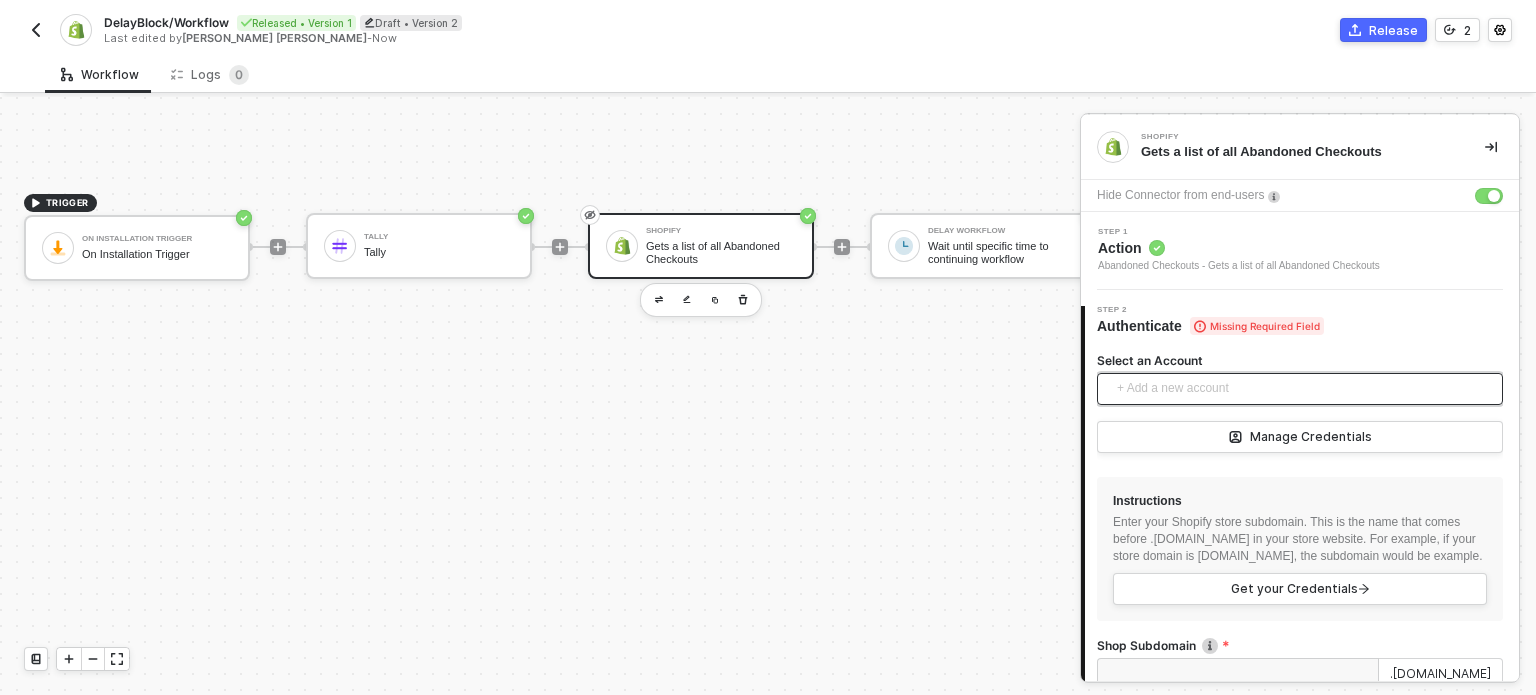 click on "+ Add a new account" at bounding box center [1304, 389] 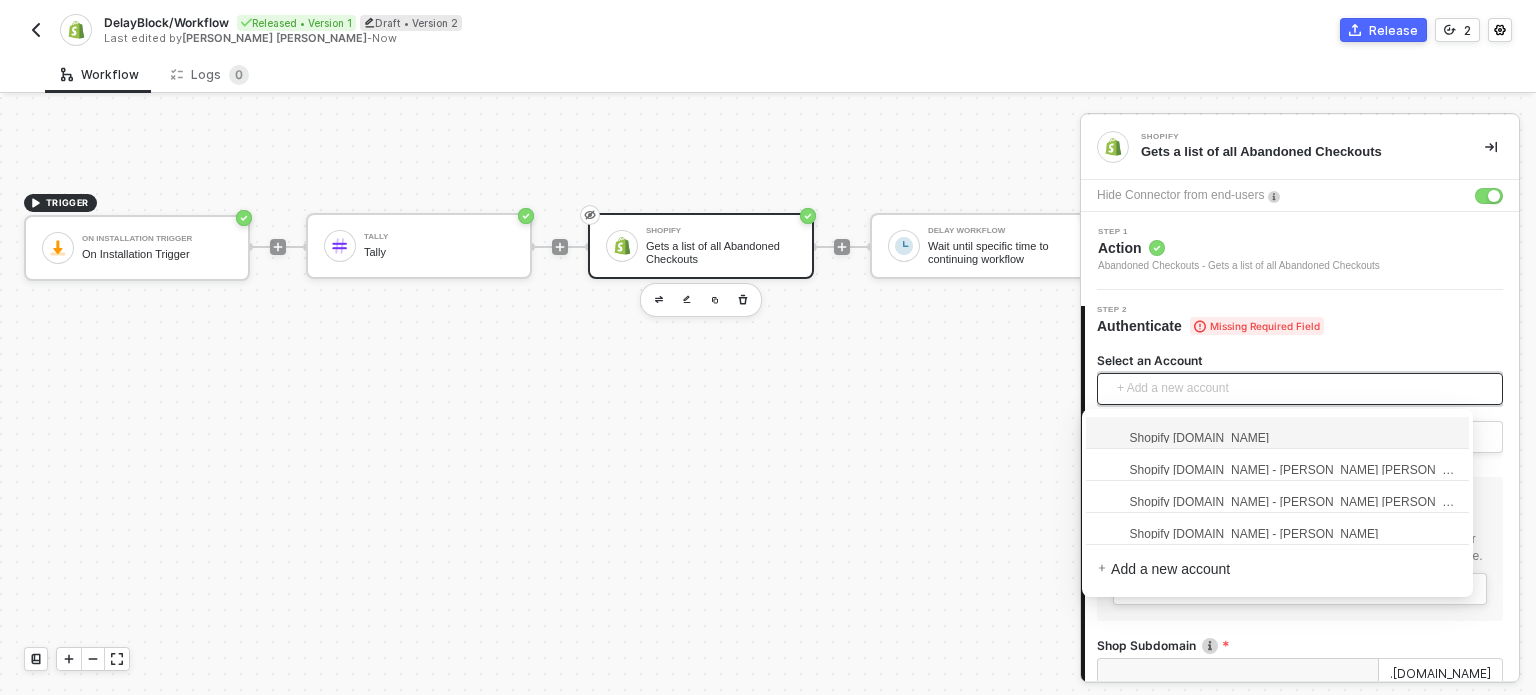 click on "Shopify [DOMAIN_NAME]" at bounding box center [1183, 437] 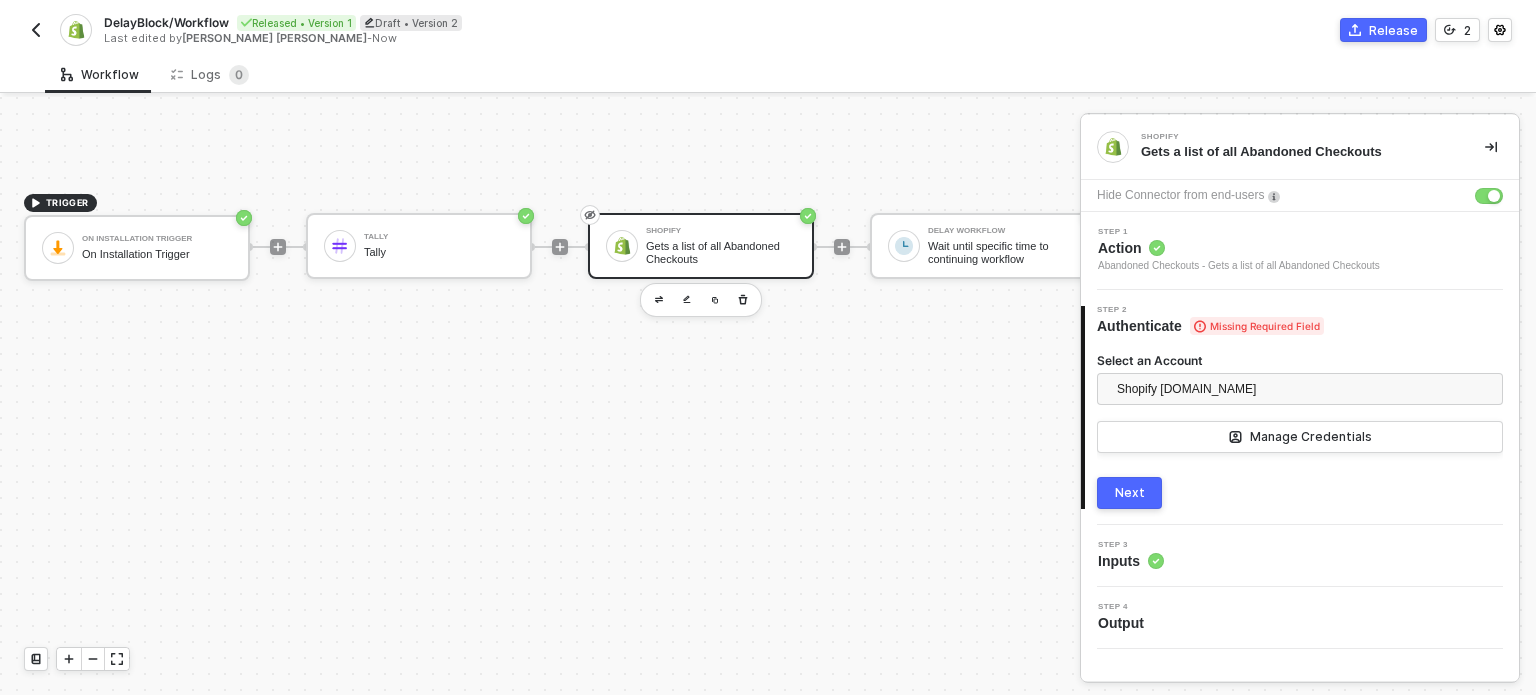 click on "Next" at bounding box center [1129, 493] 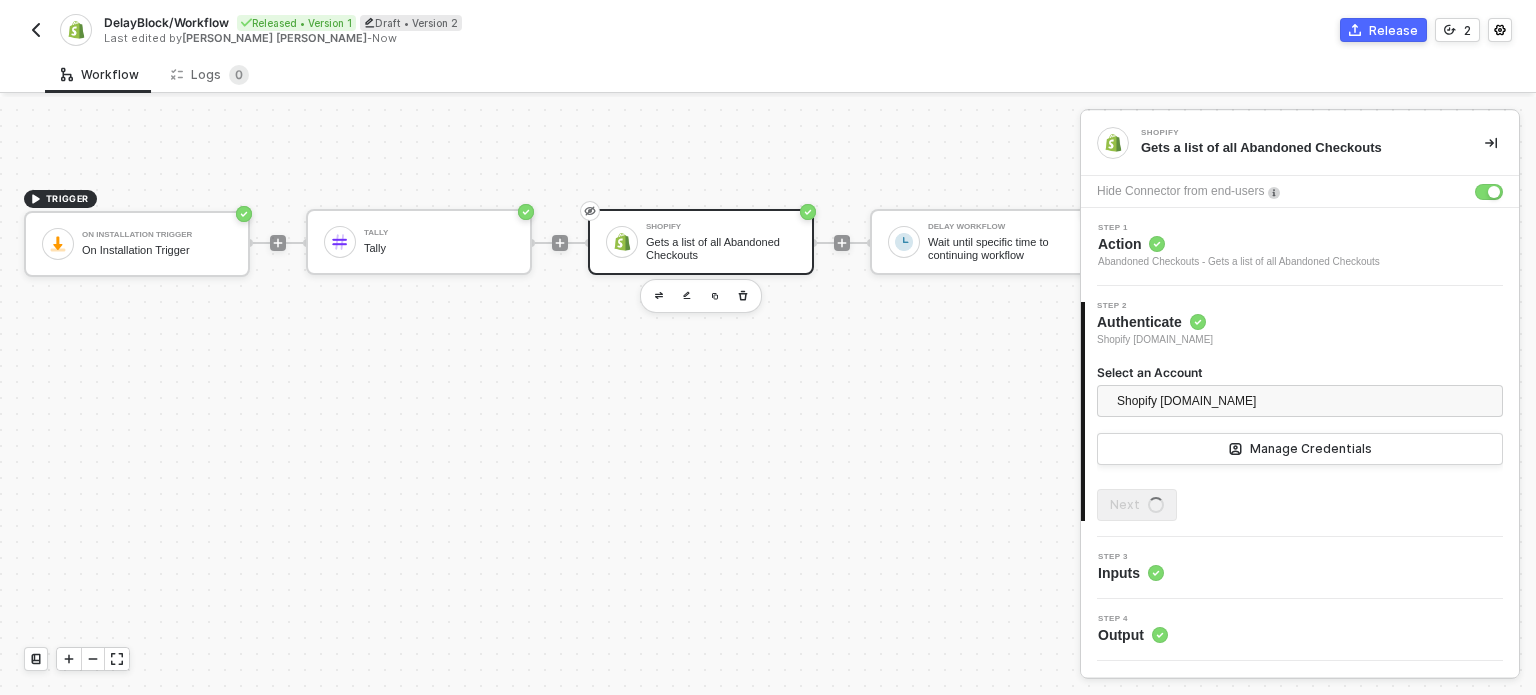 scroll, scrollTop: 19, scrollLeft: 0, axis: vertical 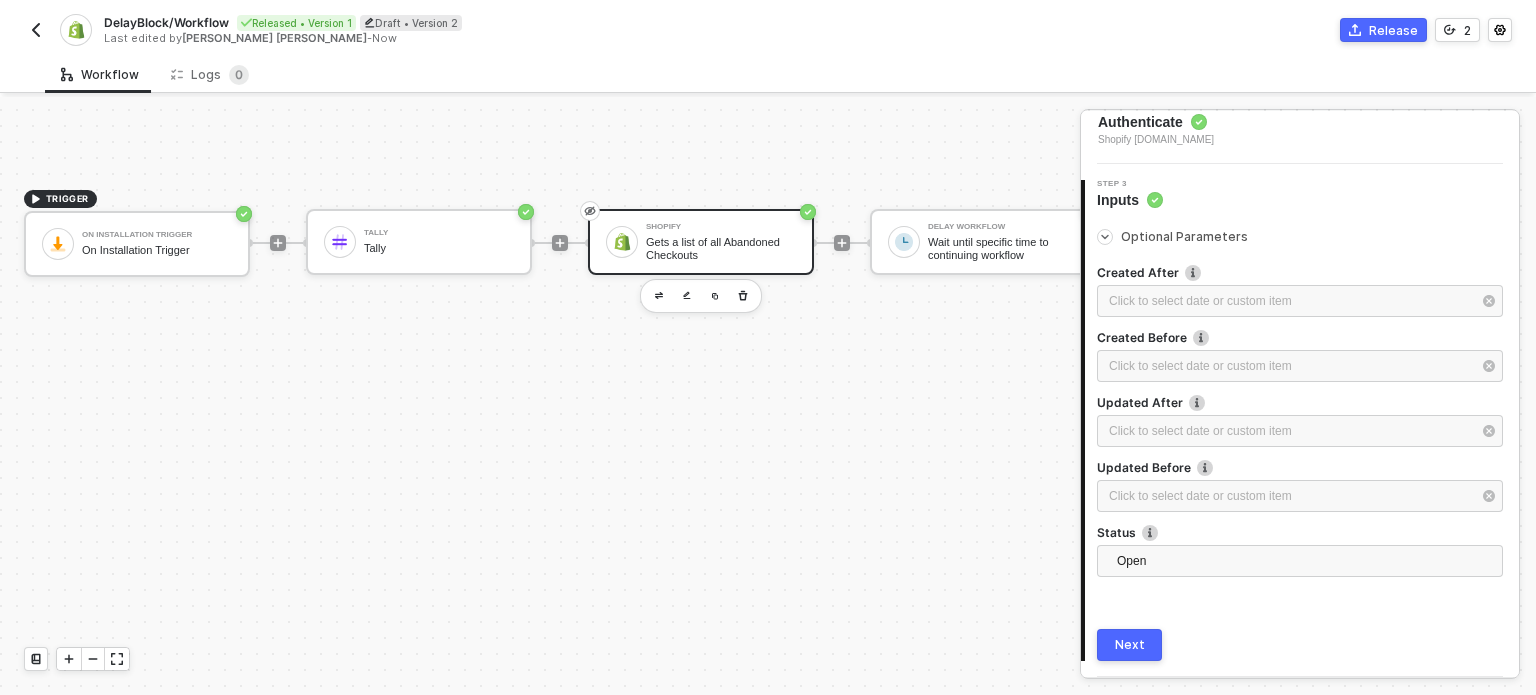 click on "Next" at bounding box center (1129, 645) 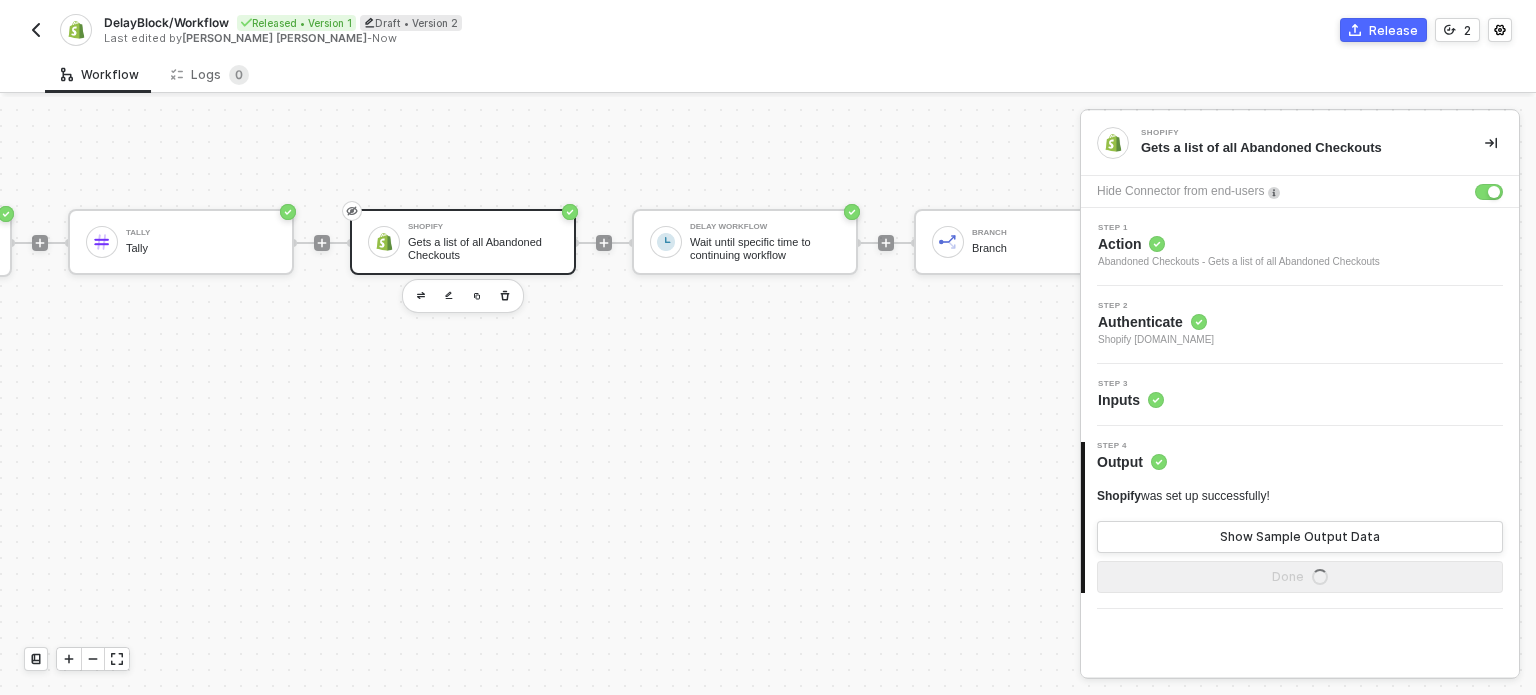 scroll, scrollTop: 948, scrollLeft: 282, axis: both 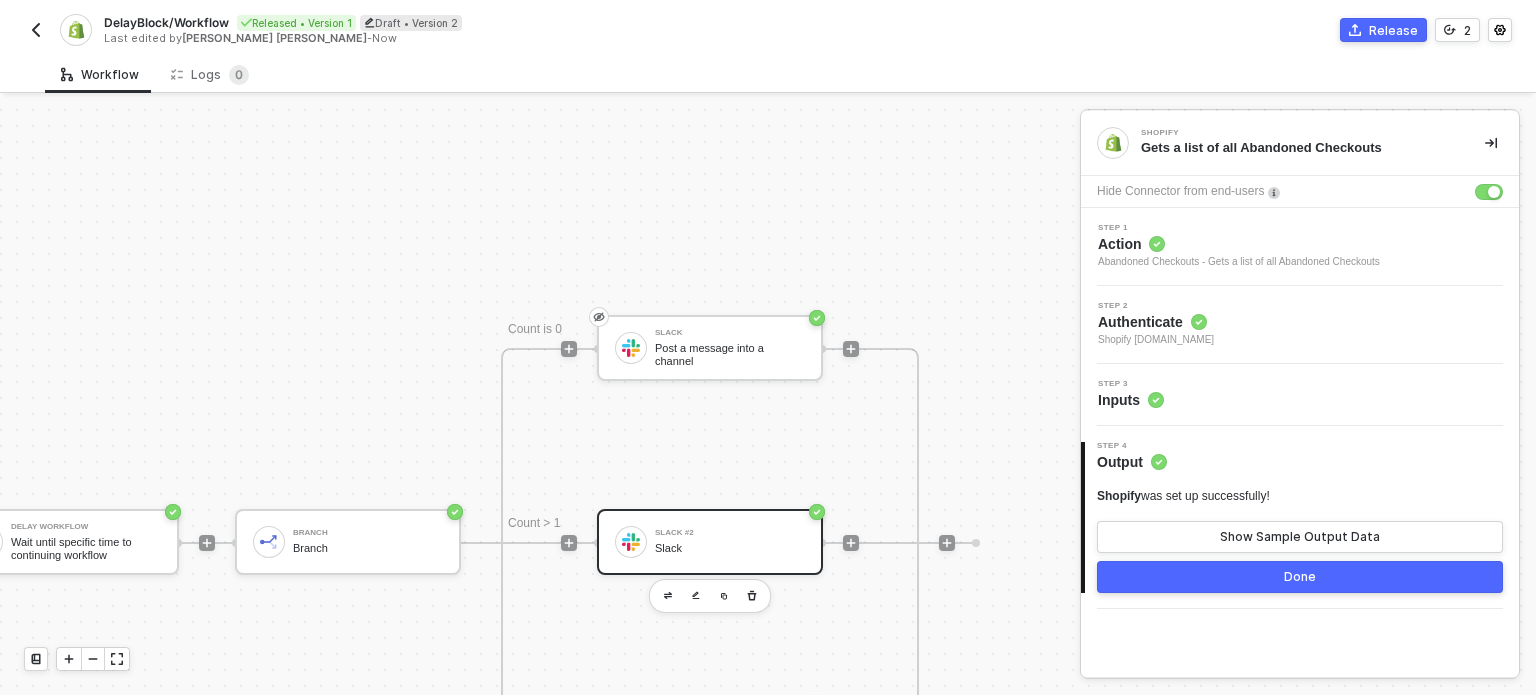 click on "Slack #2 Slack" at bounding box center (710, 542) 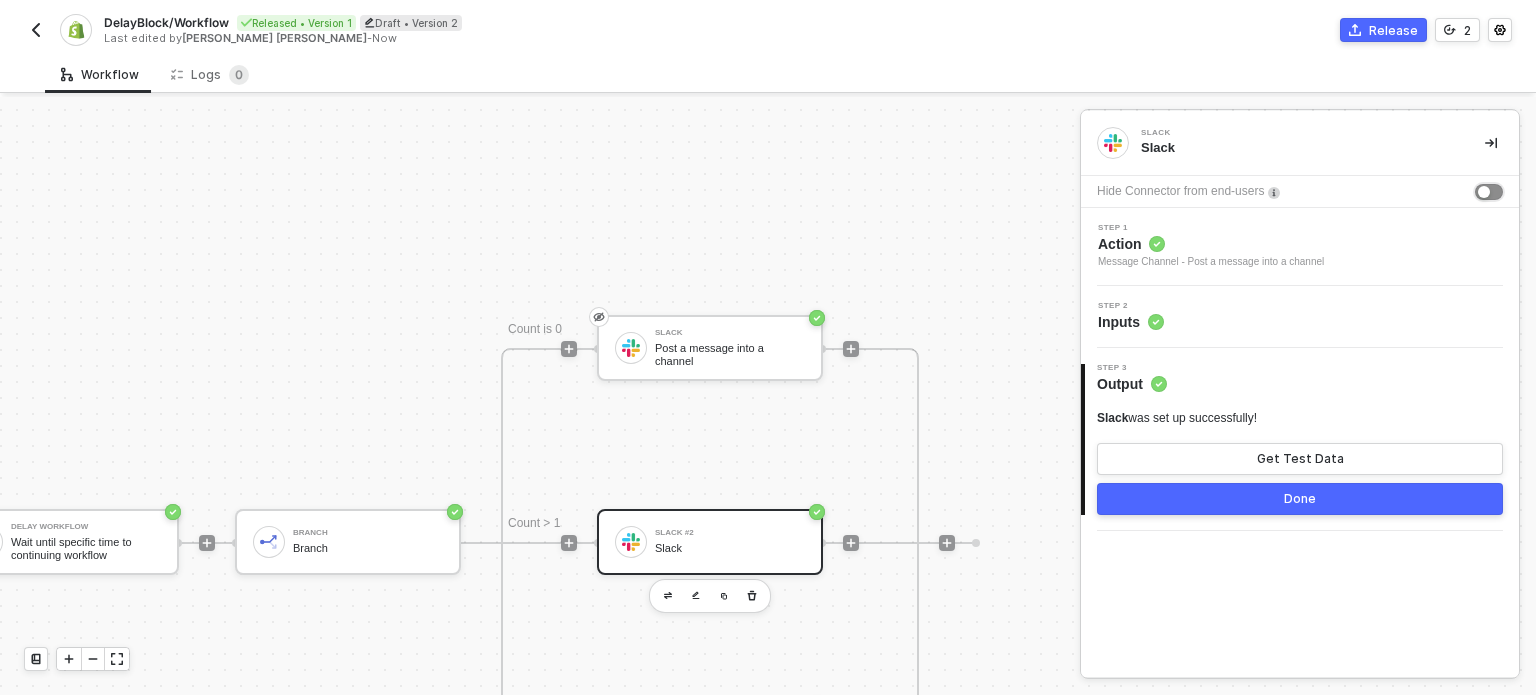 click at bounding box center [1489, 192] 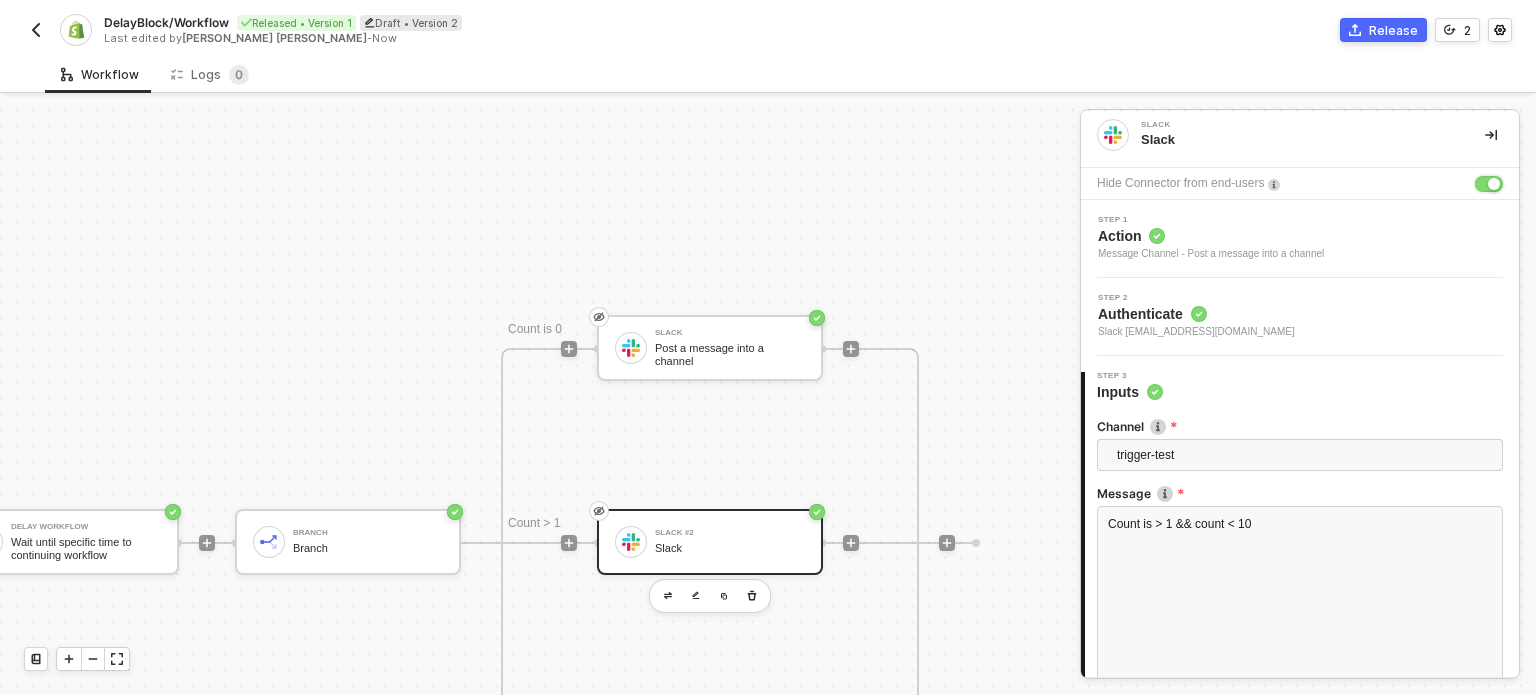 scroll, scrollTop: 0, scrollLeft: 0, axis: both 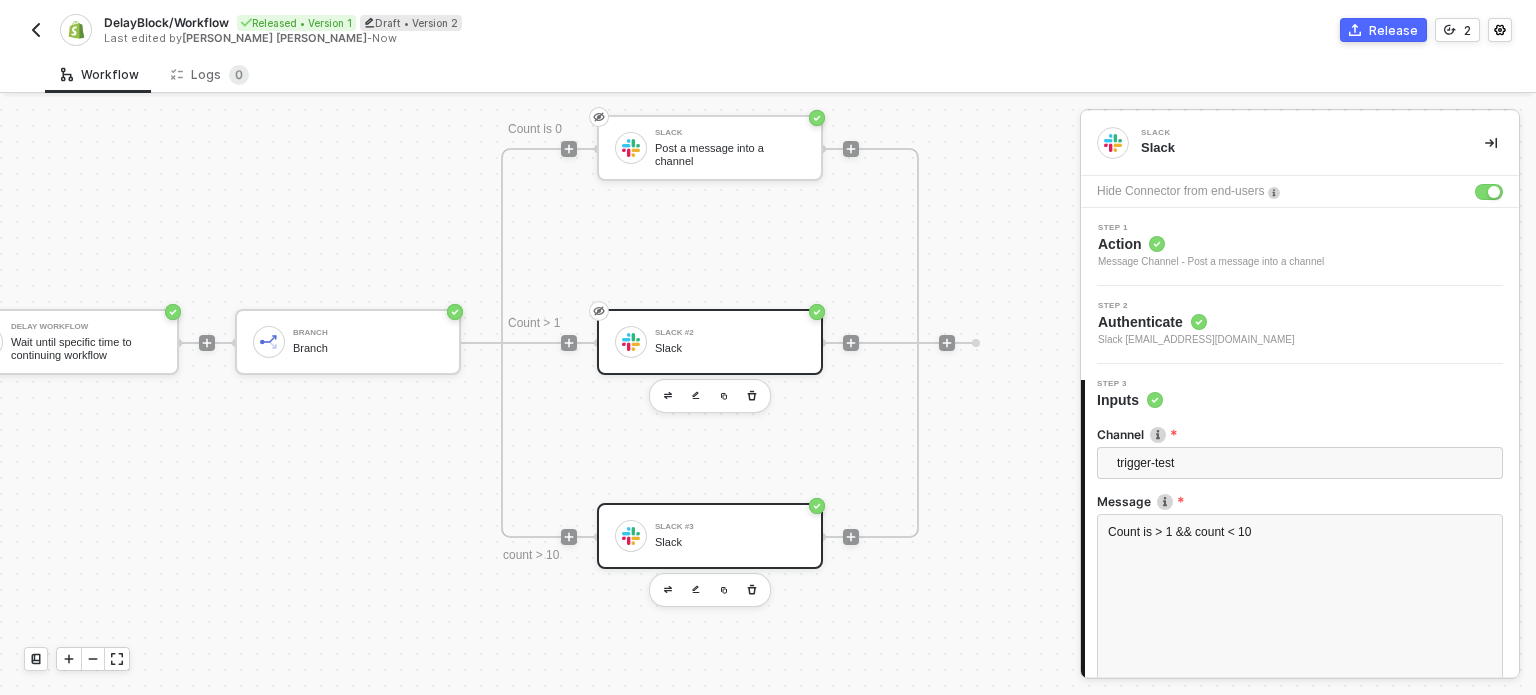click on "Slack" at bounding box center (730, 542) 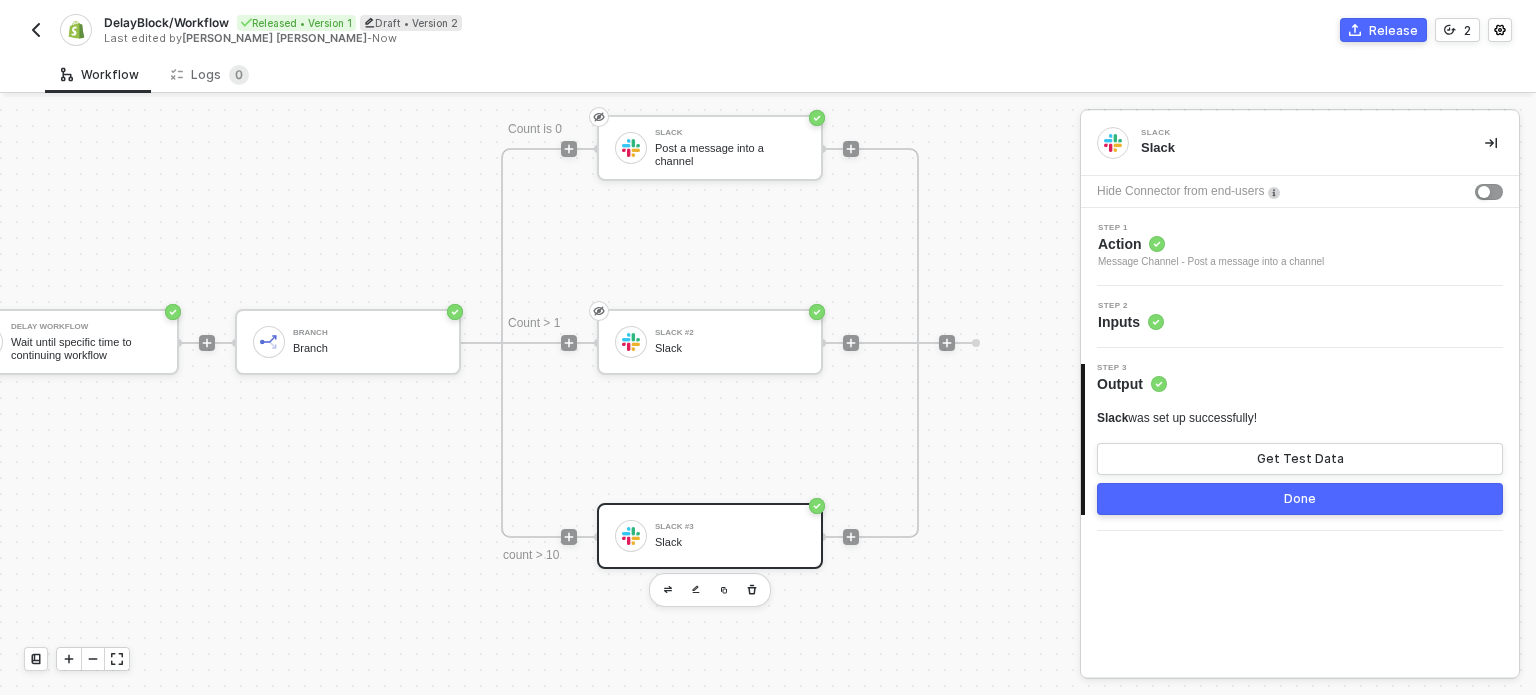 click on "Hide Connector from end-users" at bounding box center (1300, 192) 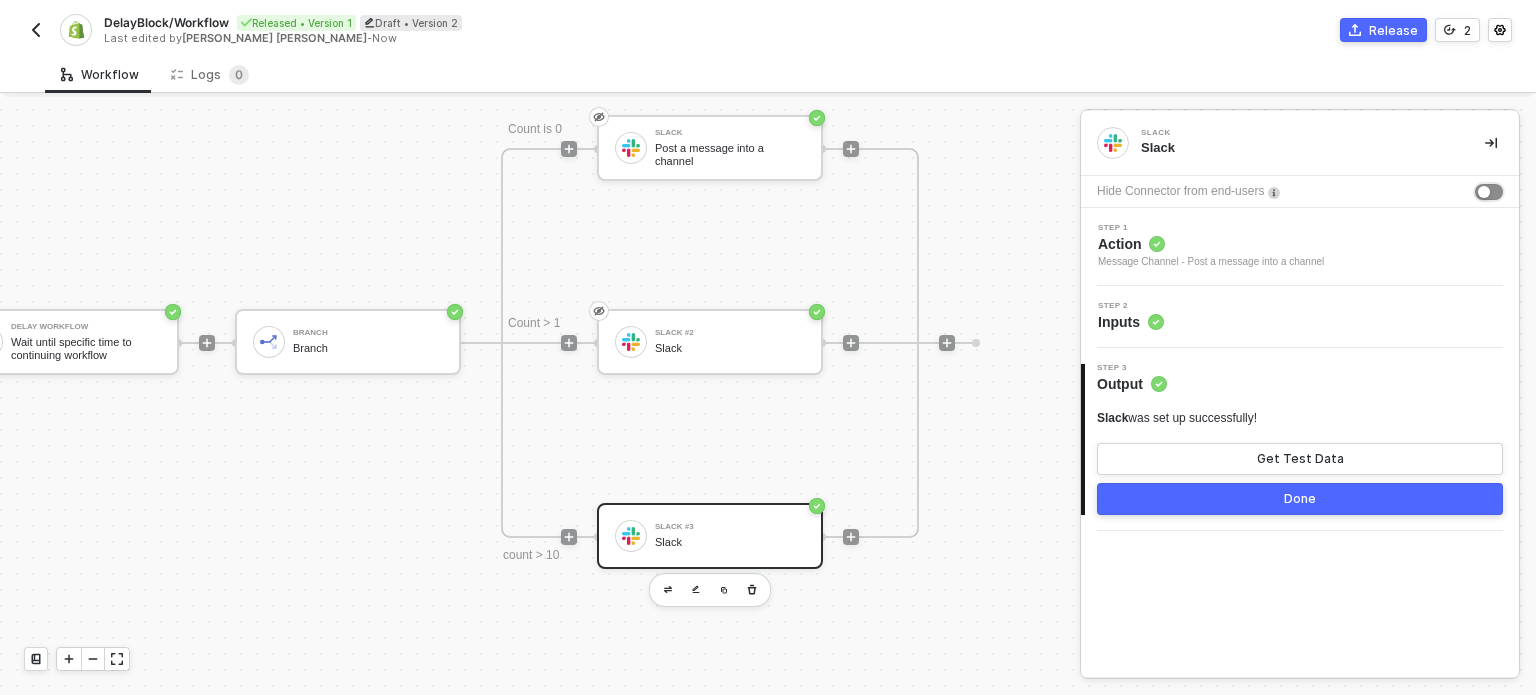 click at bounding box center [1489, 192] 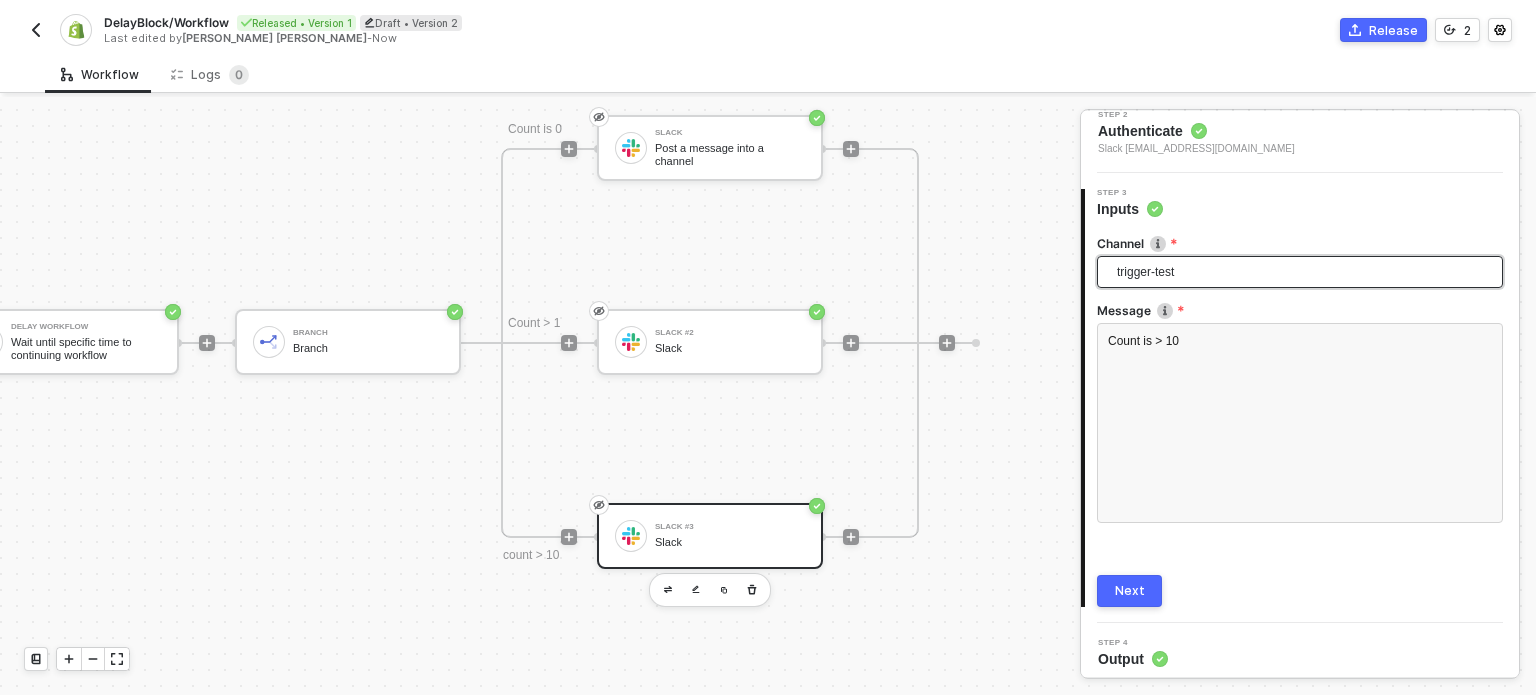 scroll, scrollTop: 198, scrollLeft: 0, axis: vertical 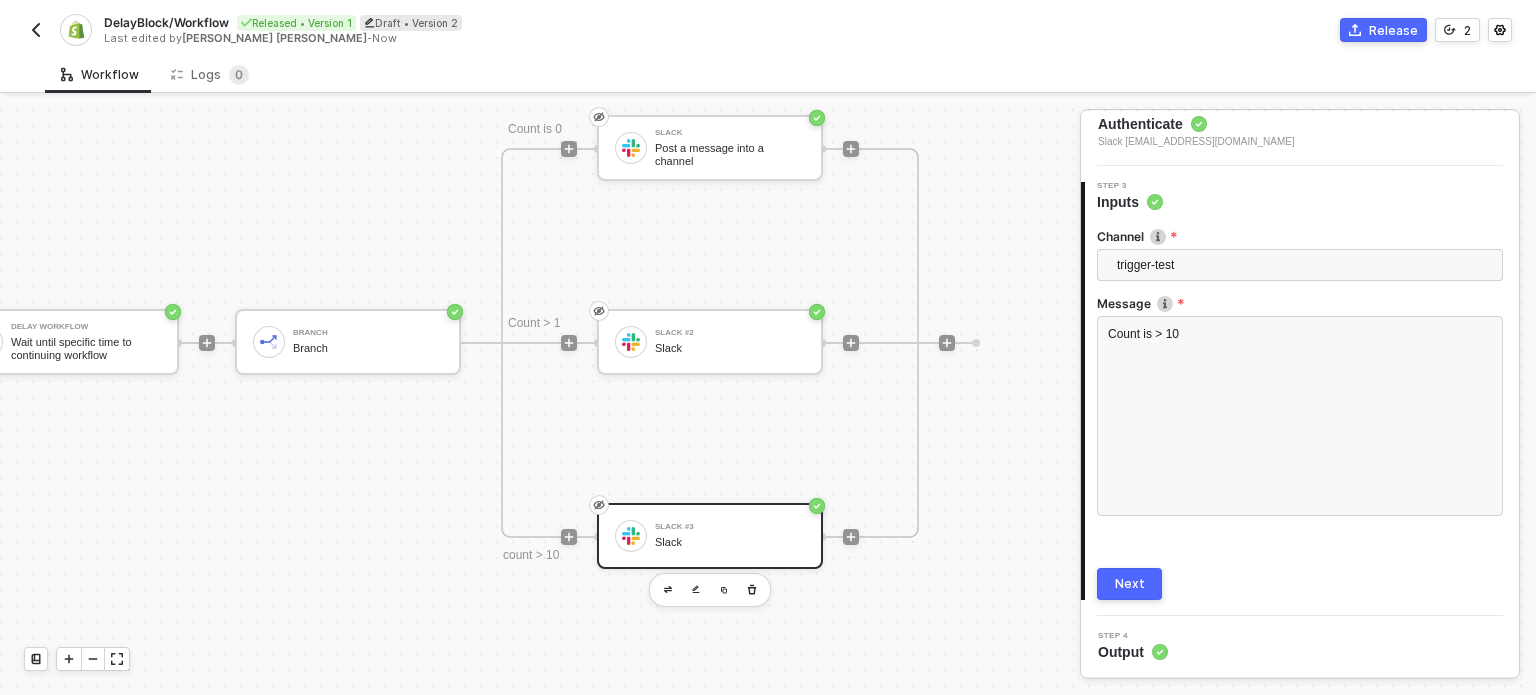 click on "DelayBlock/Workflow    Released • Version   1    Draft • Version   2 Last edited by  Michelle Mae  -  Now Release 2" at bounding box center [768, 28] 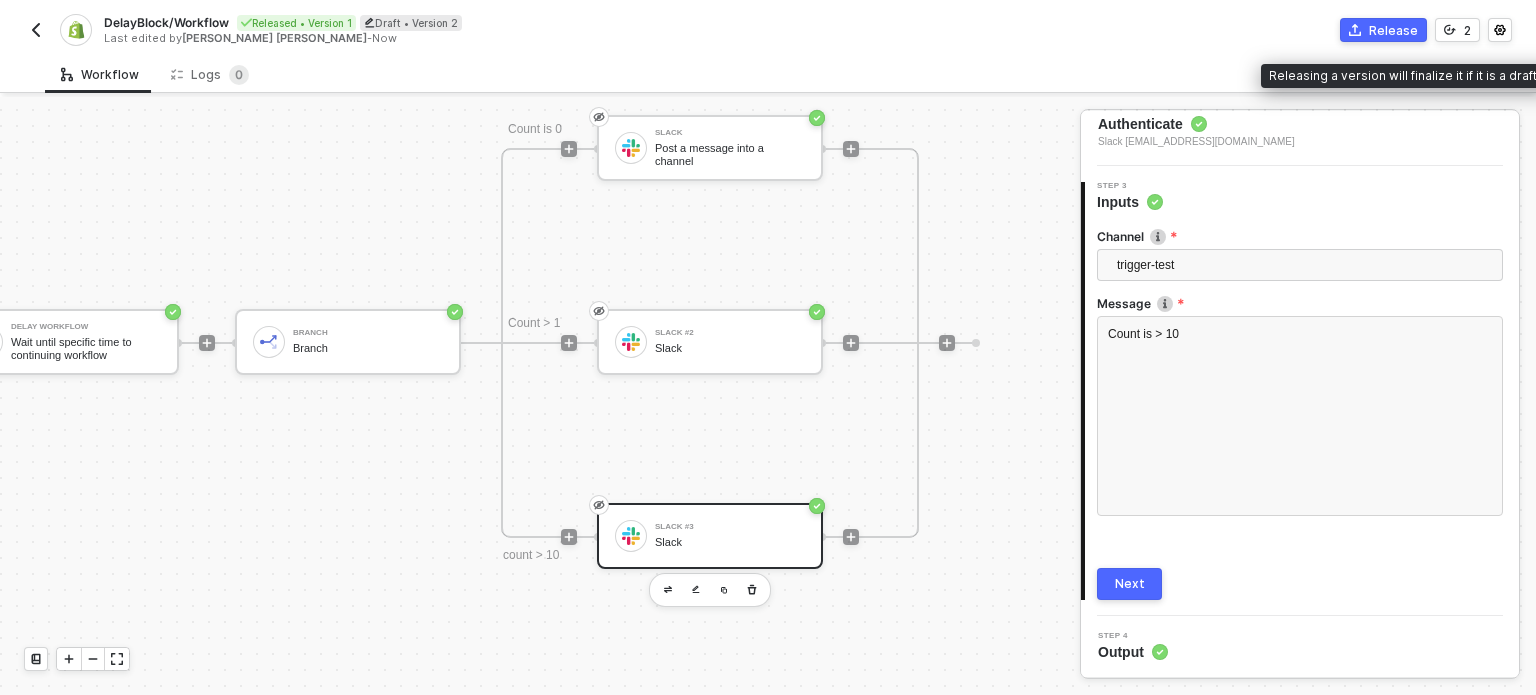 drag, startPoint x: 1367, startPoint y: 31, endPoint x: 1352, endPoint y: 99, distance: 69.63476 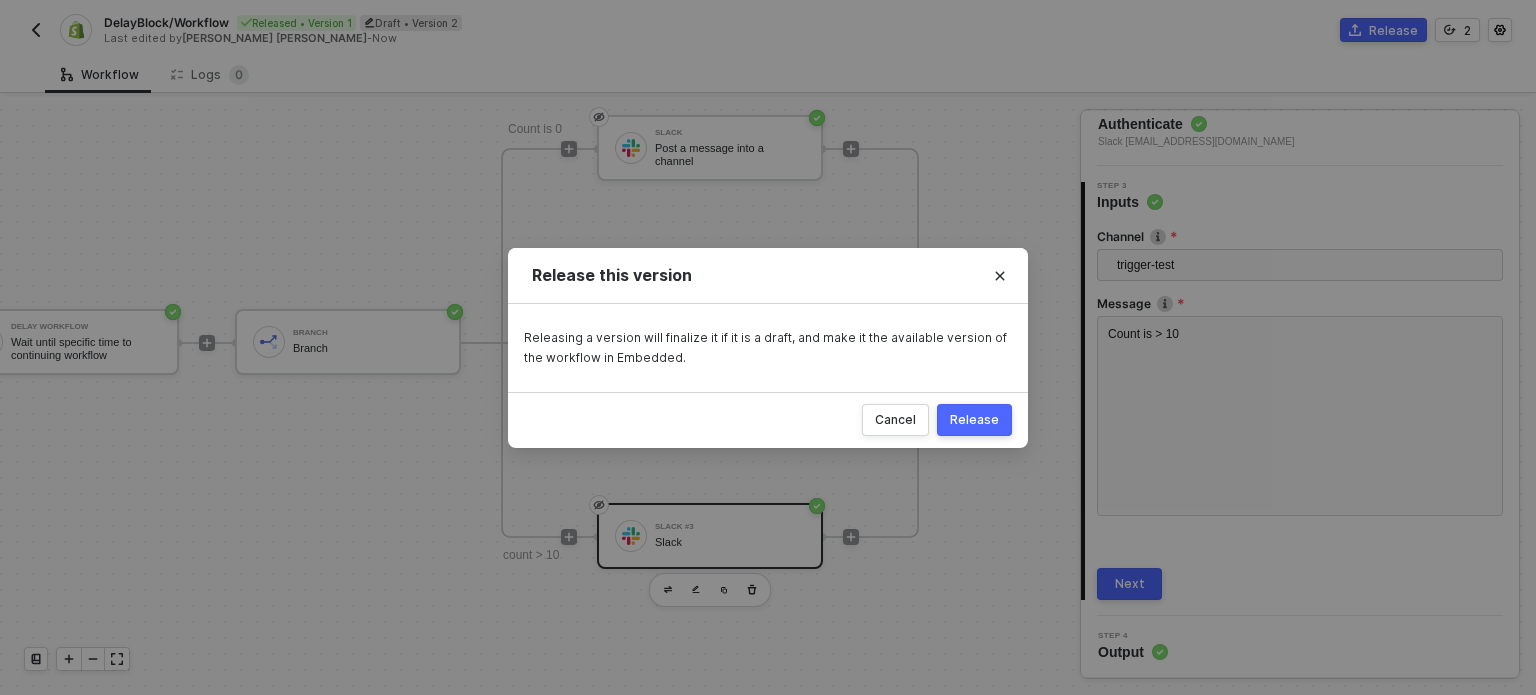 click on "Cancel Release" at bounding box center [768, 420] 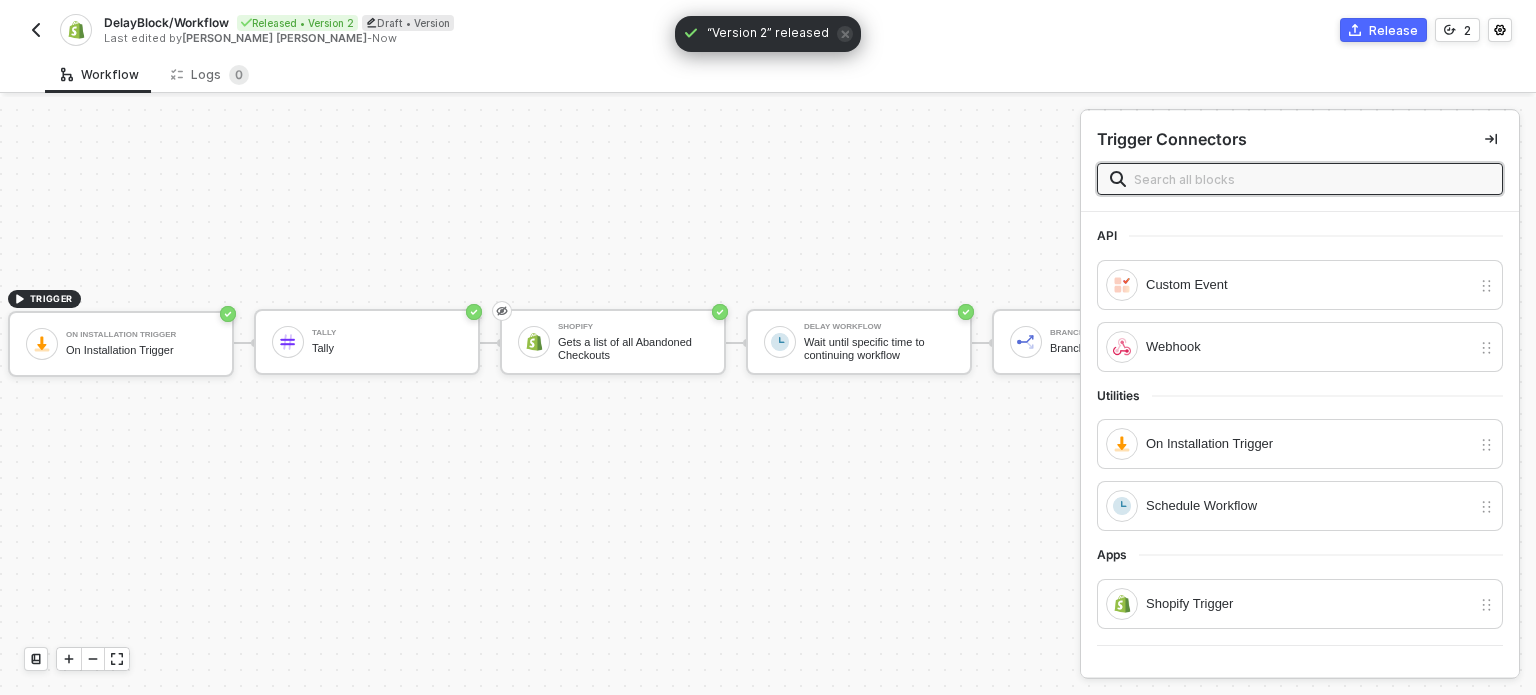 scroll, scrollTop: 848, scrollLeft: 0, axis: vertical 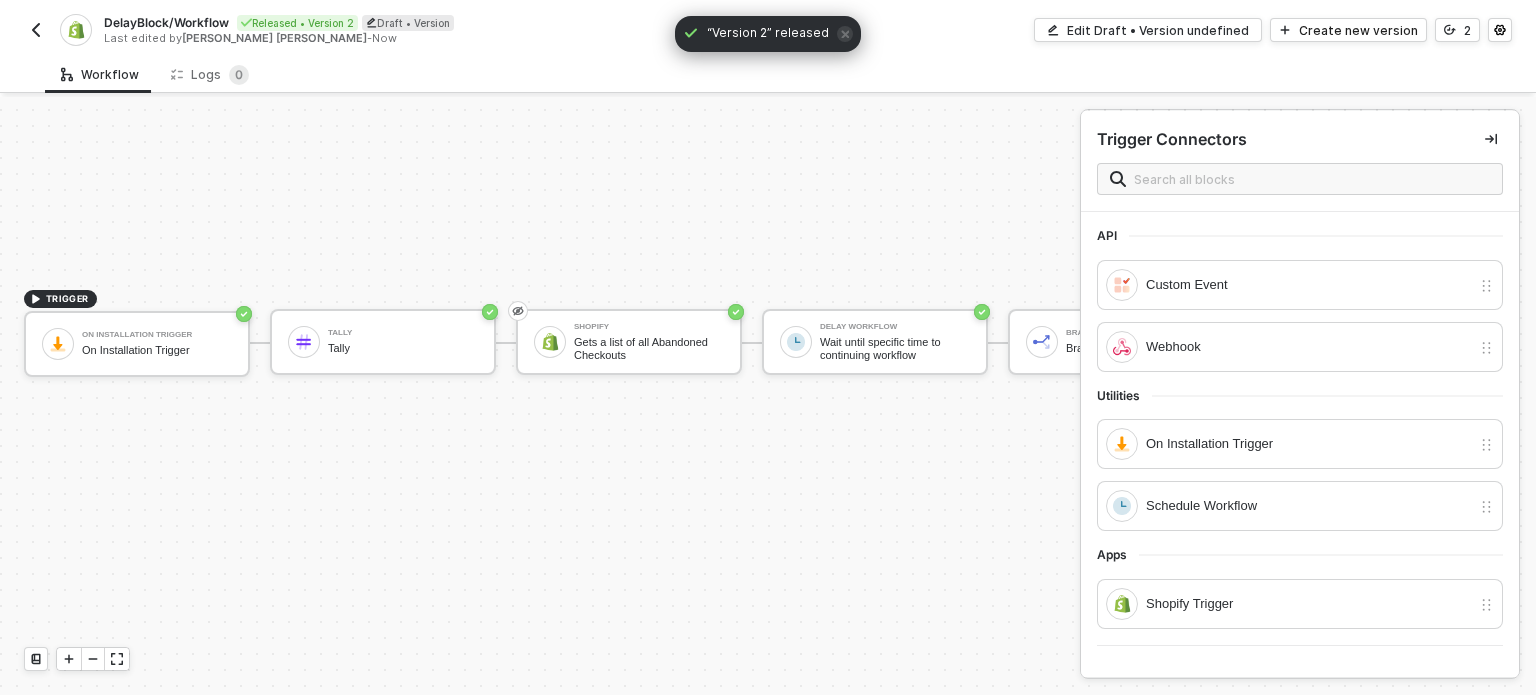 click at bounding box center [36, 30] 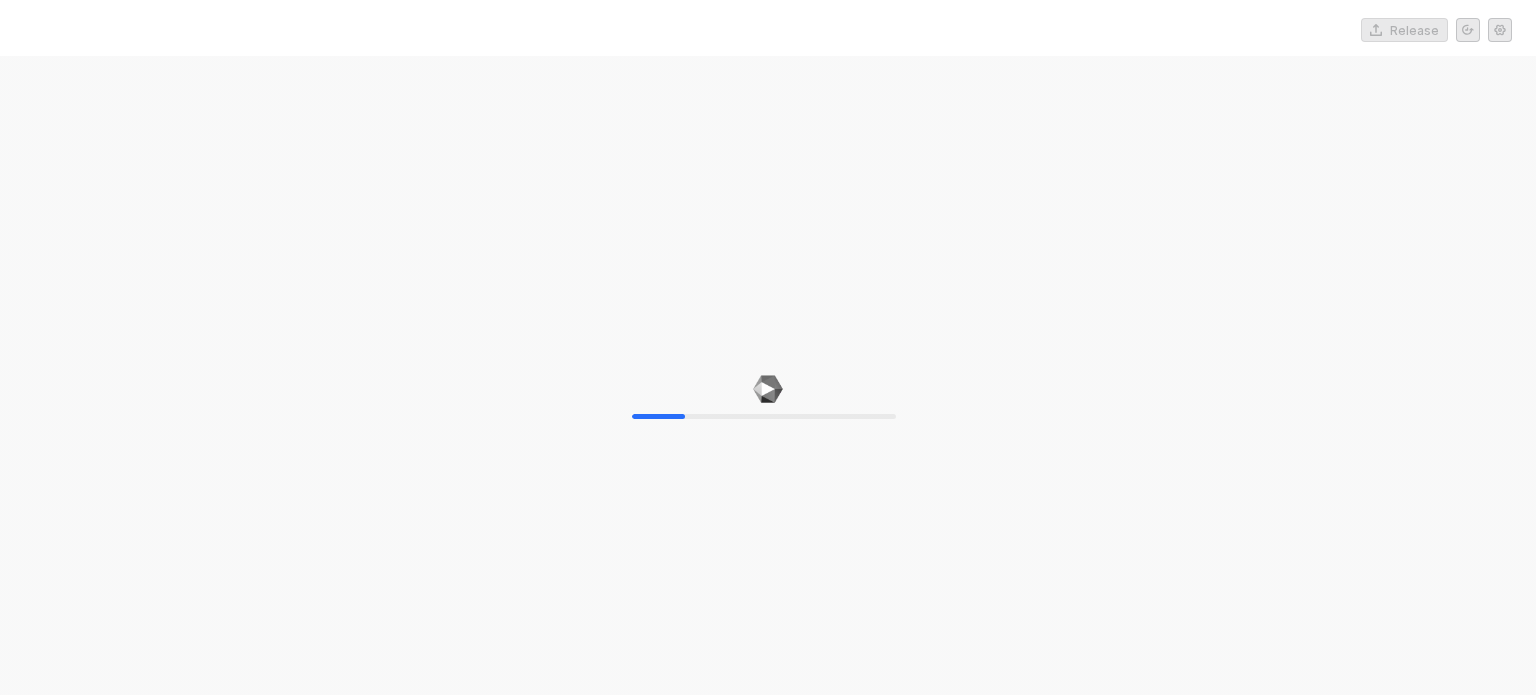 scroll, scrollTop: 0, scrollLeft: 0, axis: both 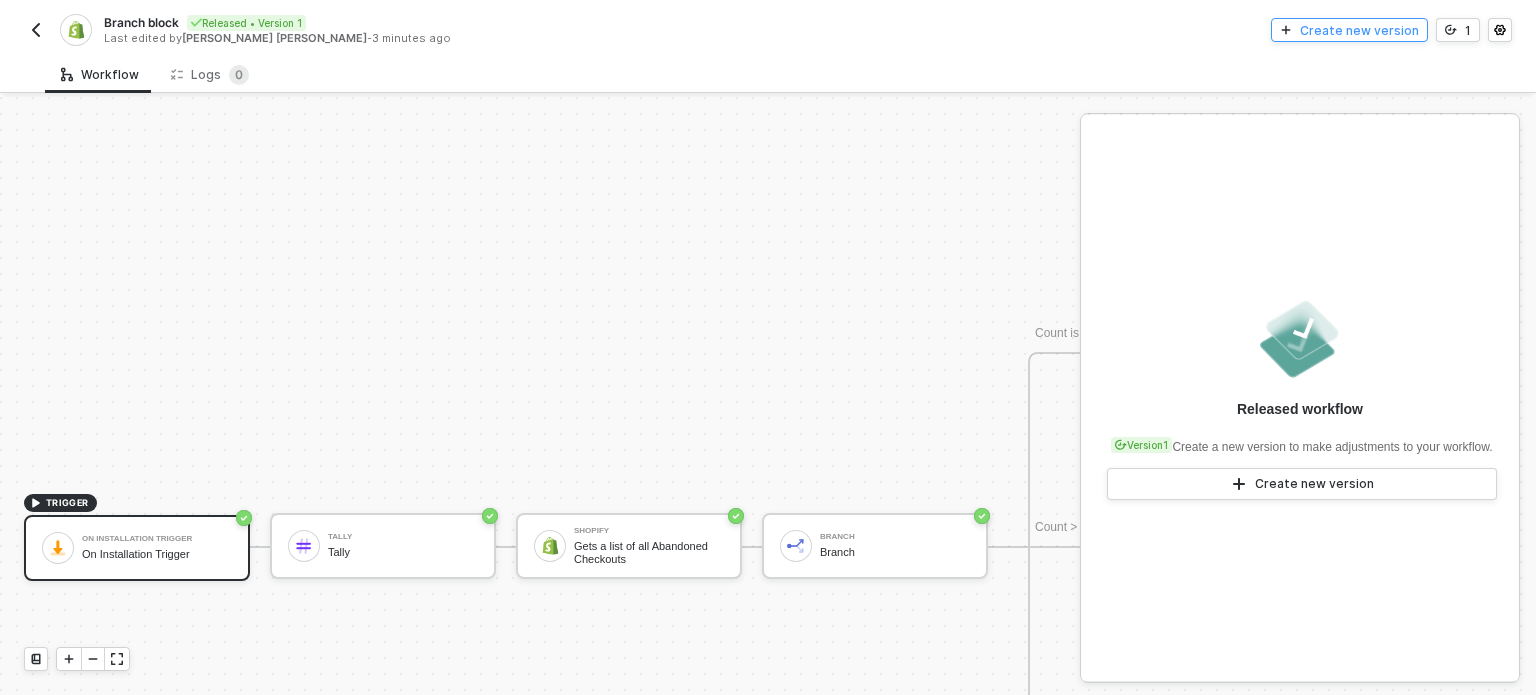 click on "Create new version" at bounding box center [1359, 30] 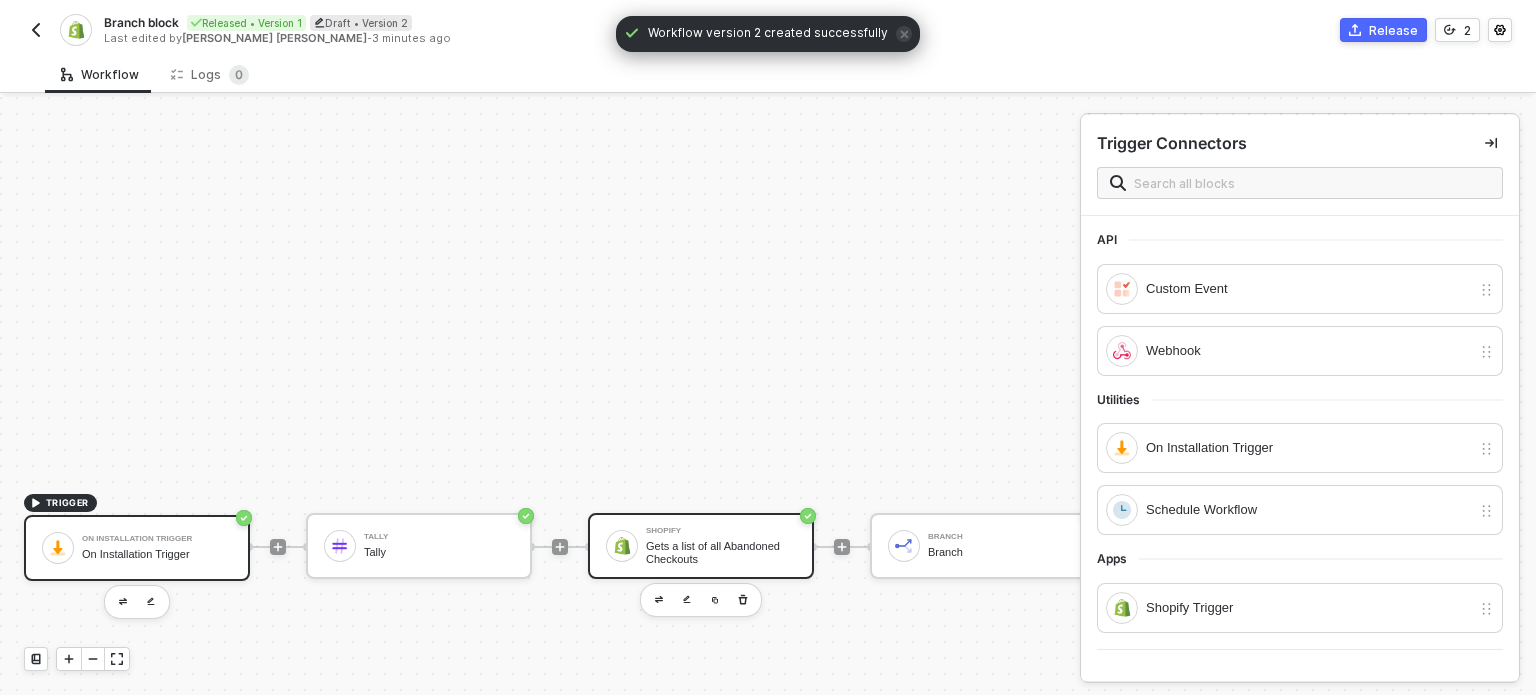 click on "Shopify" at bounding box center [721, 531] 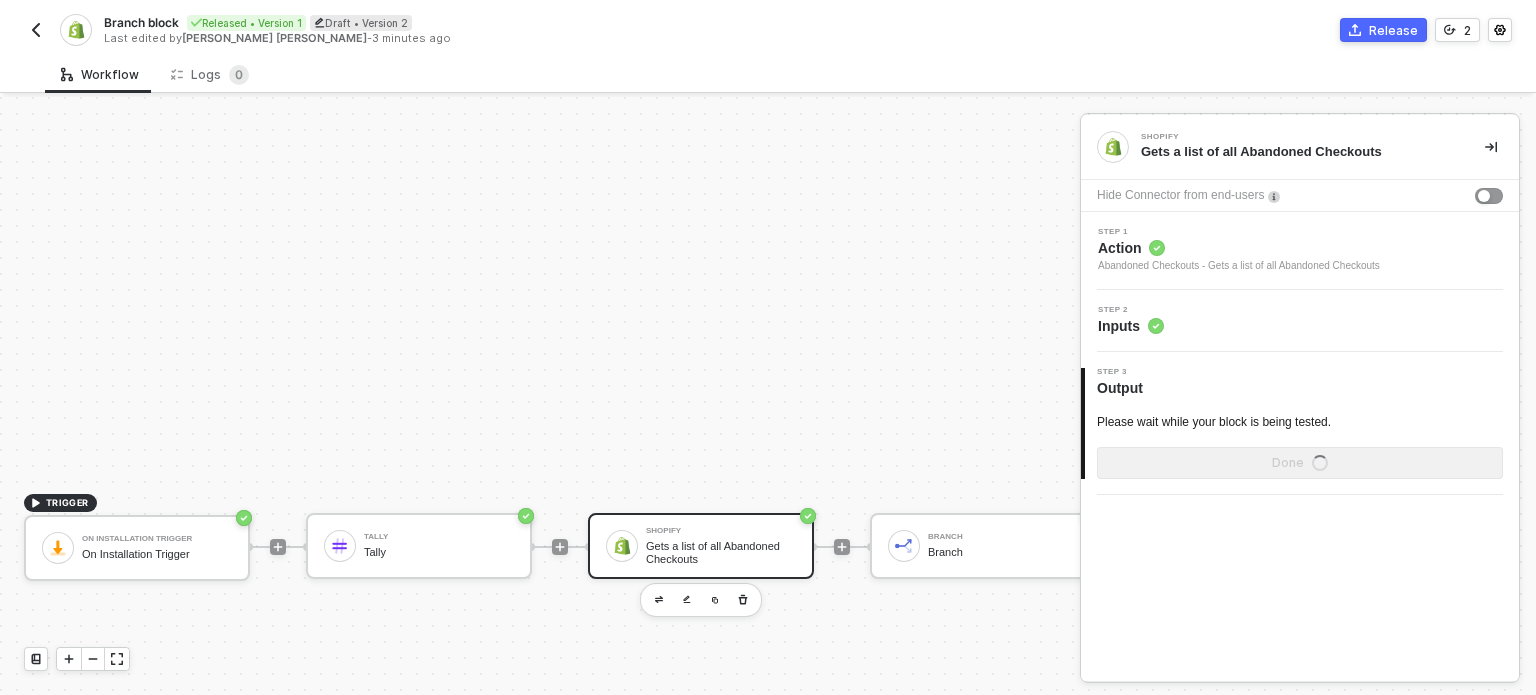 click on "Gets a list of all Abandoned Checkouts" at bounding box center (721, 552) 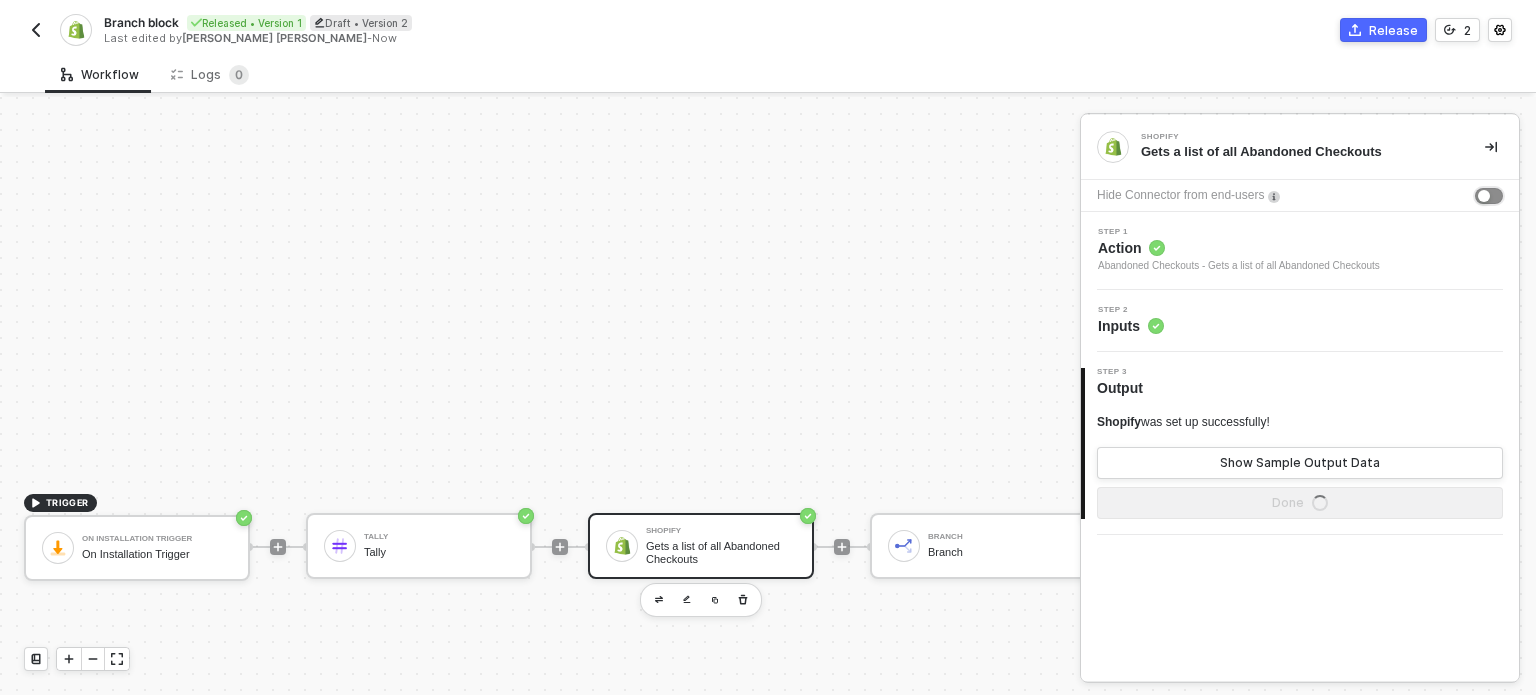 click at bounding box center (1484, 196) 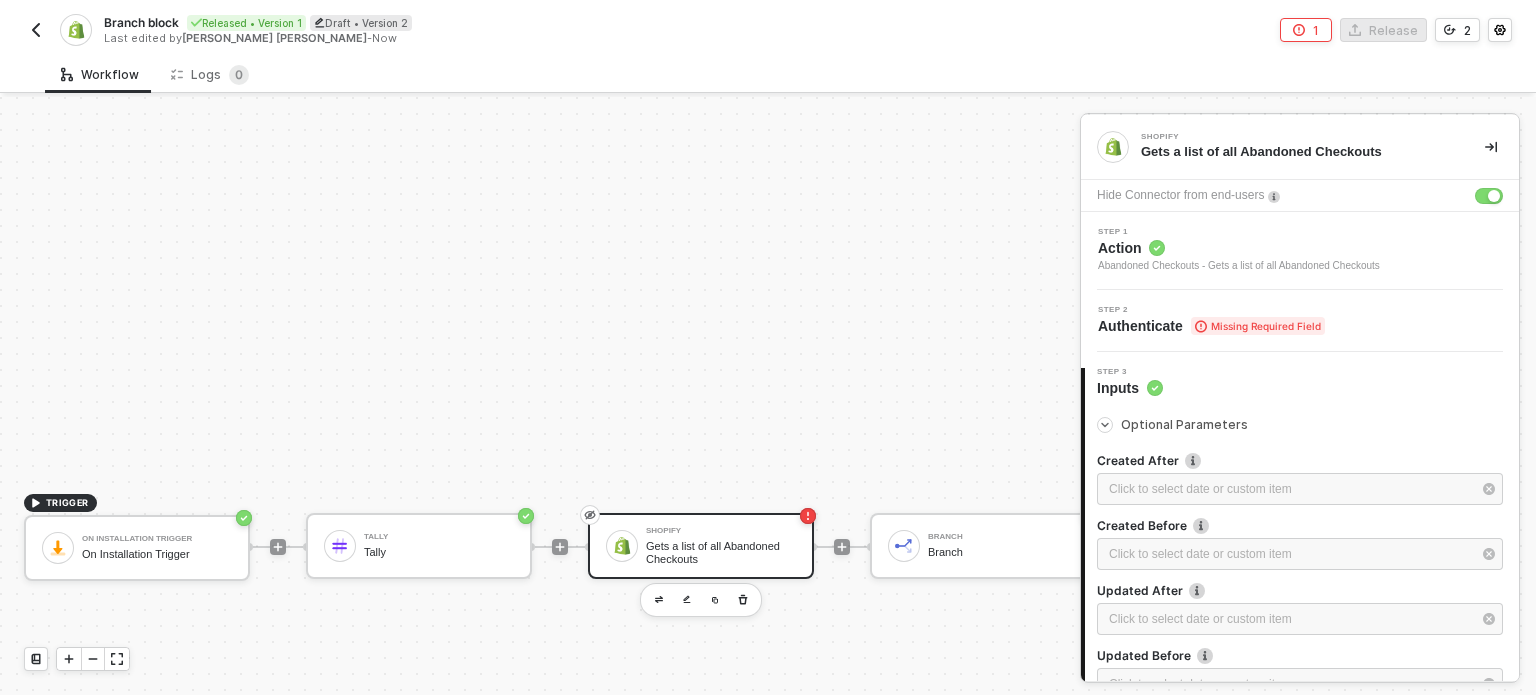 click on "Authenticate      Missing Required Field" at bounding box center [1211, 326] 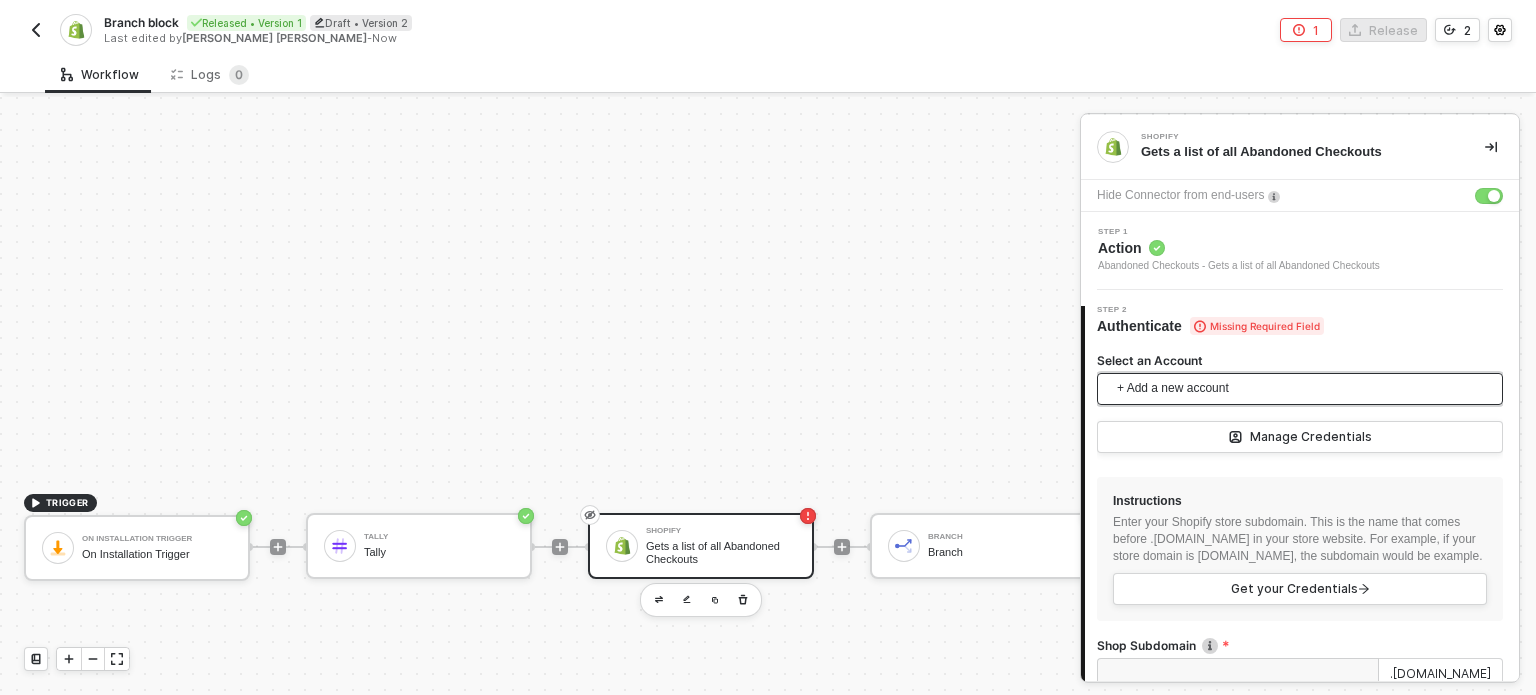 click on "+ Add a new account" at bounding box center [1304, 389] 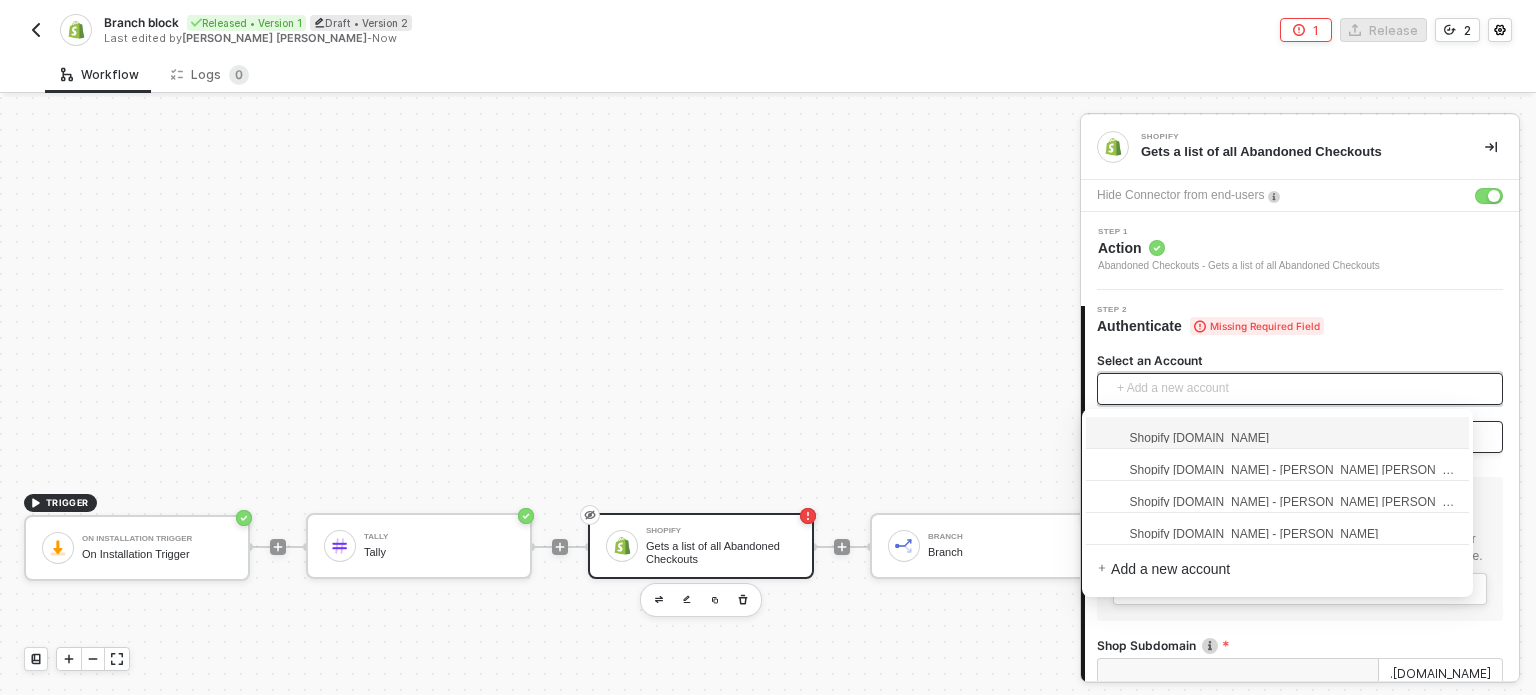 click on "Shopify [DOMAIN_NAME]" at bounding box center (1183, 437) 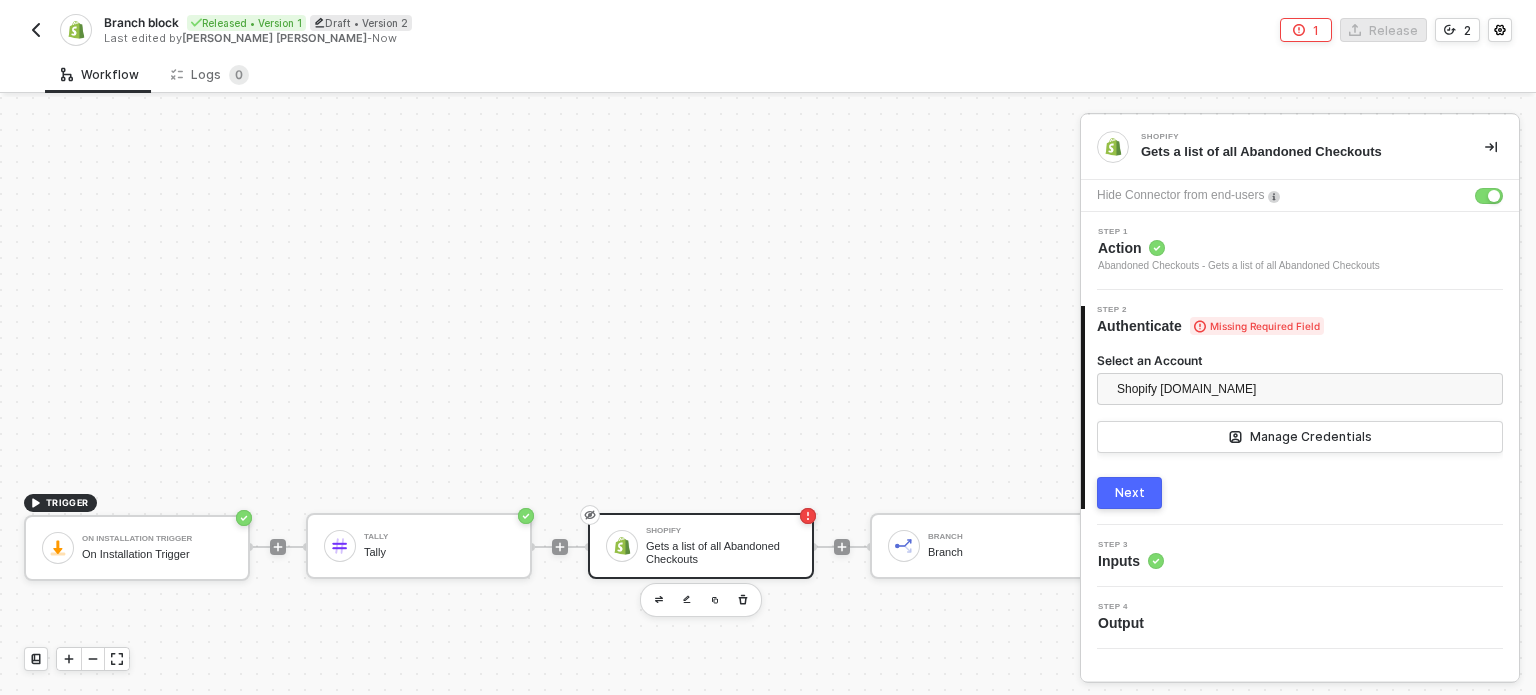 click on "Next" at bounding box center [1129, 493] 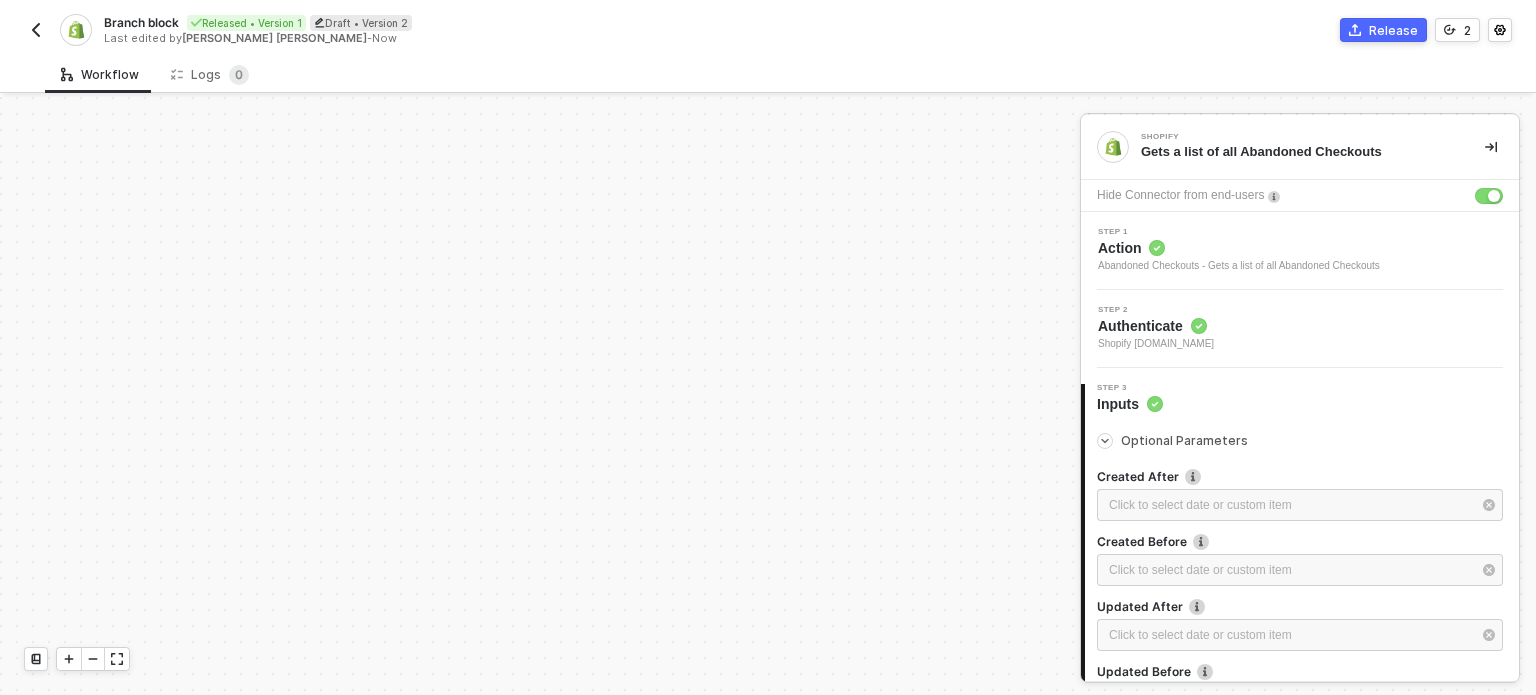 scroll, scrollTop: 1608, scrollLeft: 0, axis: vertical 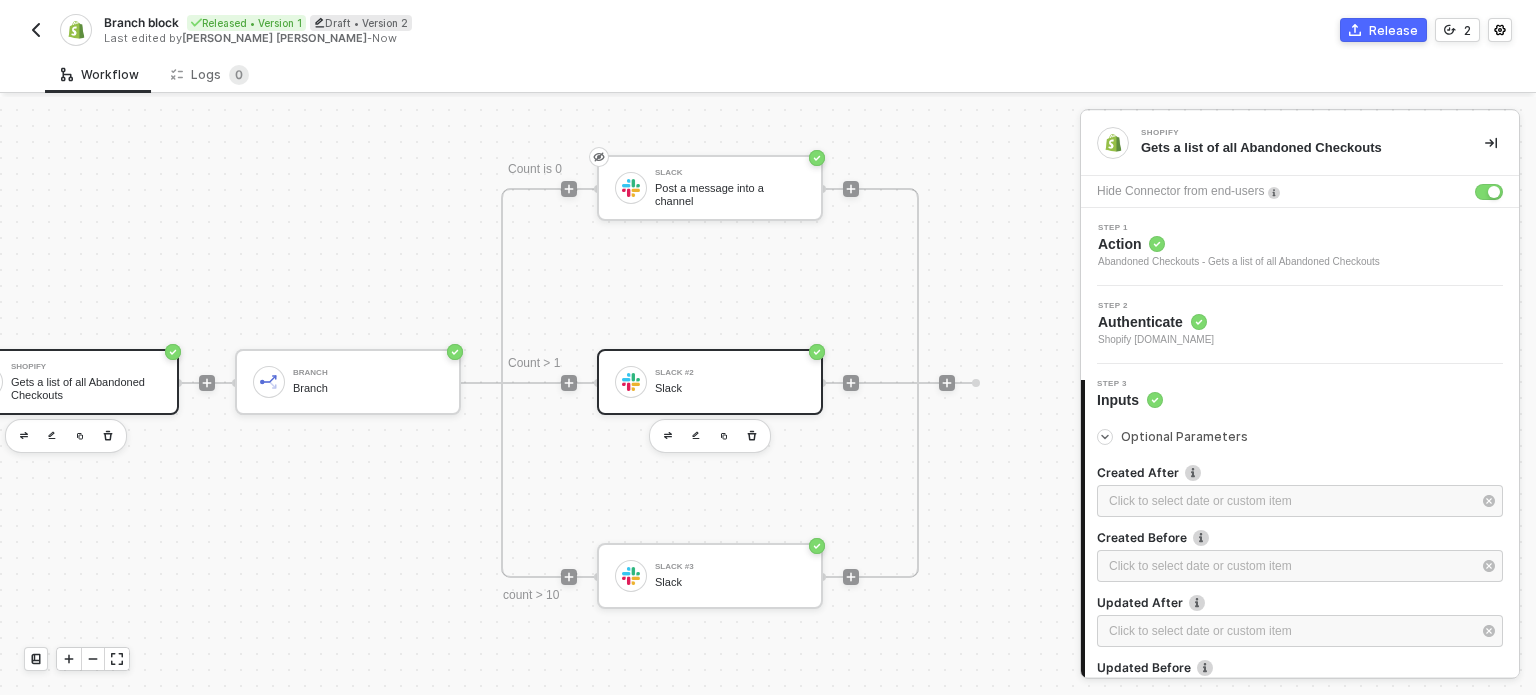 click at bounding box center (631, 382) 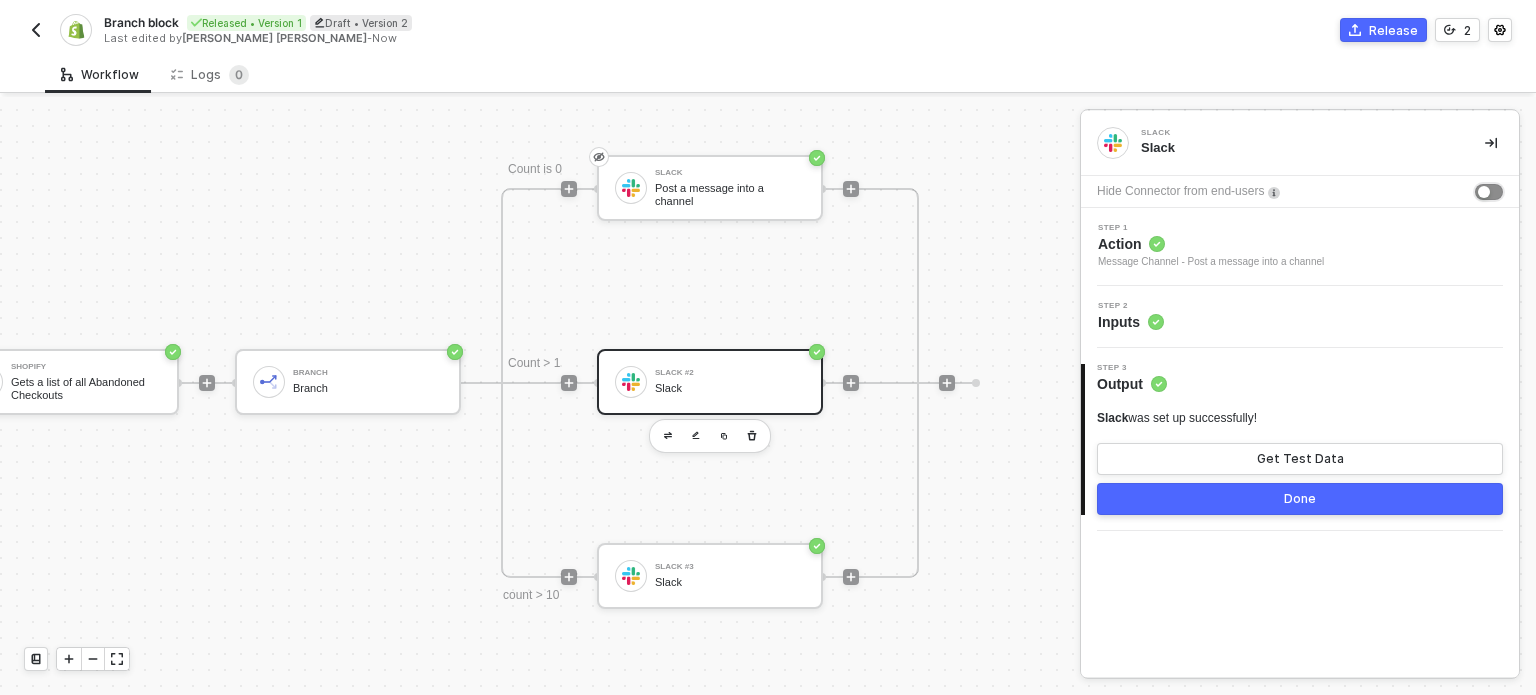 click at bounding box center (1484, 192) 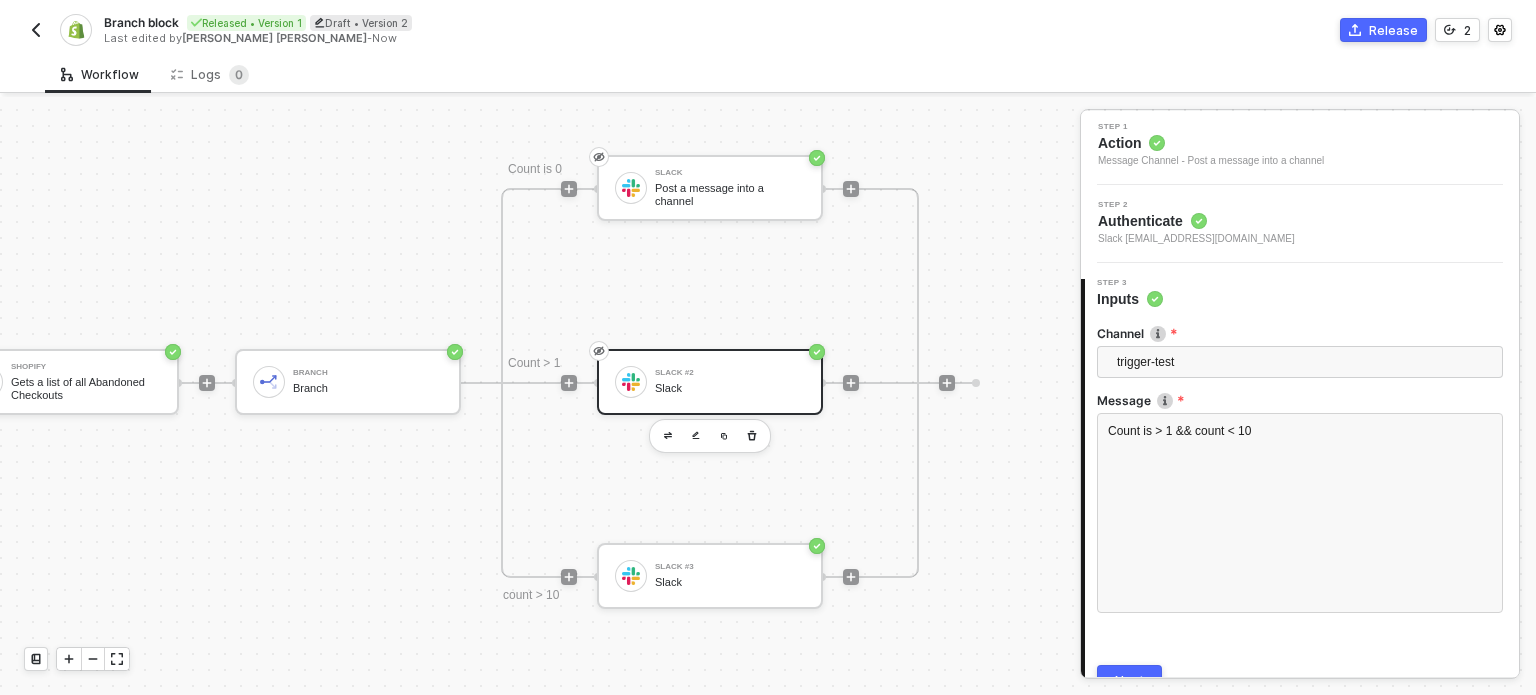 scroll, scrollTop: 198, scrollLeft: 0, axis: vertical 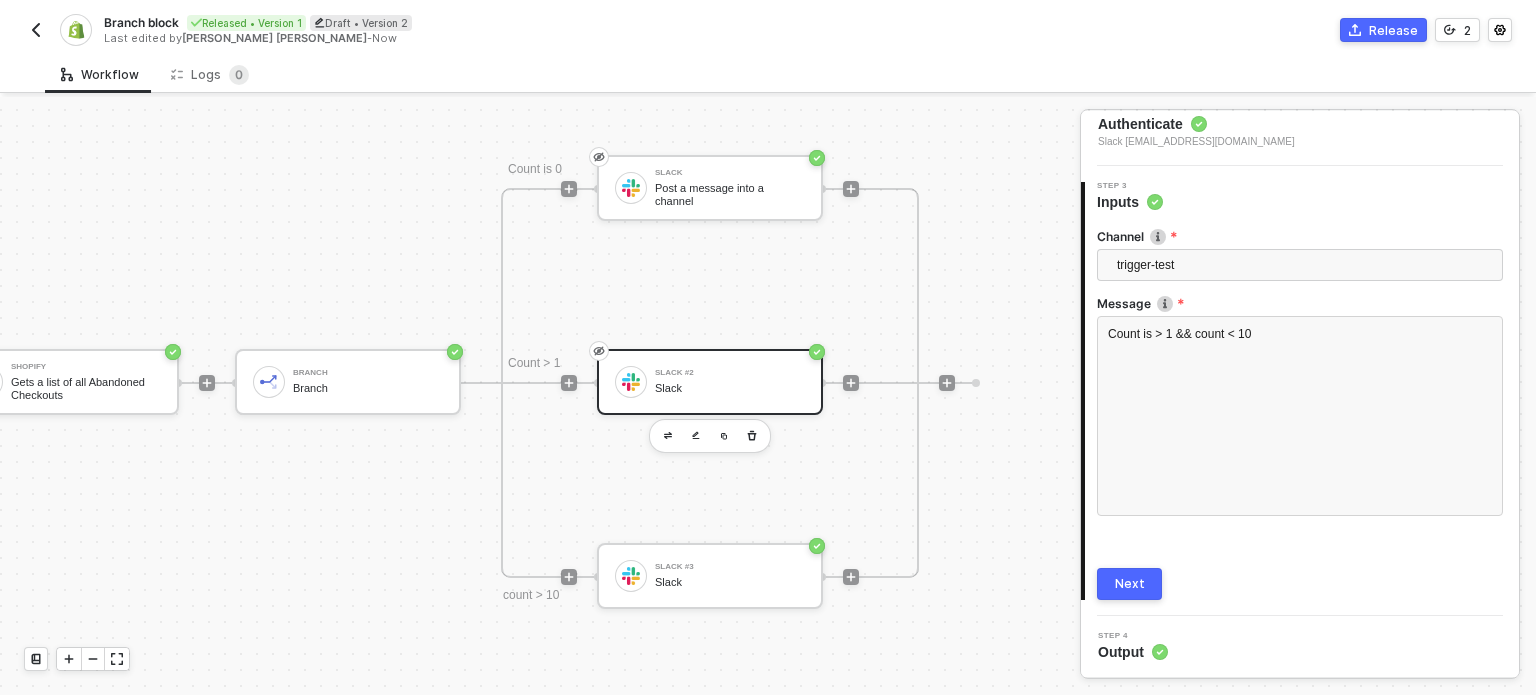 drag, startPoint x: 1135, startPoint y: 568, endPoint x: 920, endPoint y: 572, distance: 215.0372 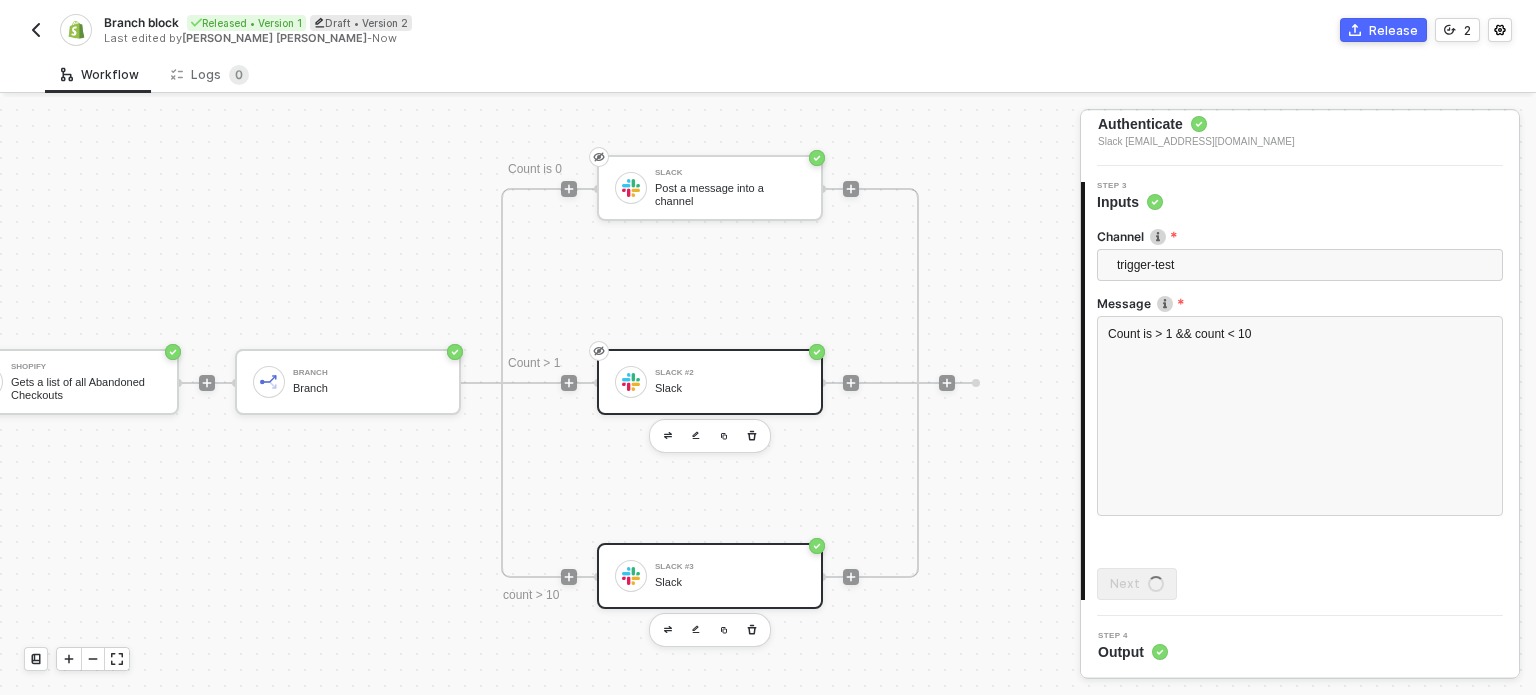 click on "Slack" at bounding box center [730, 582] 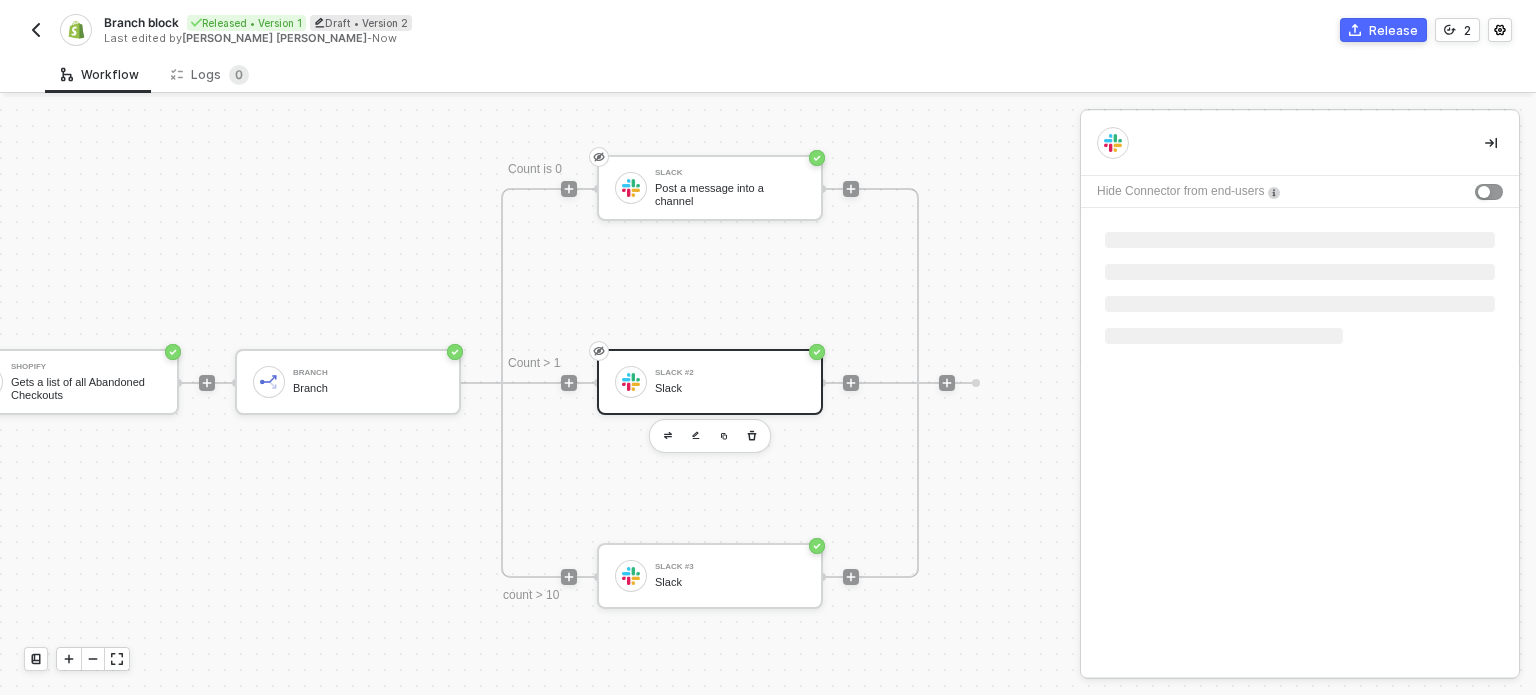 scroll, scrollTop: 0, scrollLeft: 0, axis: both 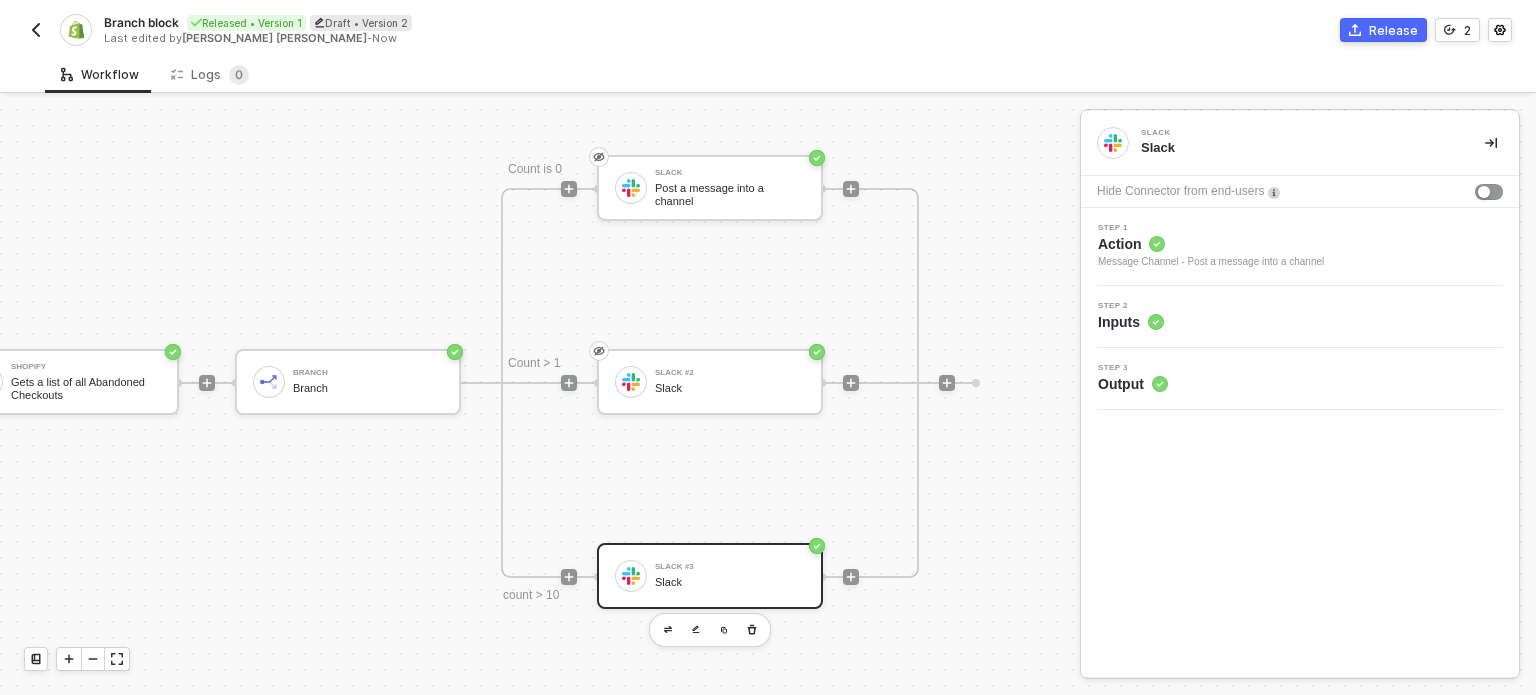 click on "Hide Connector from end-users" at bounding box center [1300, 192] 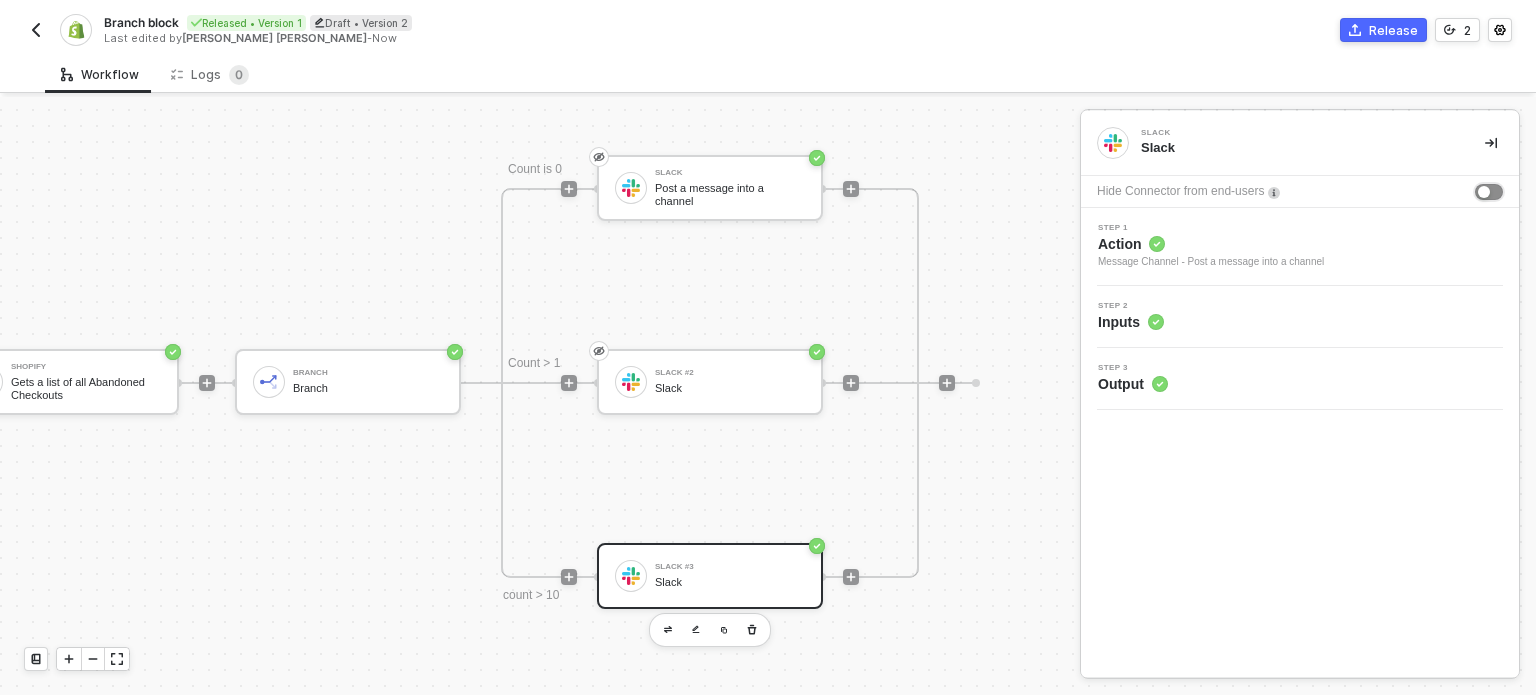 click at bounding box center [1489, 192] 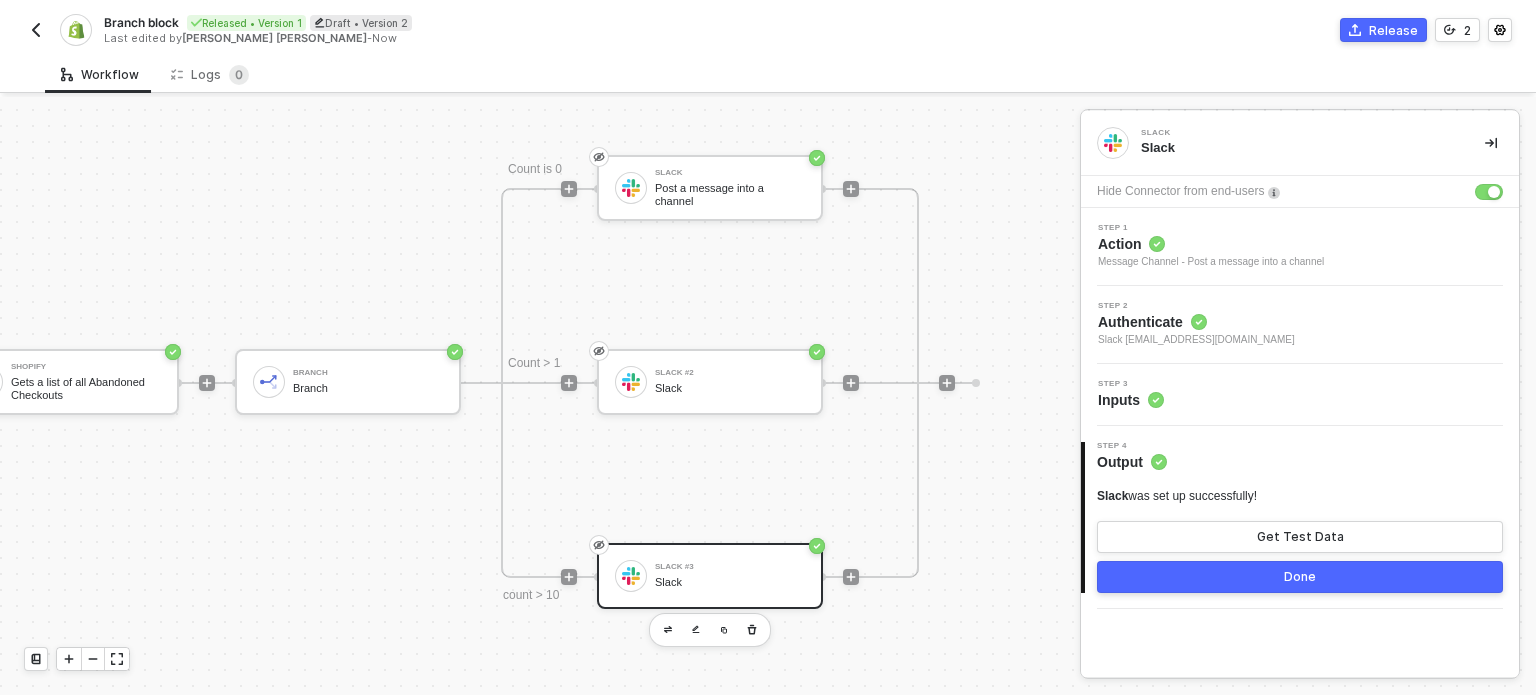 click on "Release" at bounding box center (1393, 30) 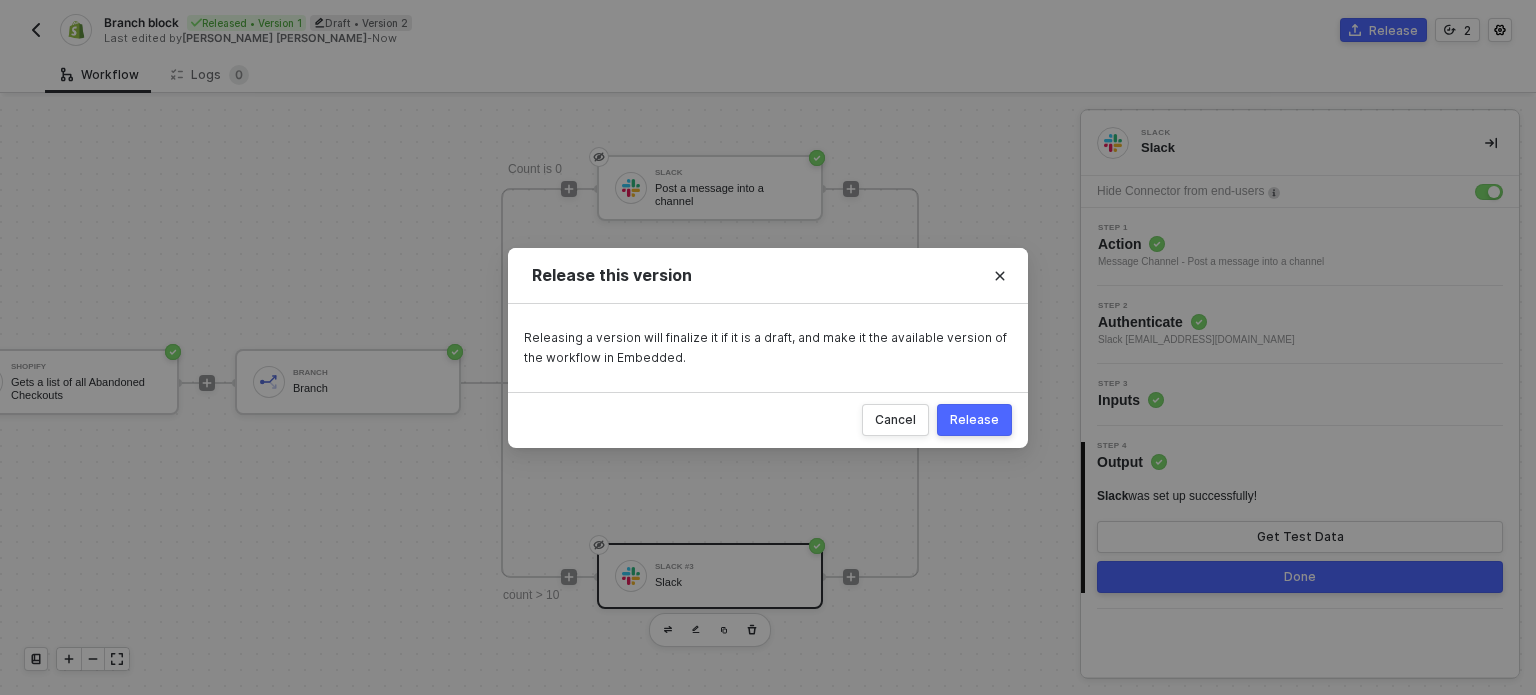 click on "Release" at bounding box center [974, 420] 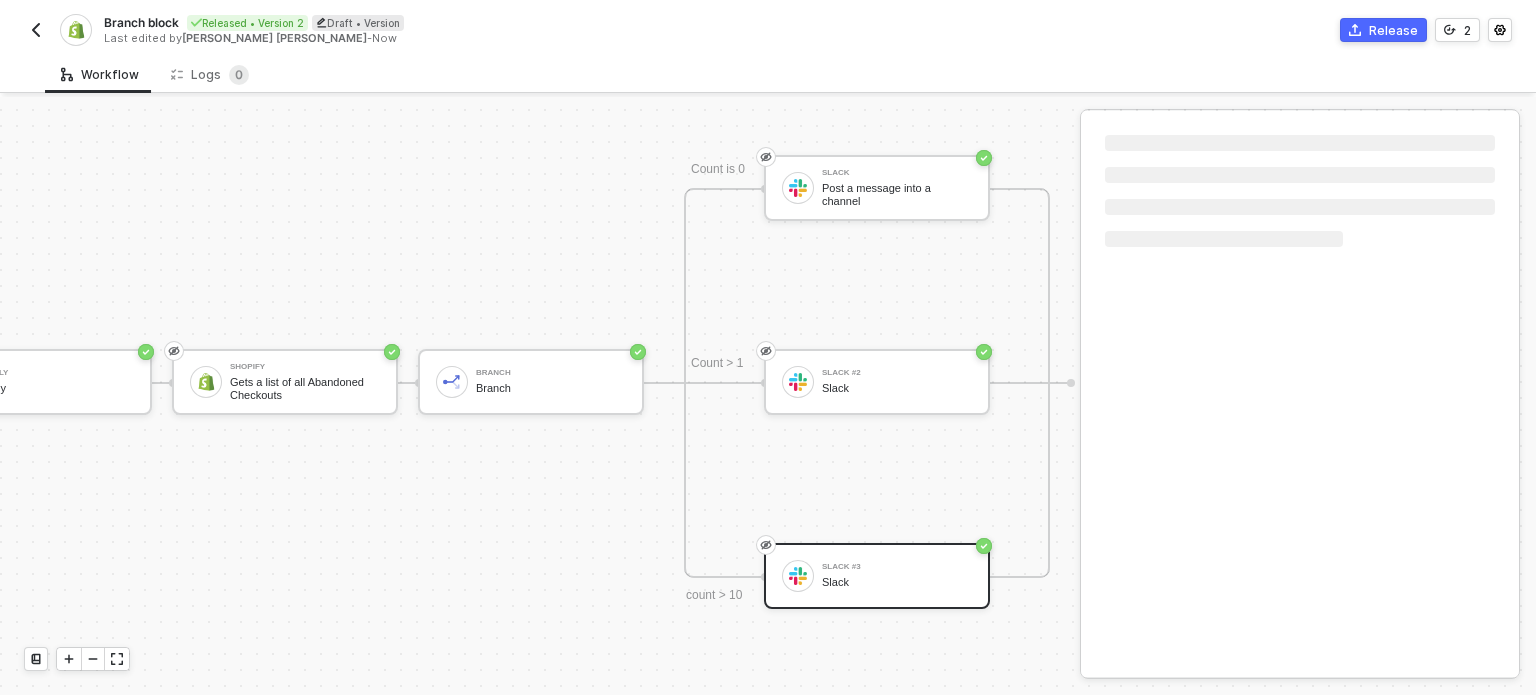 scroll, scrollTop: 808, scrollLeft: 373, axis: both 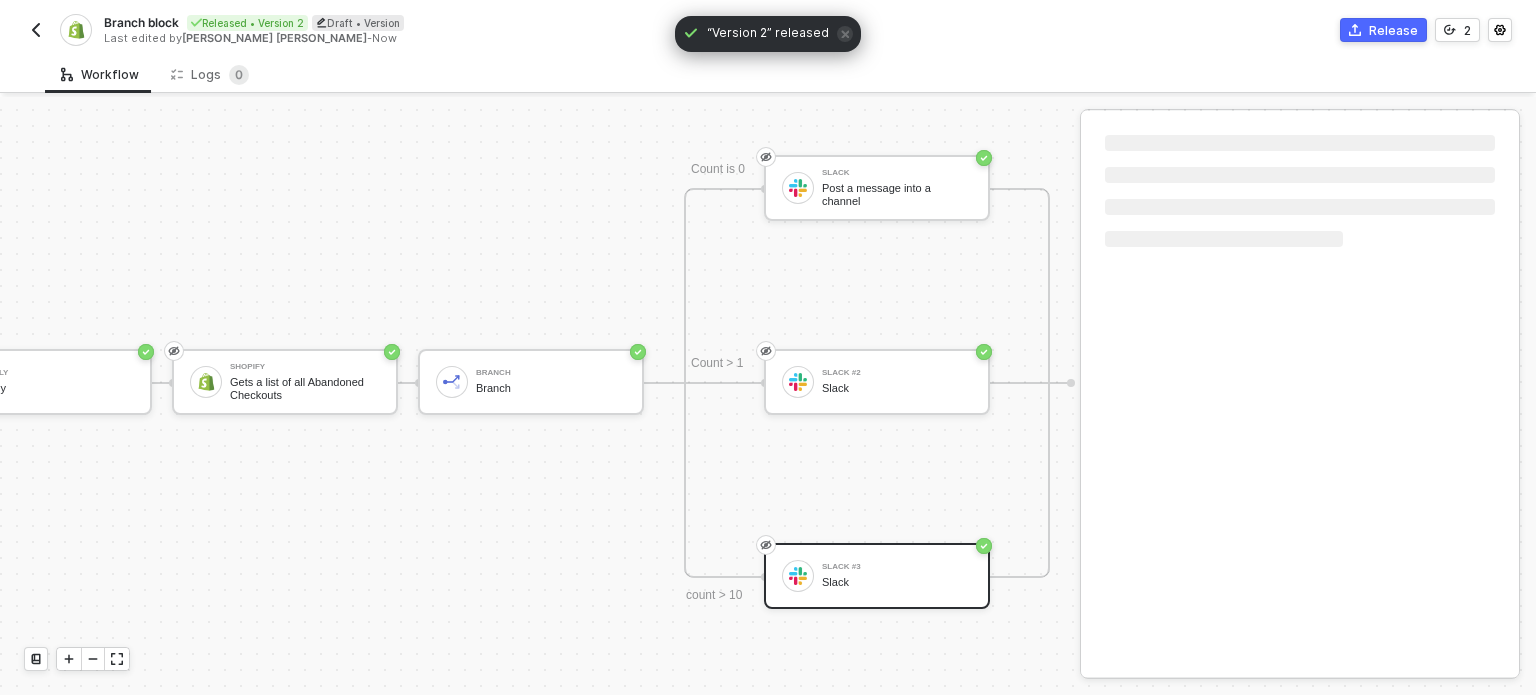 click at bounding box center [36, 30] 